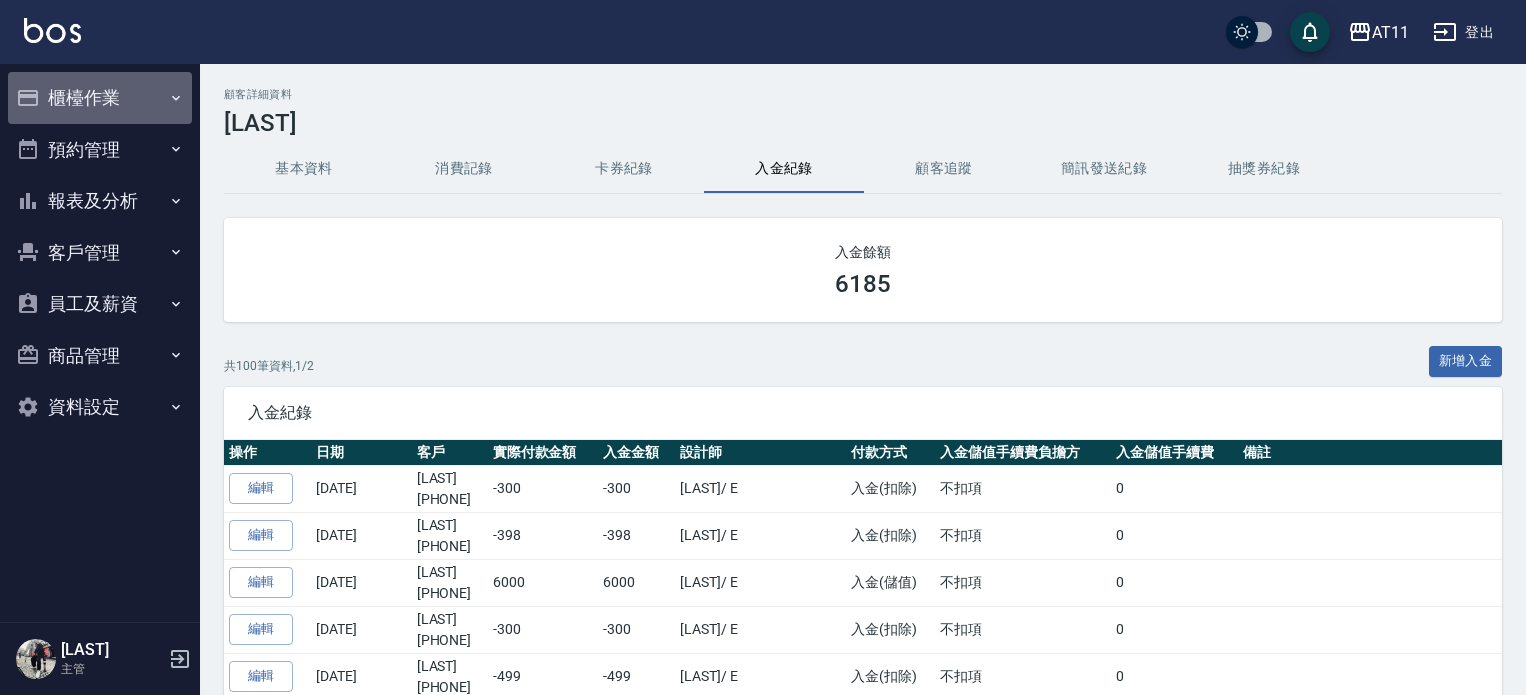 scroll, scrollTop: 0, scrollLeft: 0, axis: both 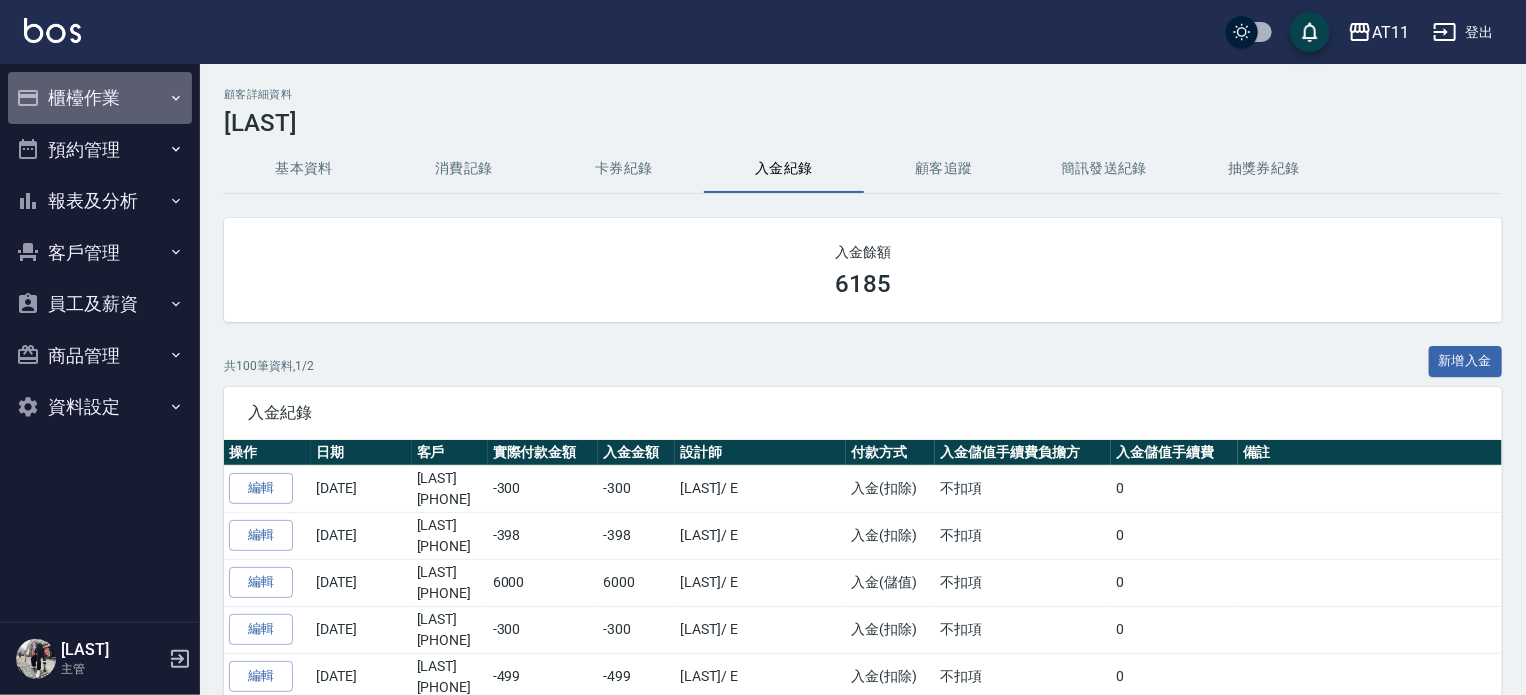 click on "櫃檯作業" at bounding box center (100, 98) 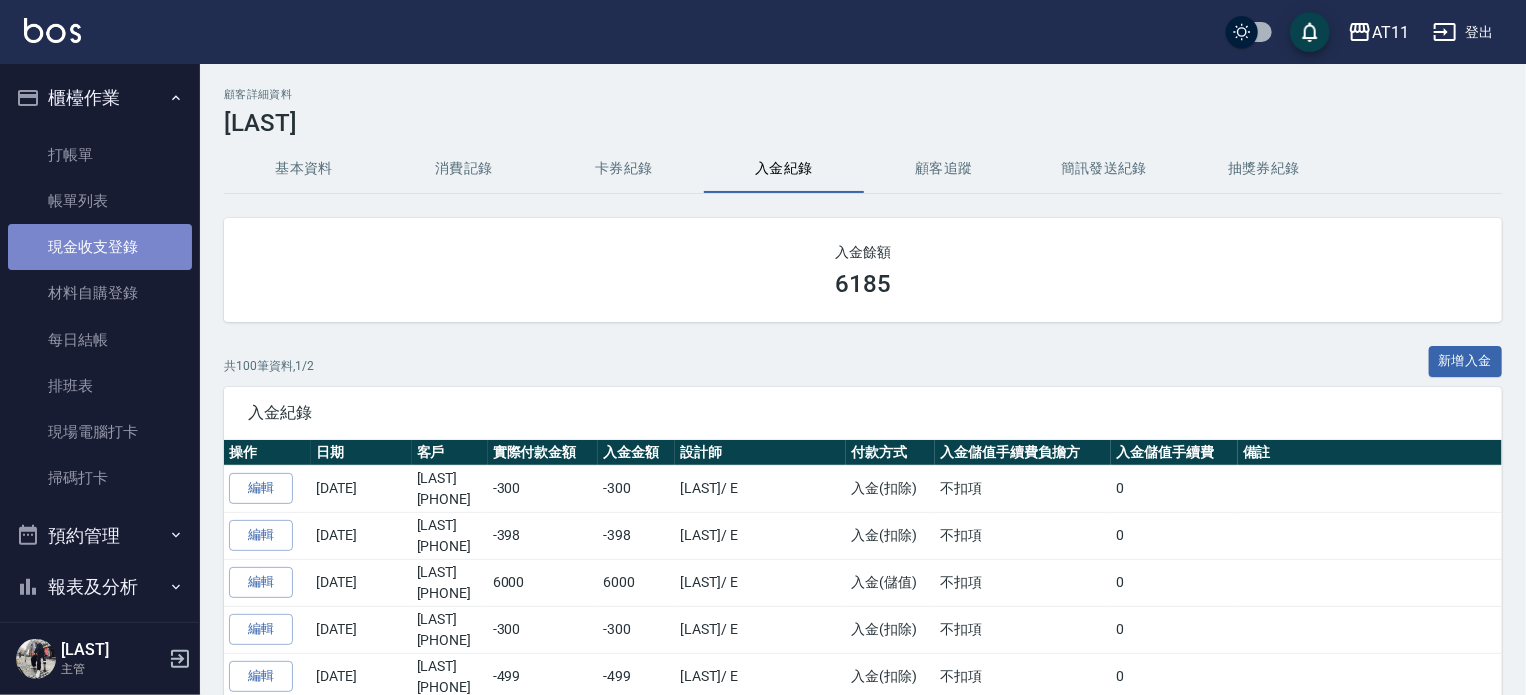drag, startPoint x: 111, startPoint y: 243, endPoint x: 183, endPoint y: 267, distance: 75.89466 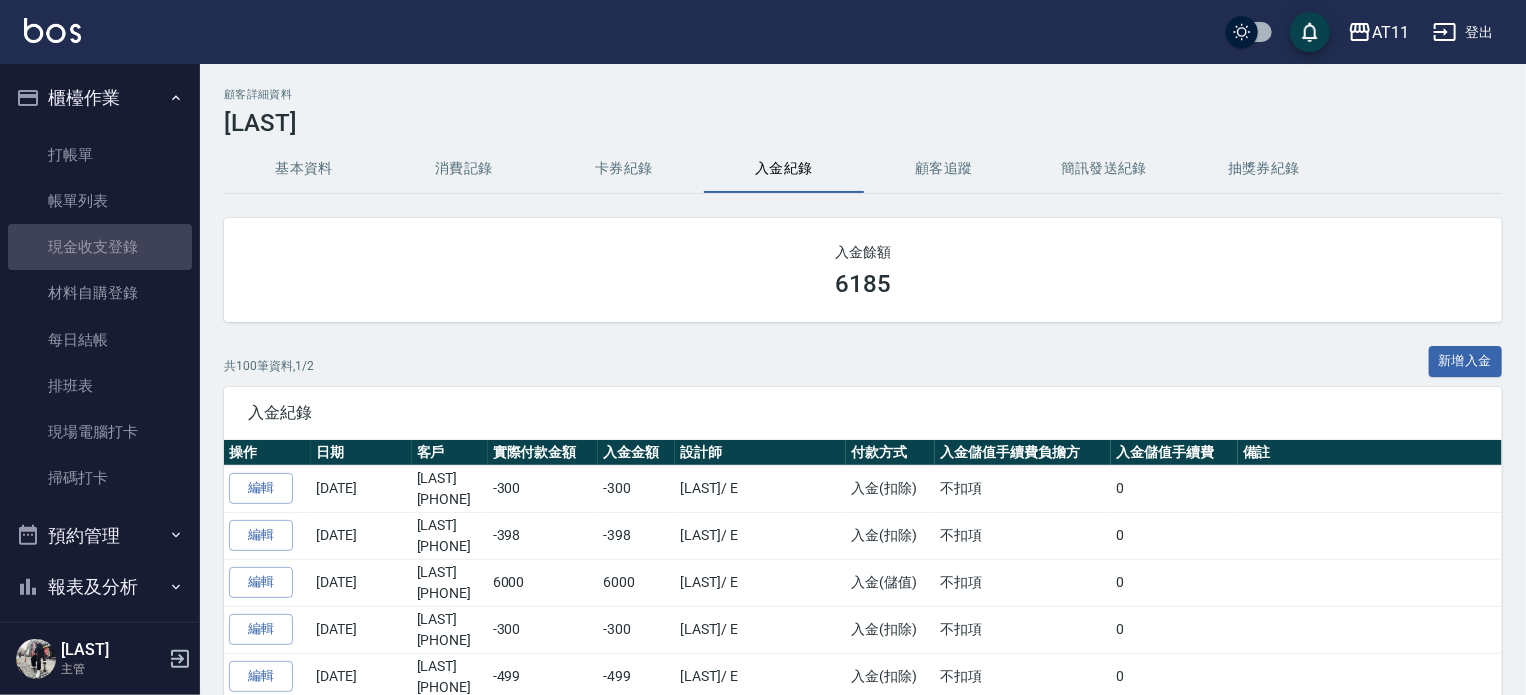 click on "現金收支登錄" at bounding box center [100, 247] 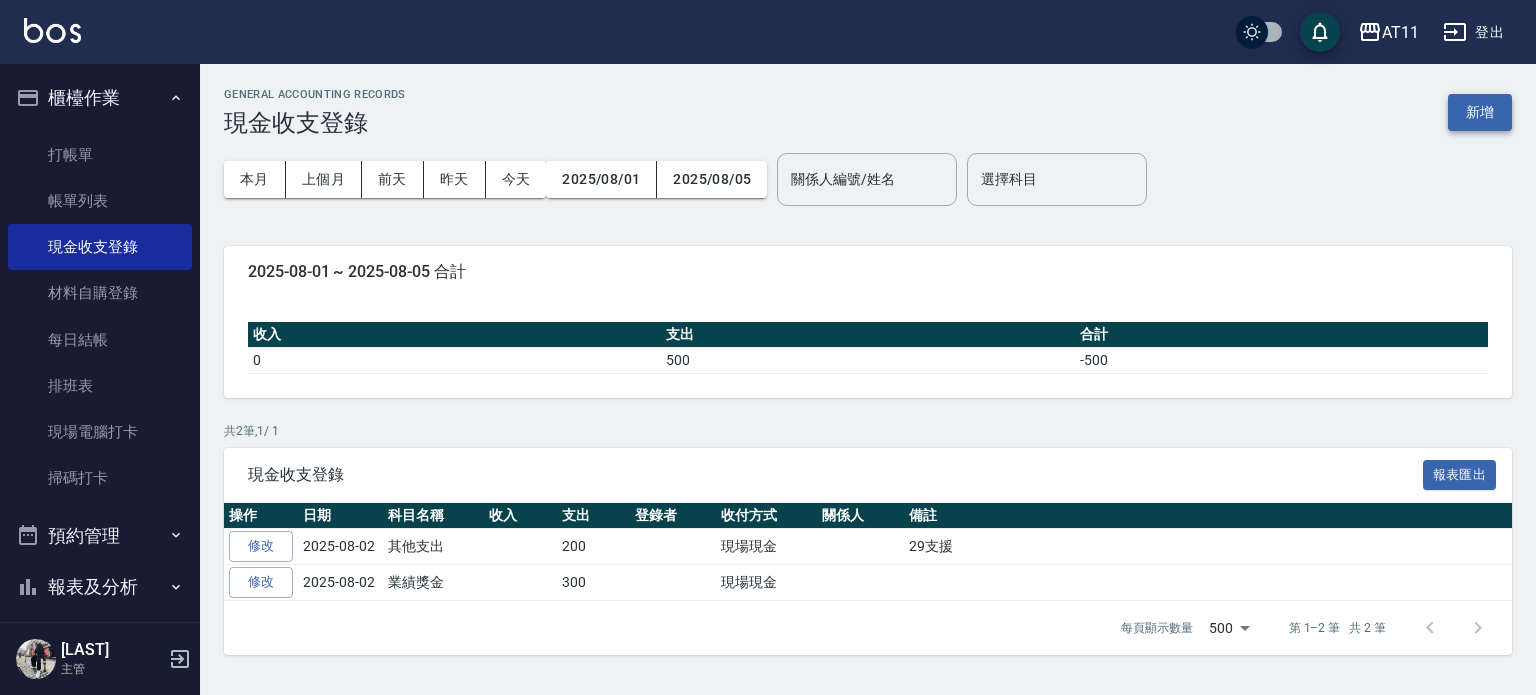 click on "新增" at bounding box center [1480, 112] 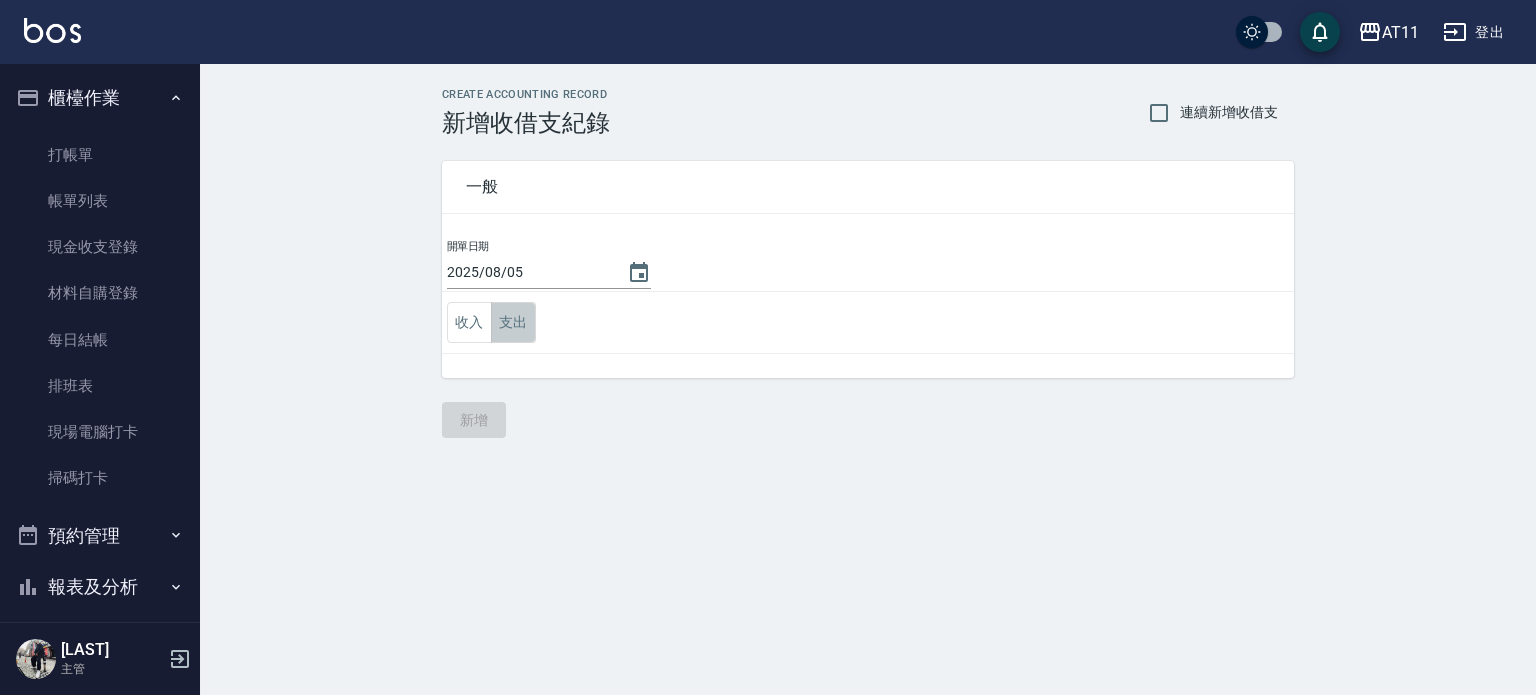 click on "支出" at bounding box center [513, 322] 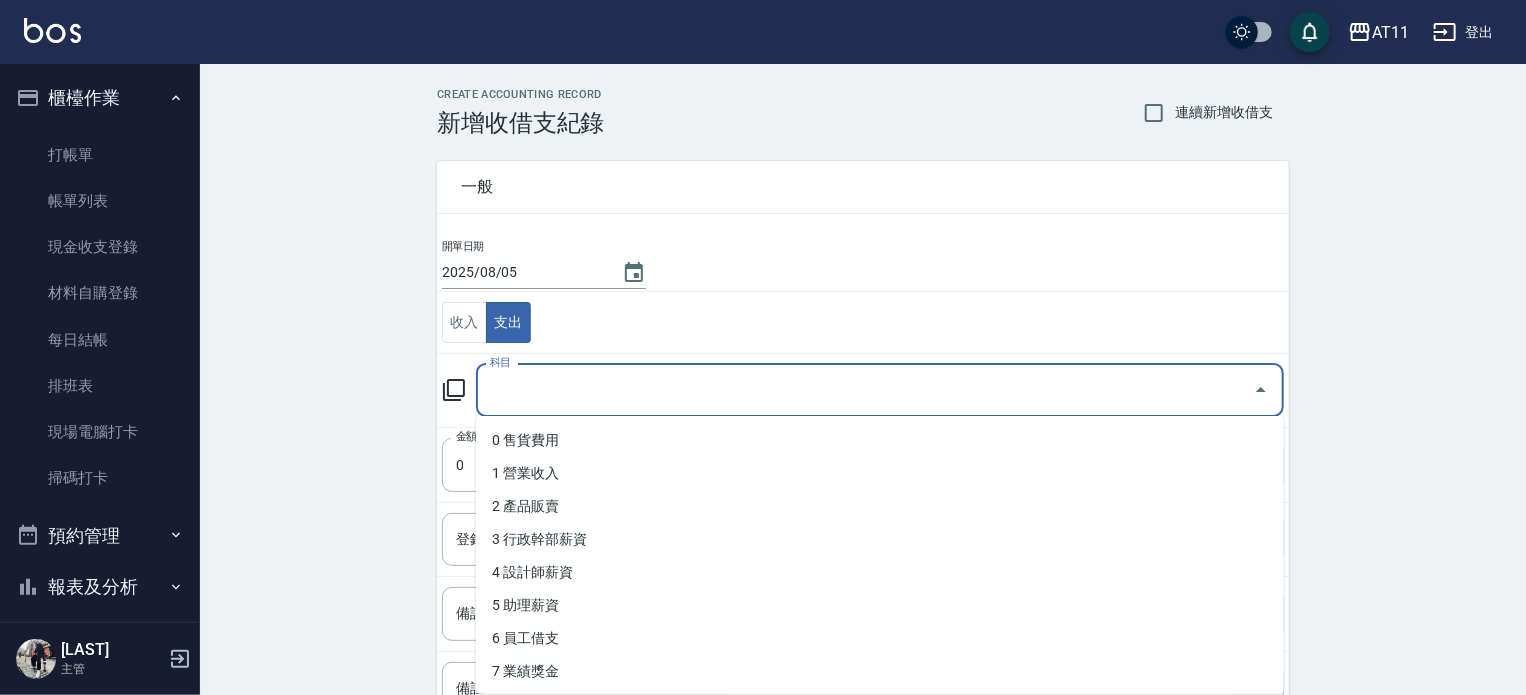 click on "科目" at bounding box center (865, 390) 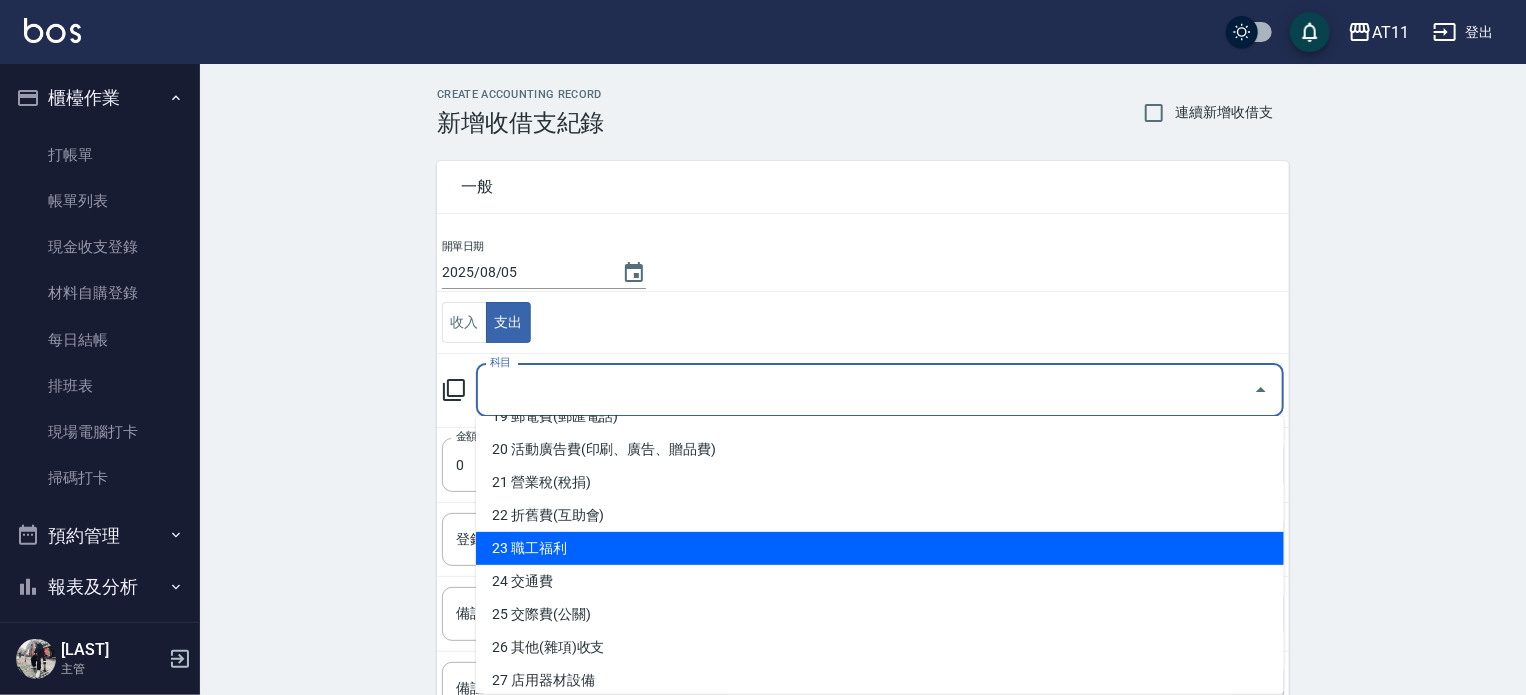 scroll, scrollTop: 700, scrollLeft: 0, axis: vertical 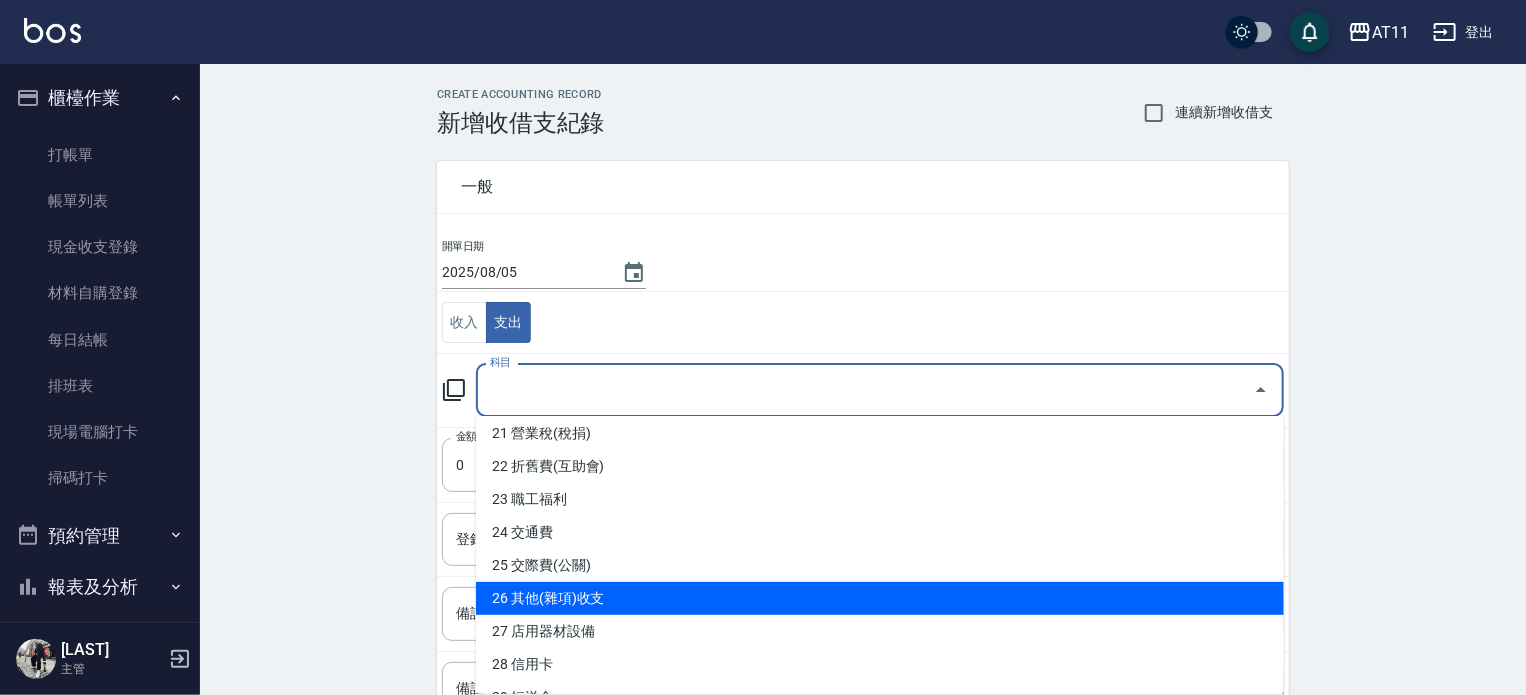 click on "26 其他(雜項)收支" at bounding box center [880, 598] 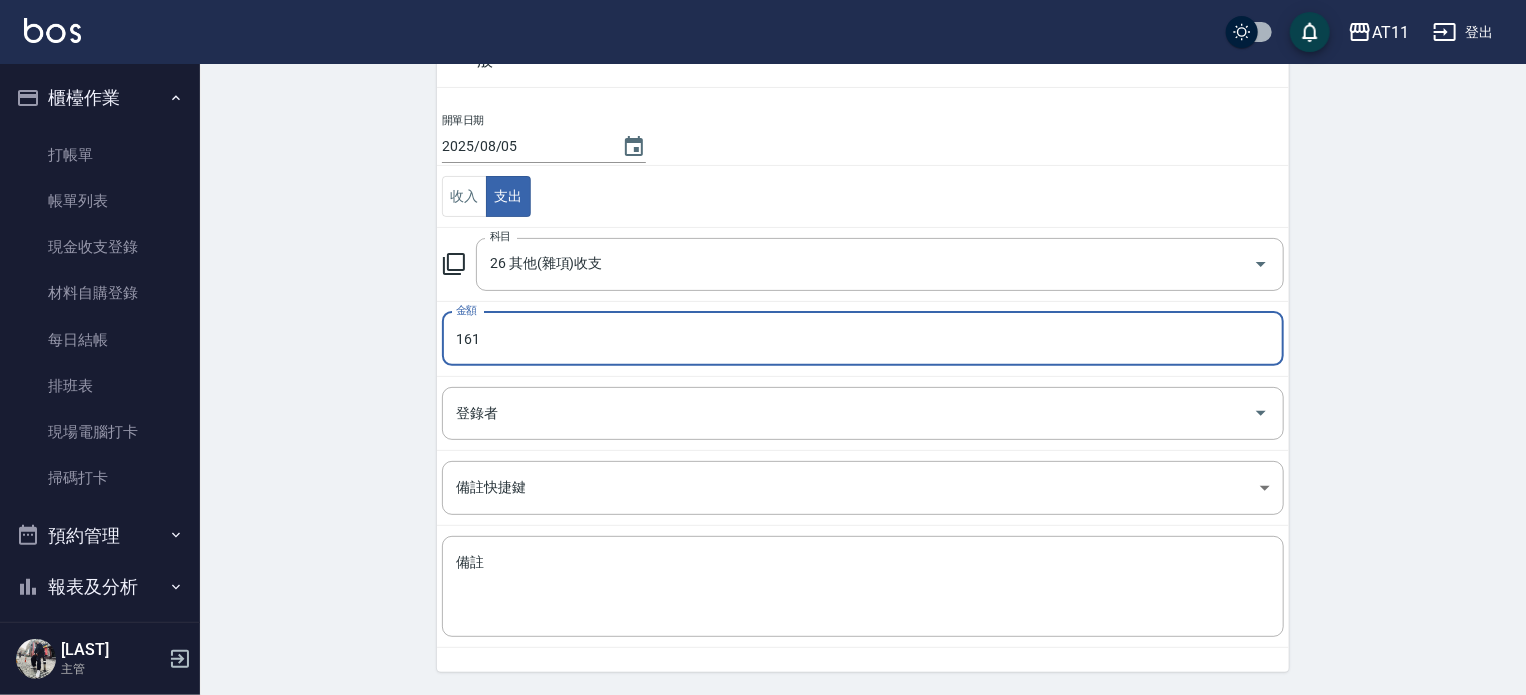 scroll, scrollTop: 185, scrollLeft: 0, axis: vertical 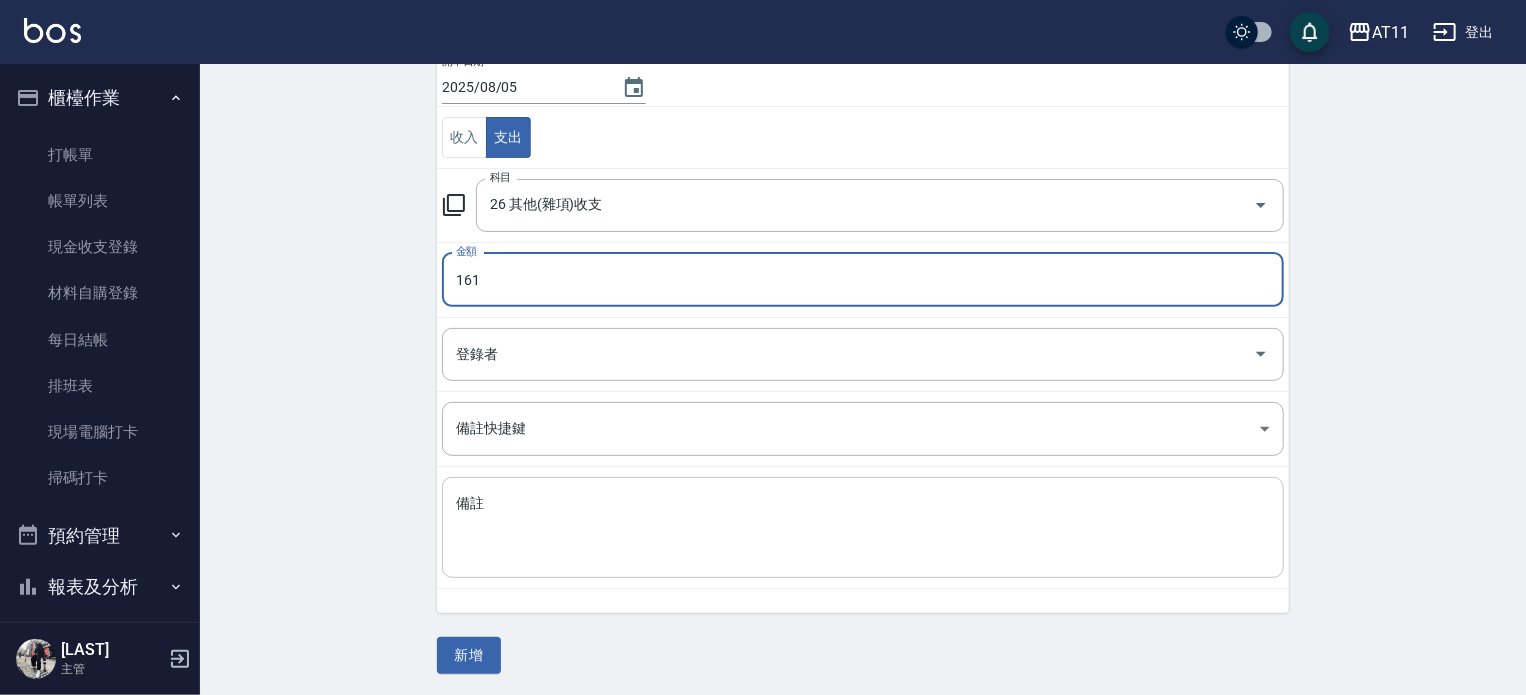 type on "161" 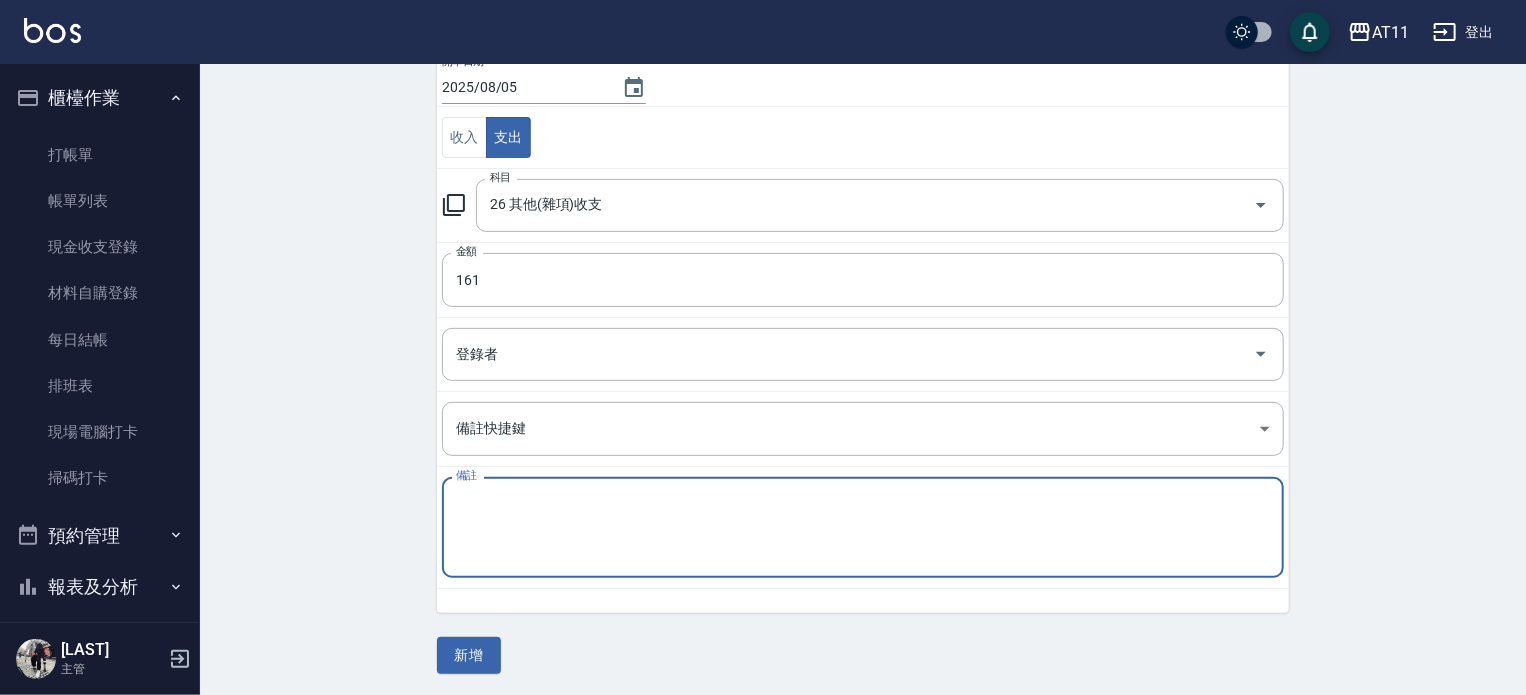 click on "備註" at bounding box center (863, 528) 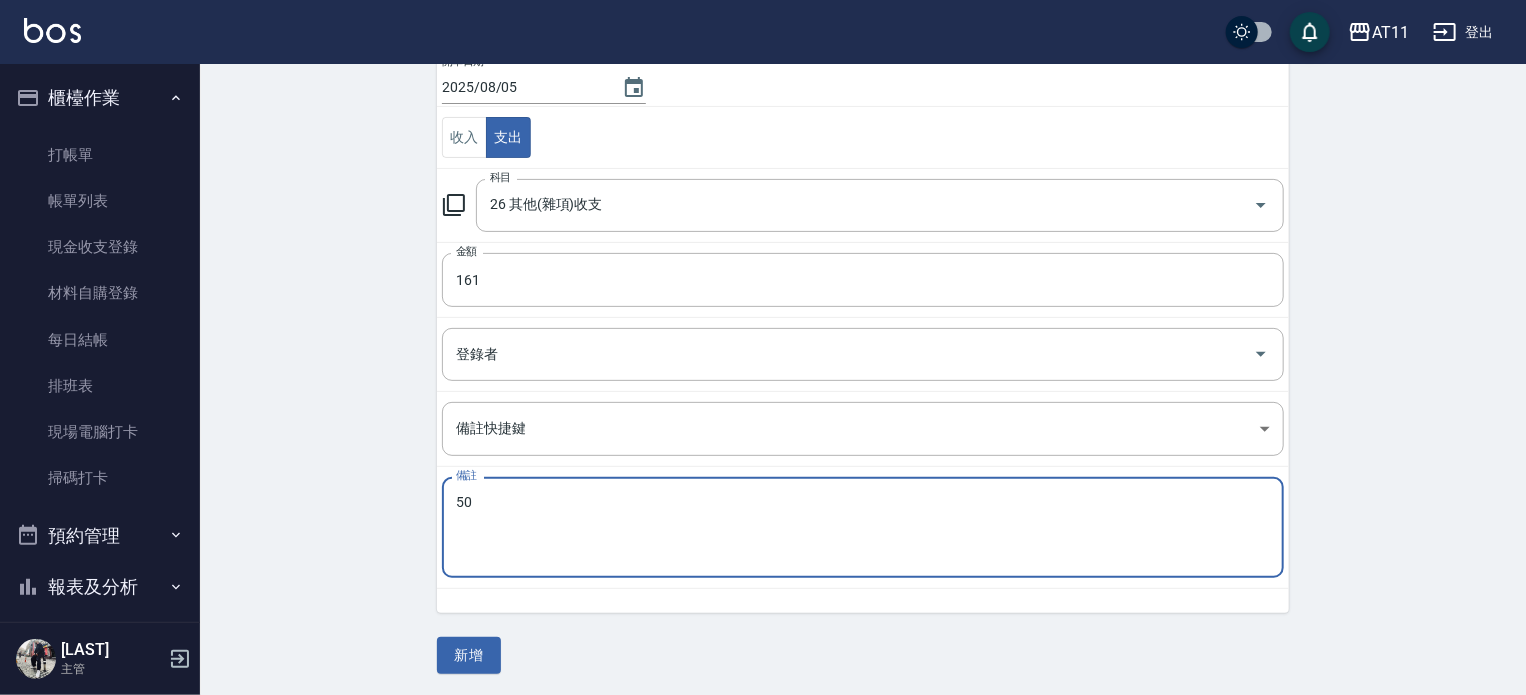 type on "5" 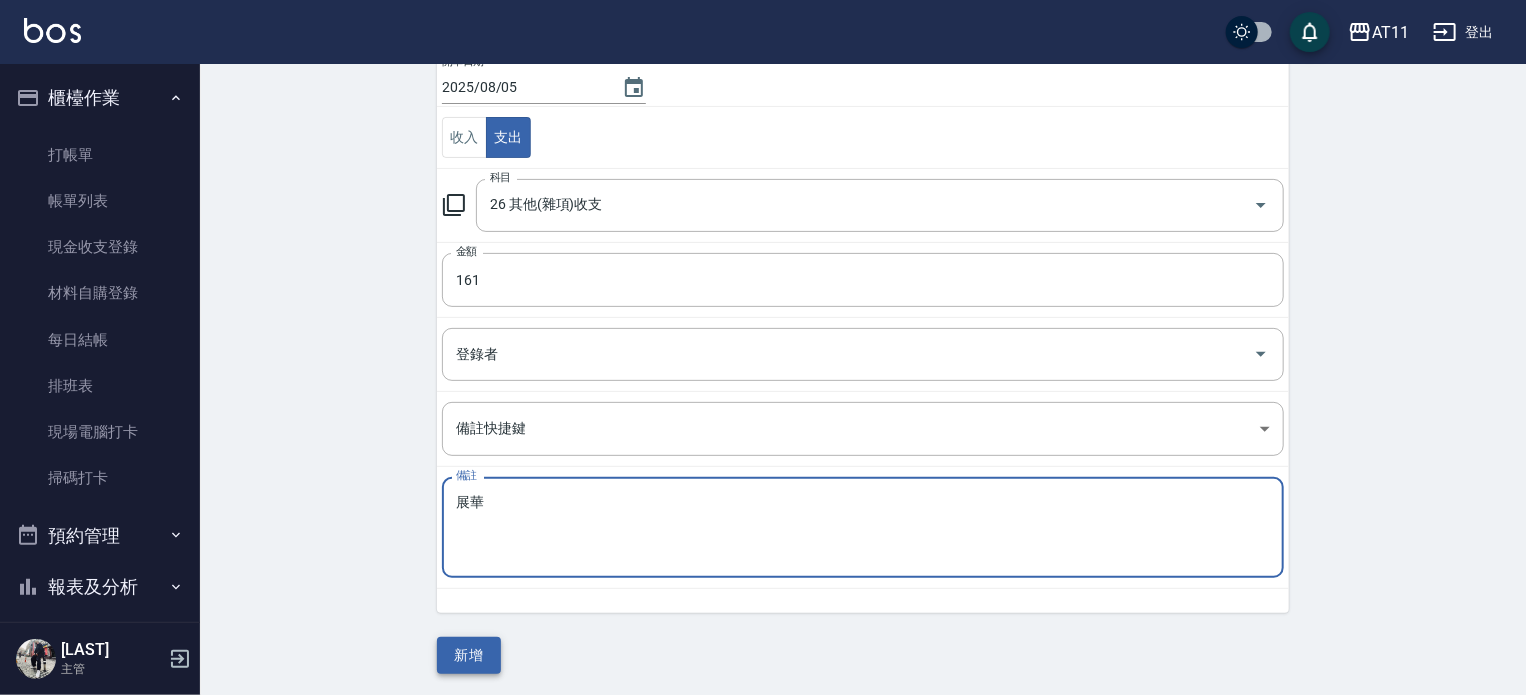 type on "展華" 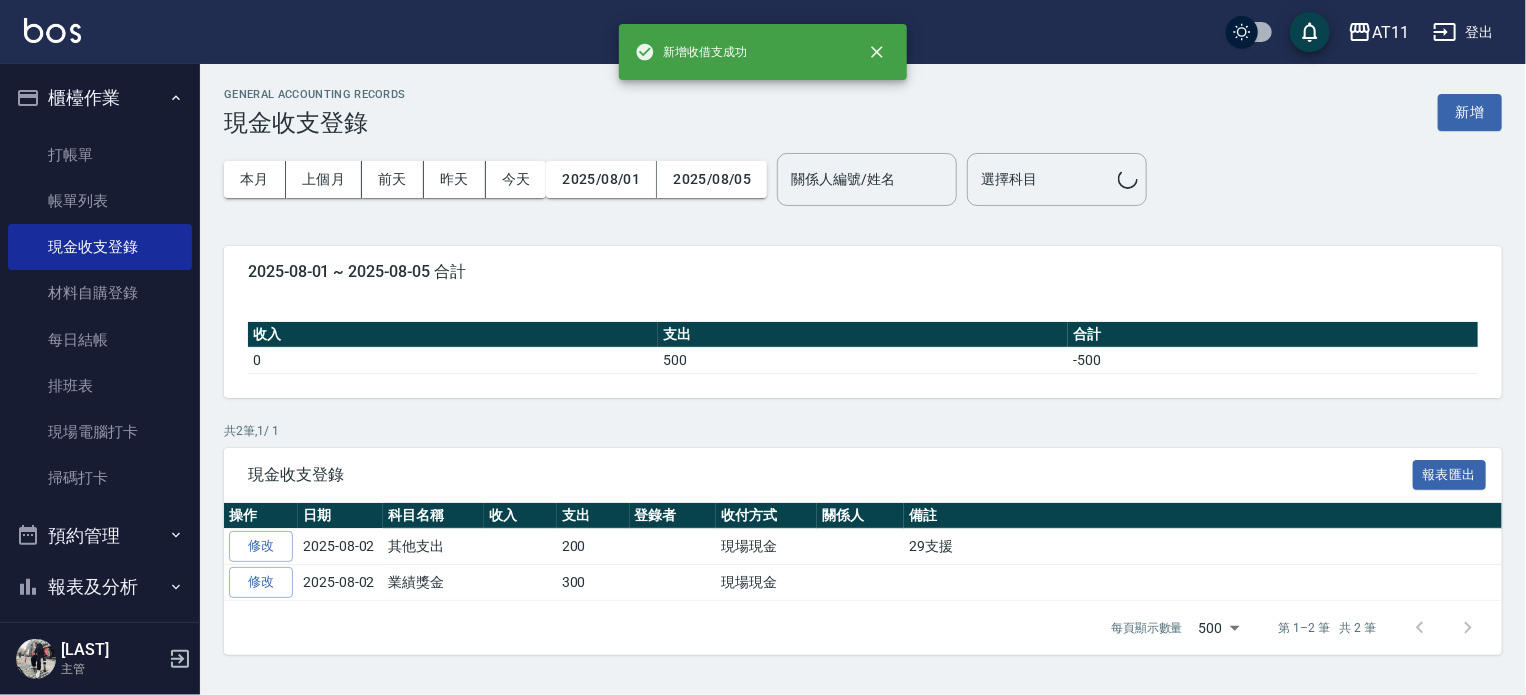 scroll, scrollTop: 0, scrollLeft: 0, axis: both 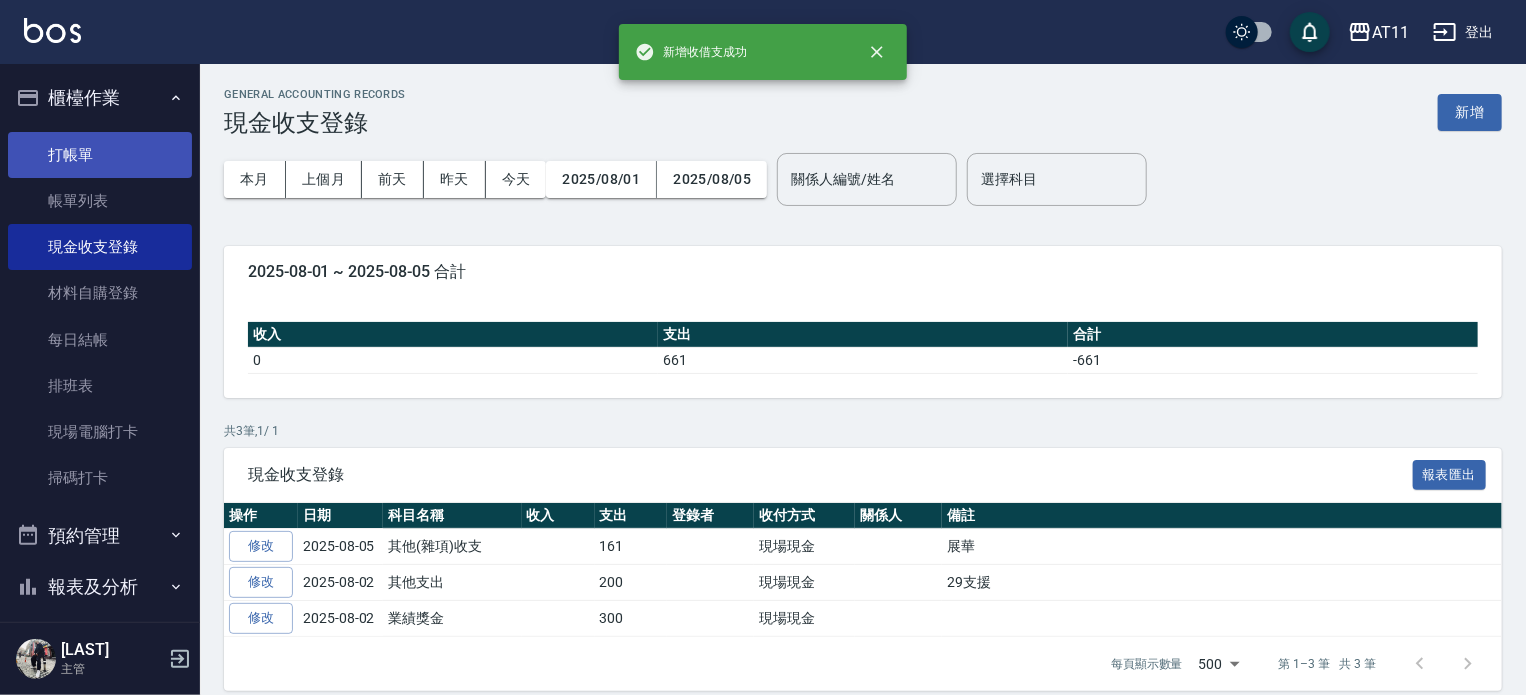 click on "打帳單" at bounding box center [100, 155] 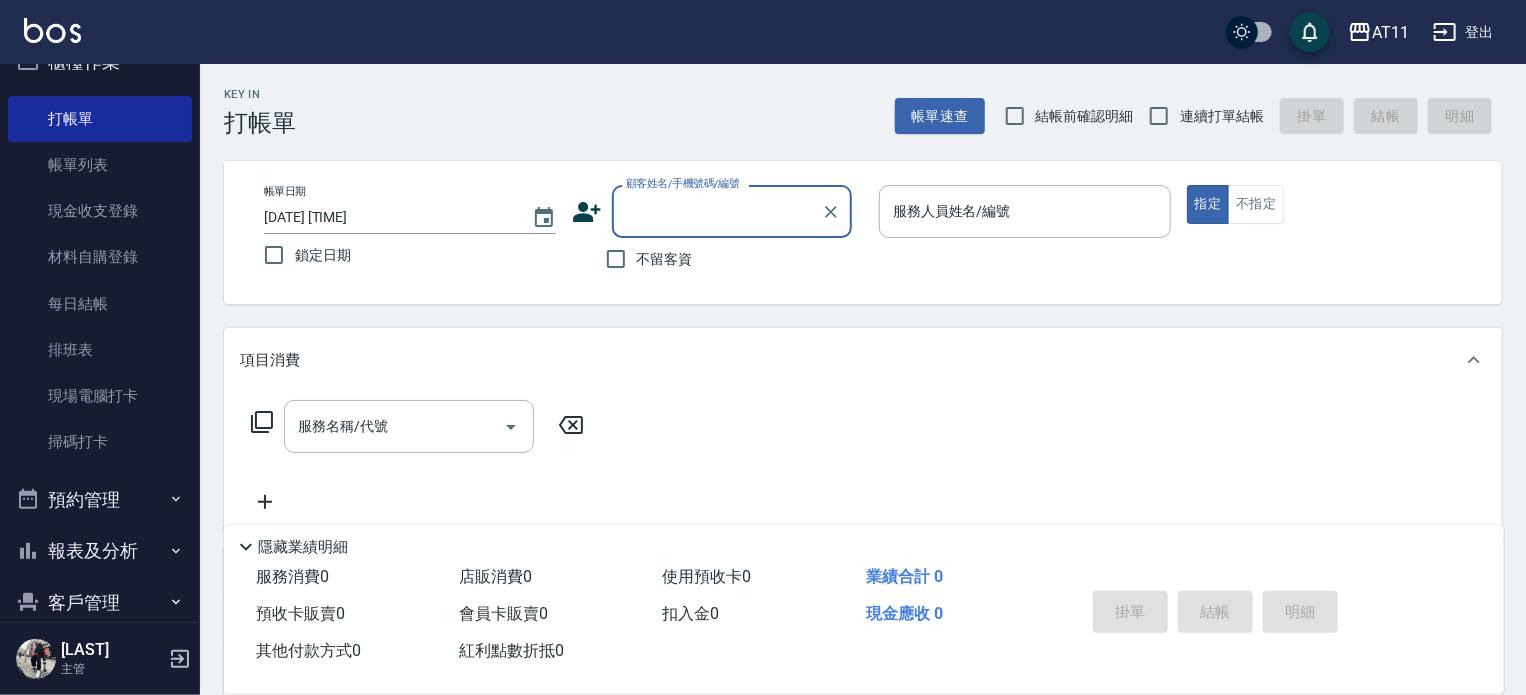 scroll, scrollTop: 100, scrollLeft: 0, axis: vertical 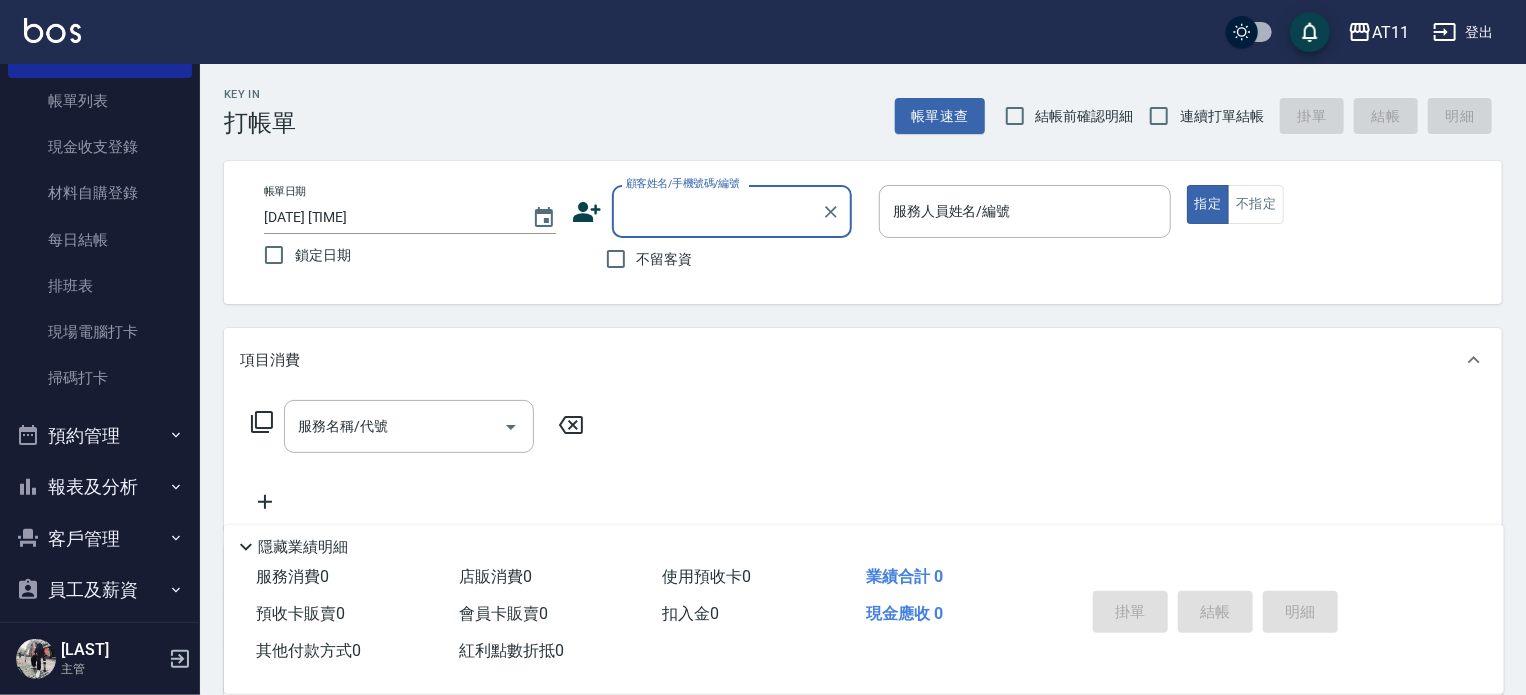 click on "報表及分析" at bounding box center [100, 487] 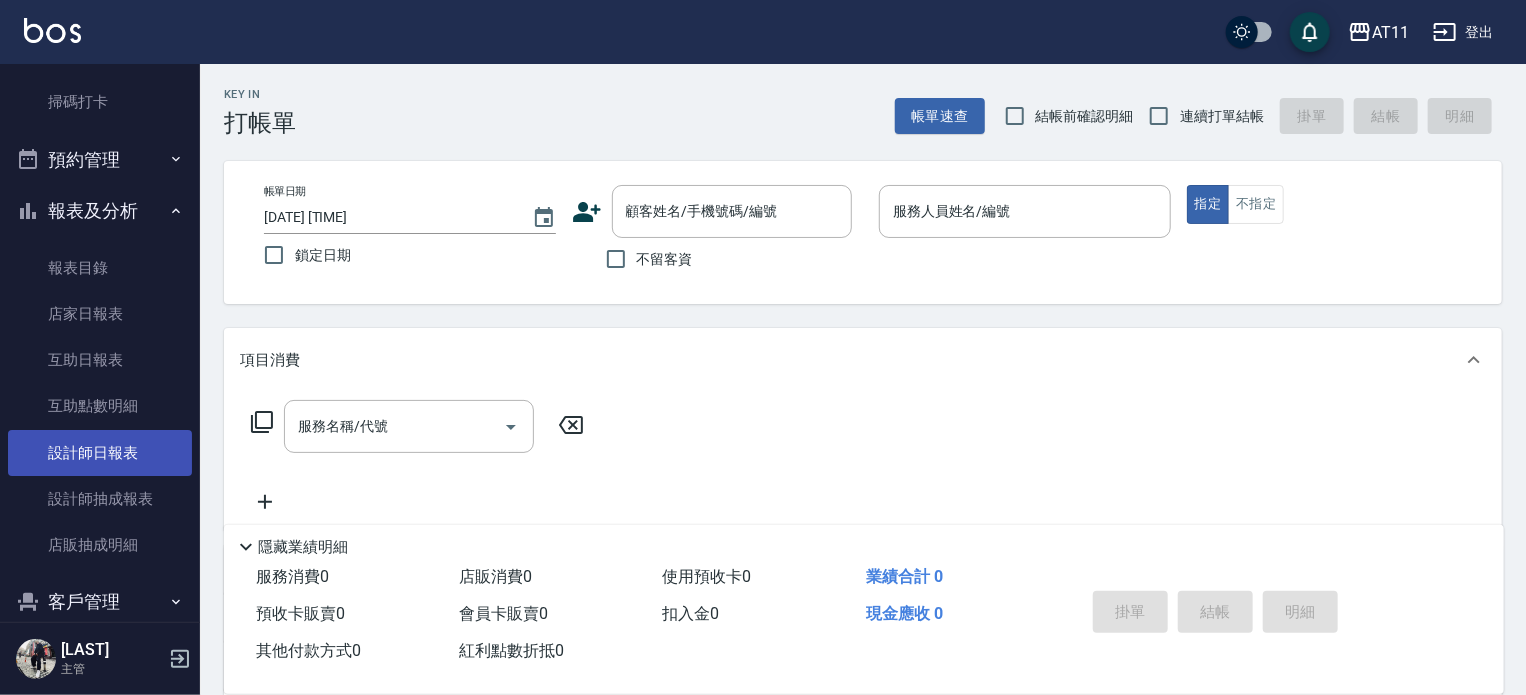 scroll, scrollTop: 400, scrollLeft: 0, axis: vertical 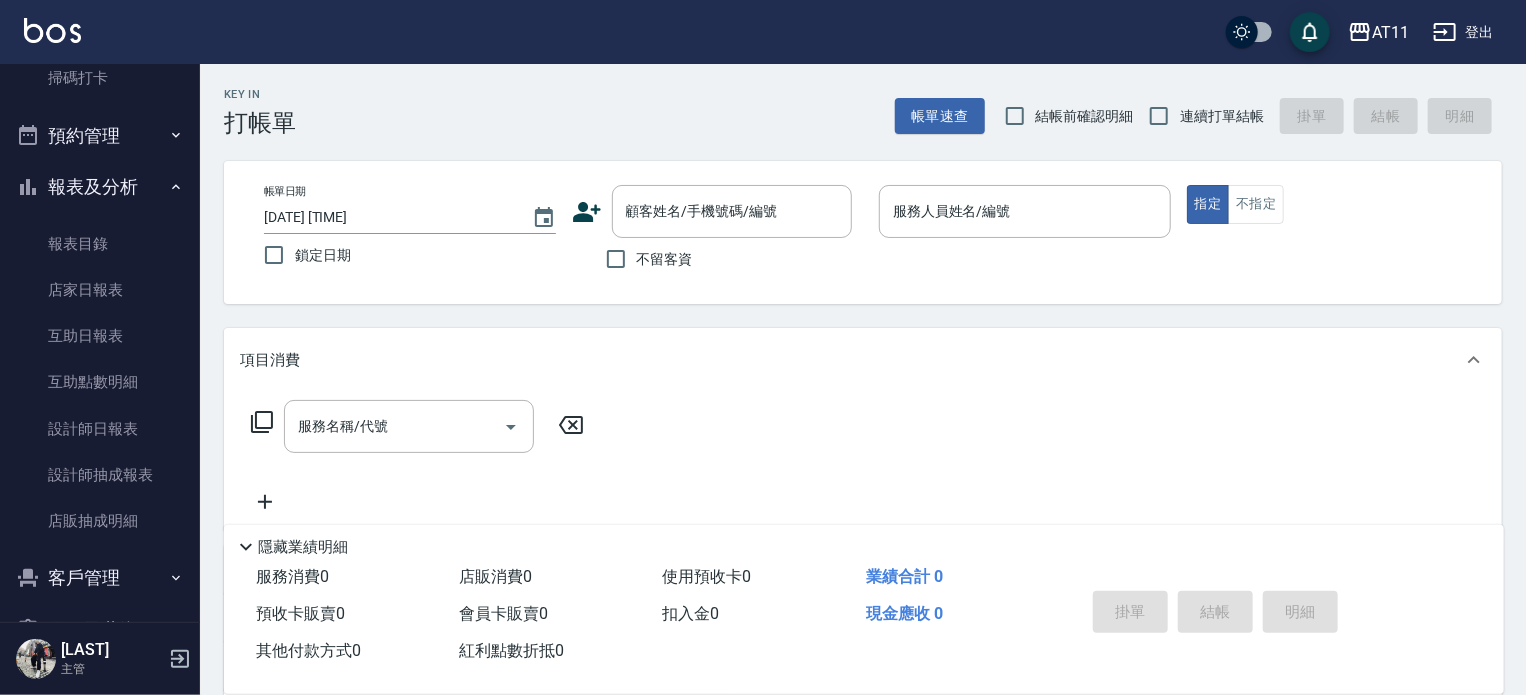 click on "客戶管理" at bounding box center [100, 578] 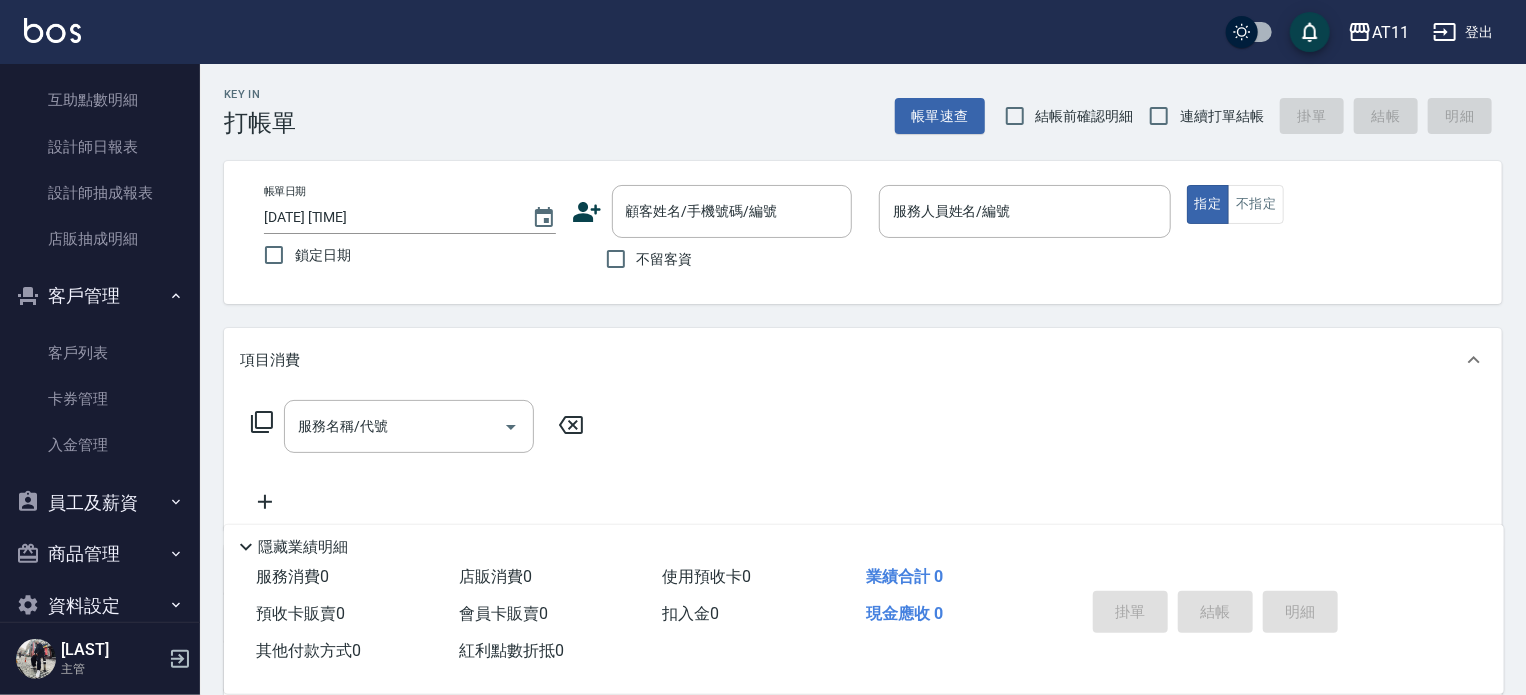 scroll, scrollTop: 700, scrollLeft: 0, axis: vertical 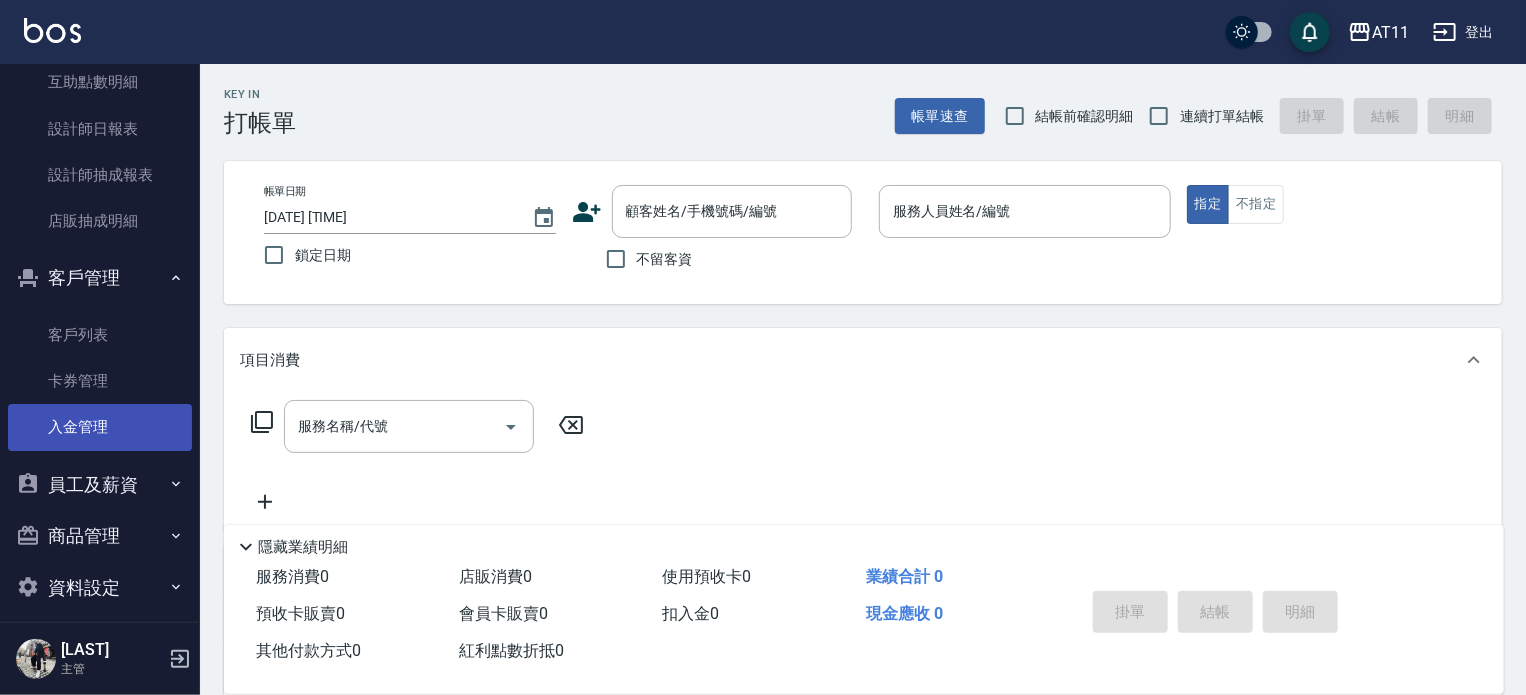 click on "入金管理" at bounding box center [100, 427] 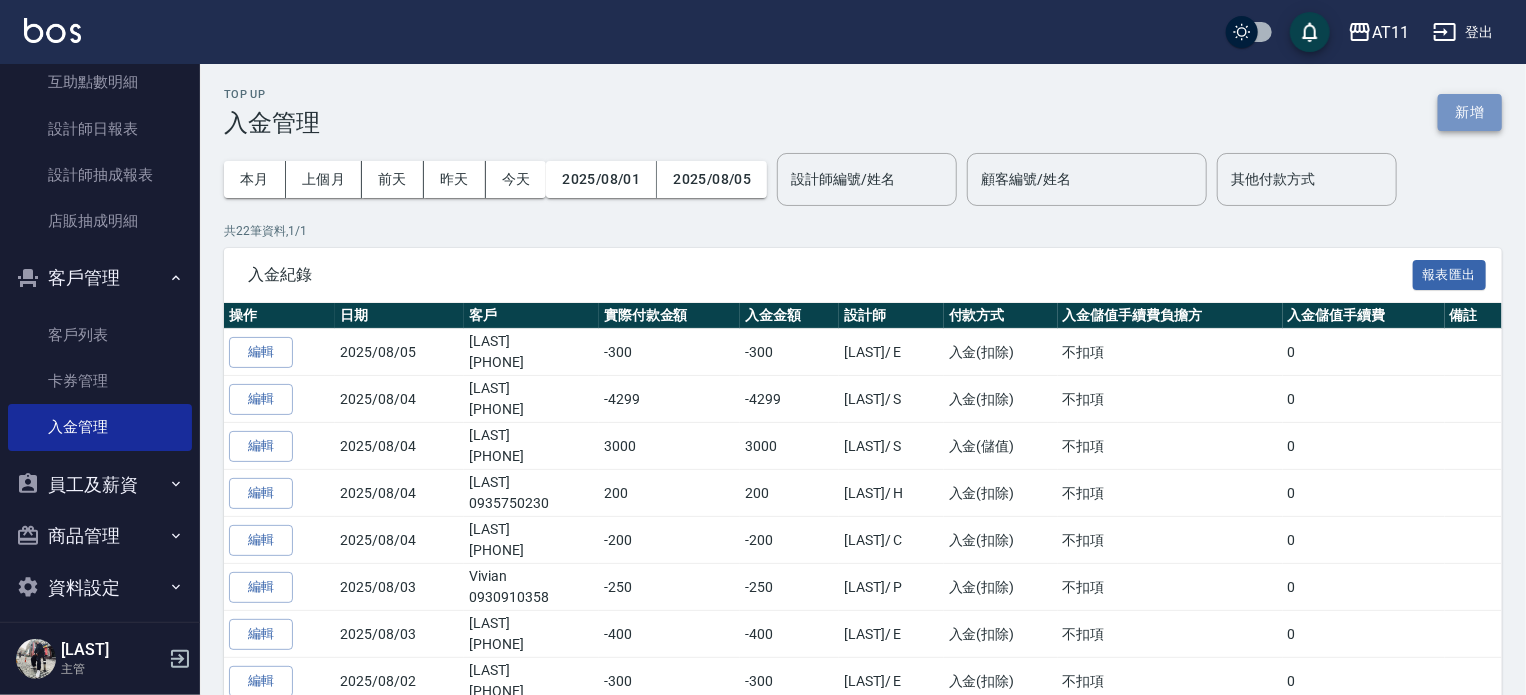 click on "新增" at bounding box center [1470, 112] 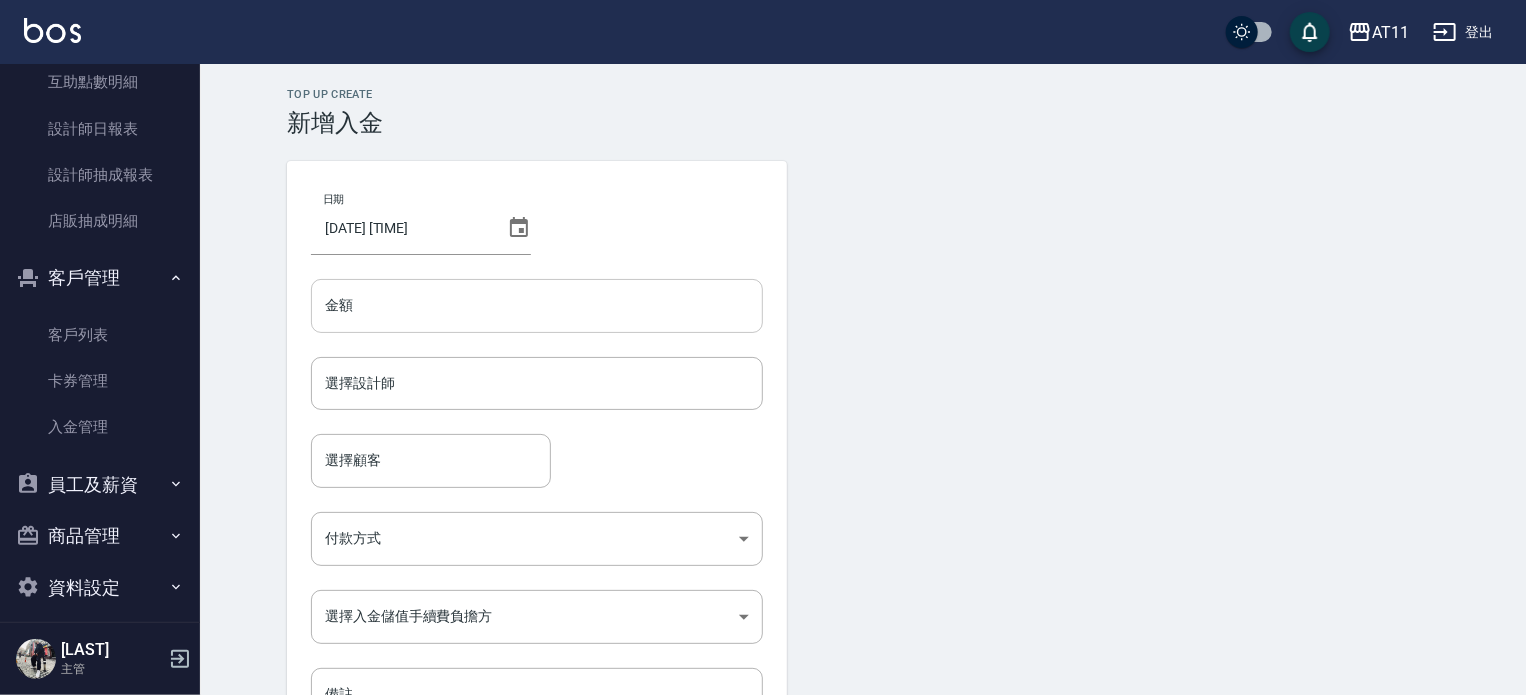 click on "金額" at bounding box center (537, 306) 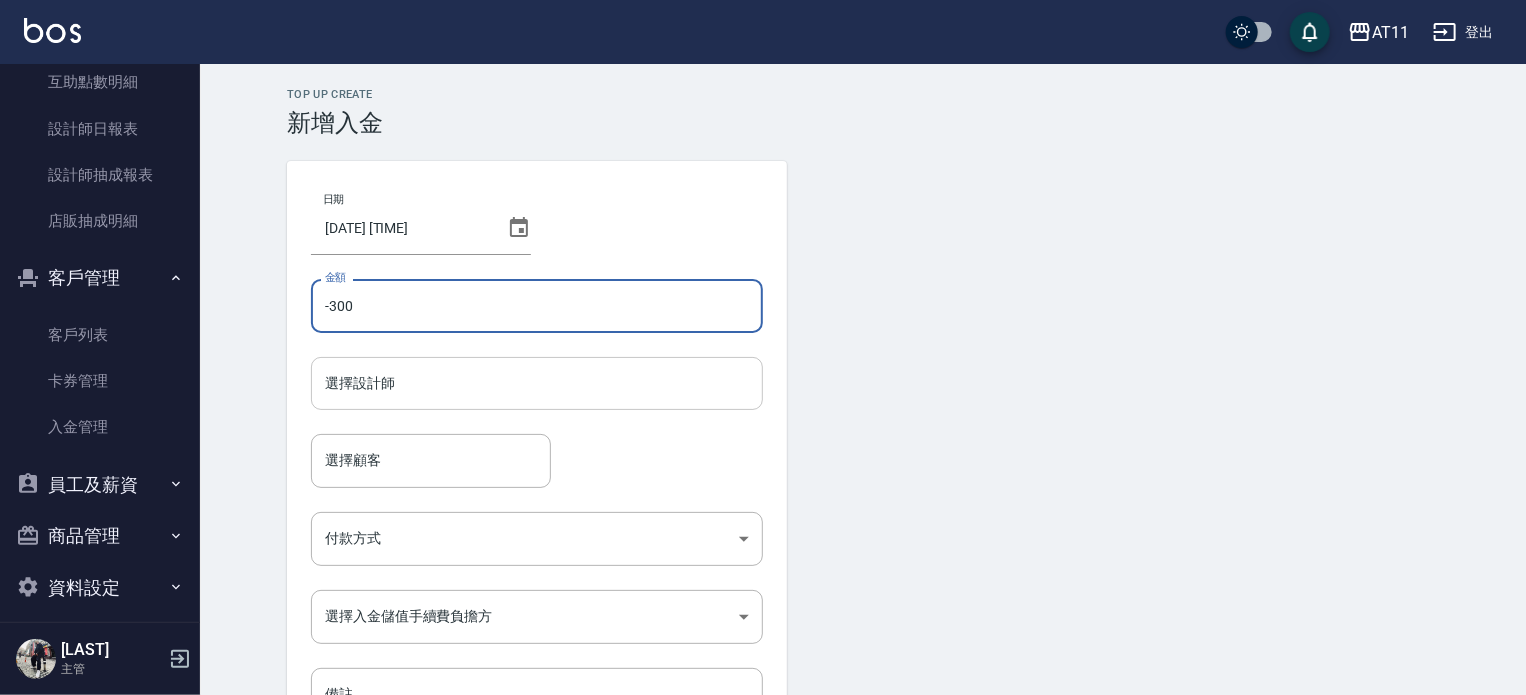 type on "-300" 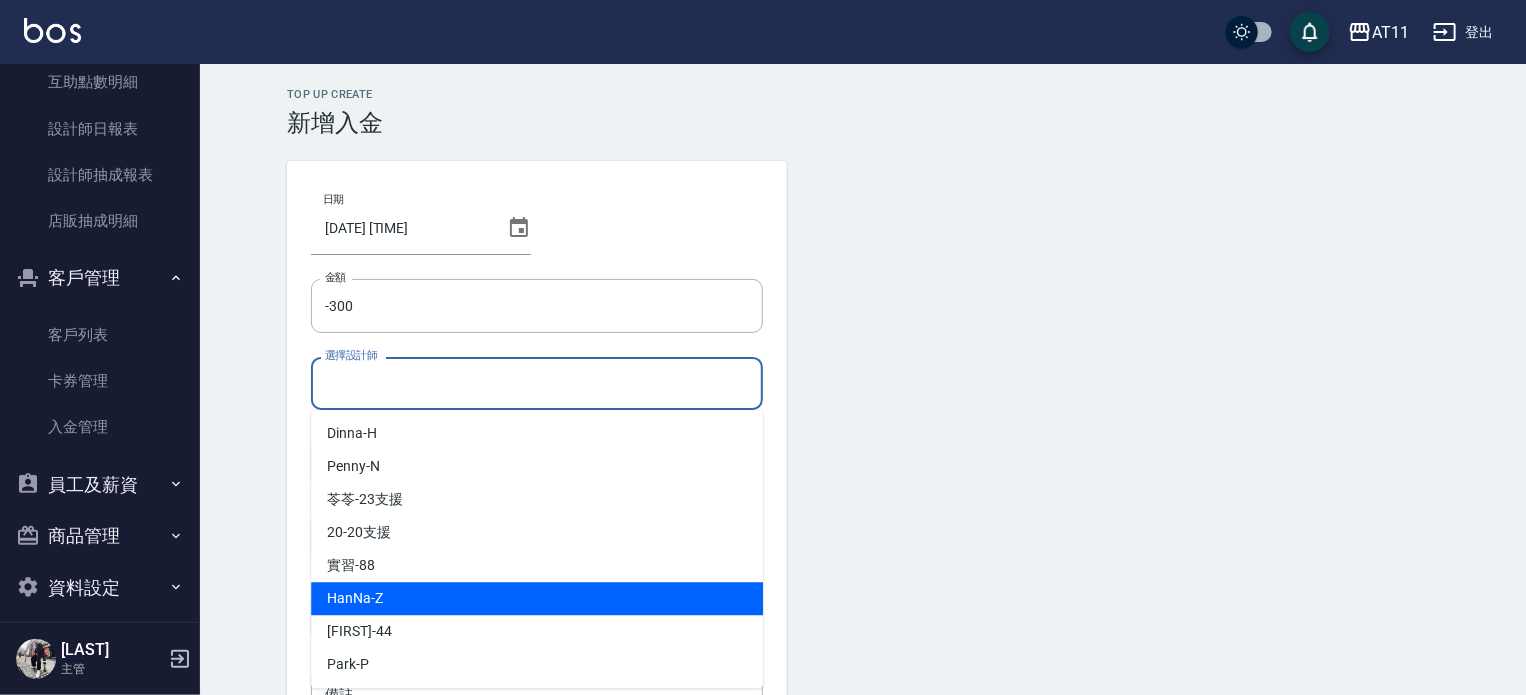scroll, scrollTop: 200, scrollLeft: 0, axis: vertical 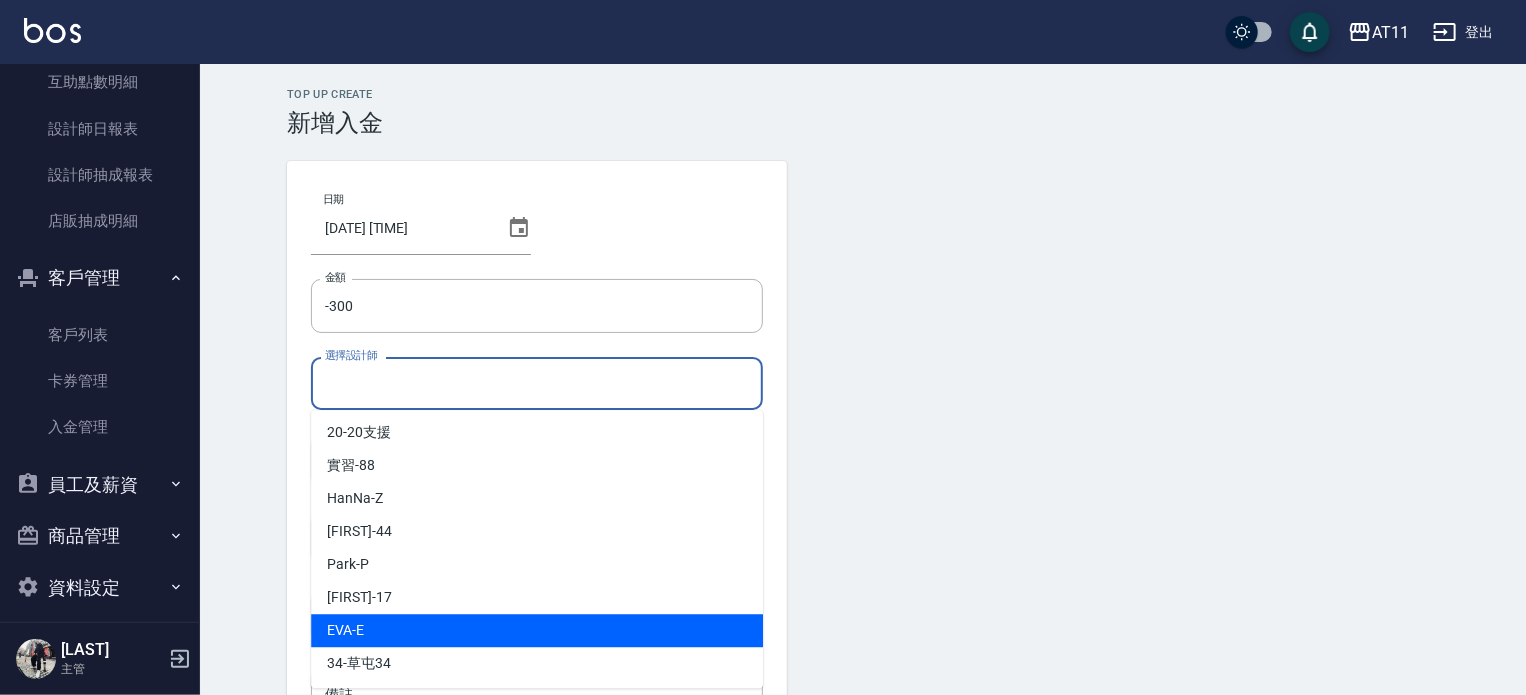 click on "EVA -E" at bounding box center (537, 630) 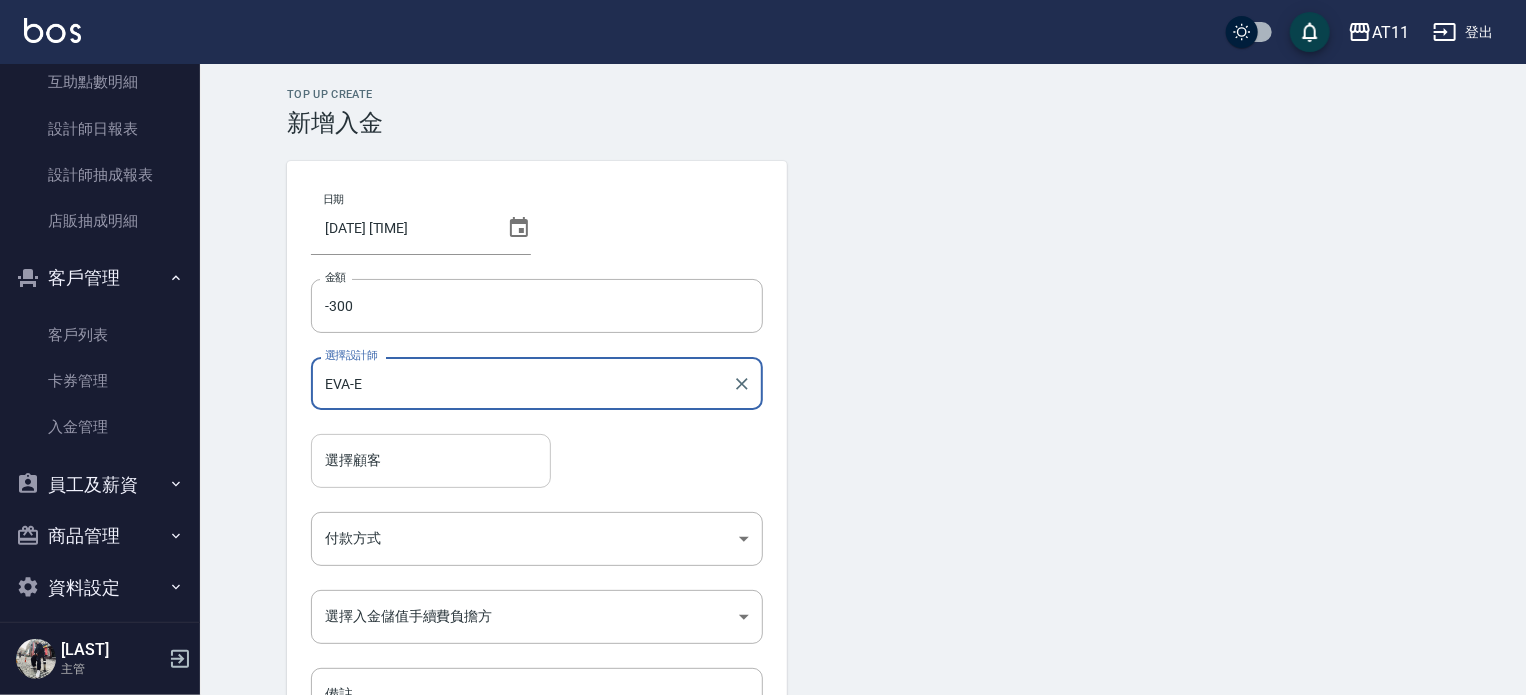 click on "選擇顧客" at bounding box center [431, 460] 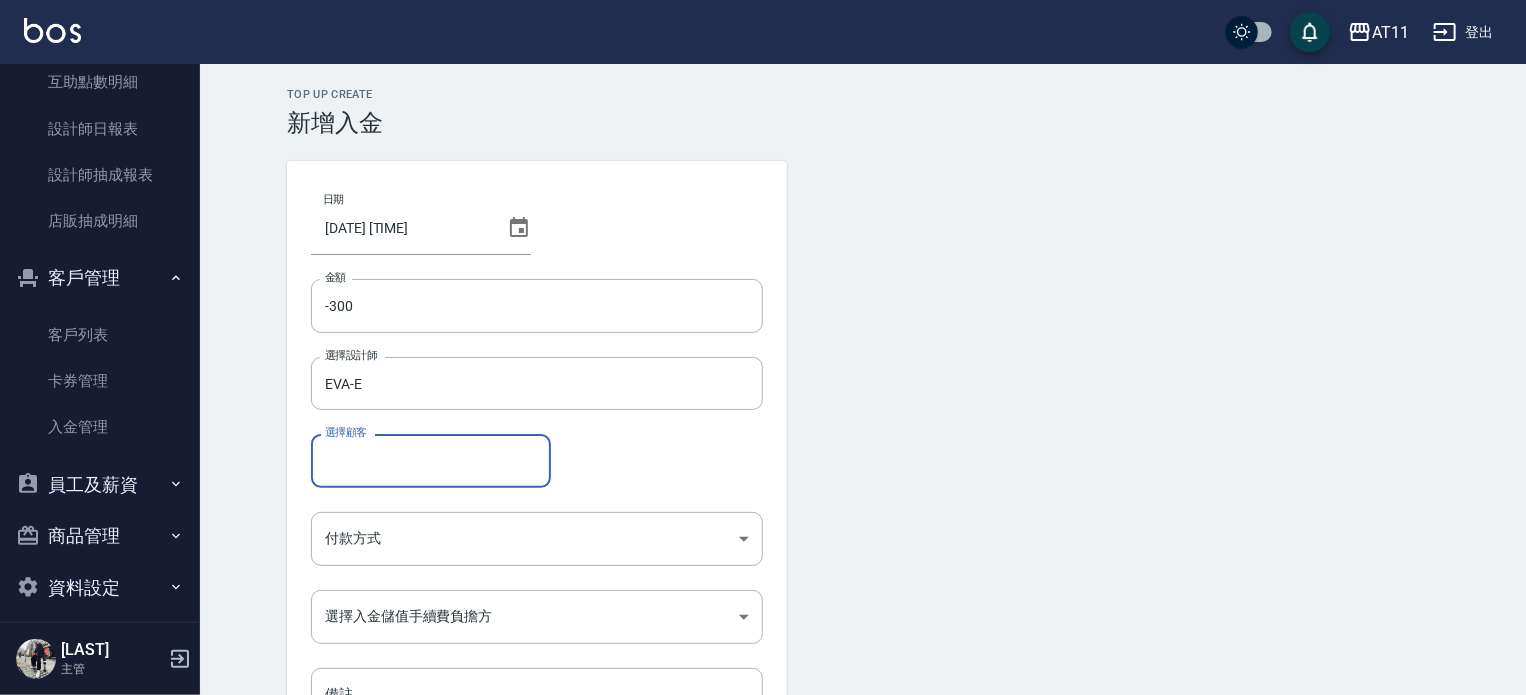 click on "選擇顧客" at bounding box center [431, 460] 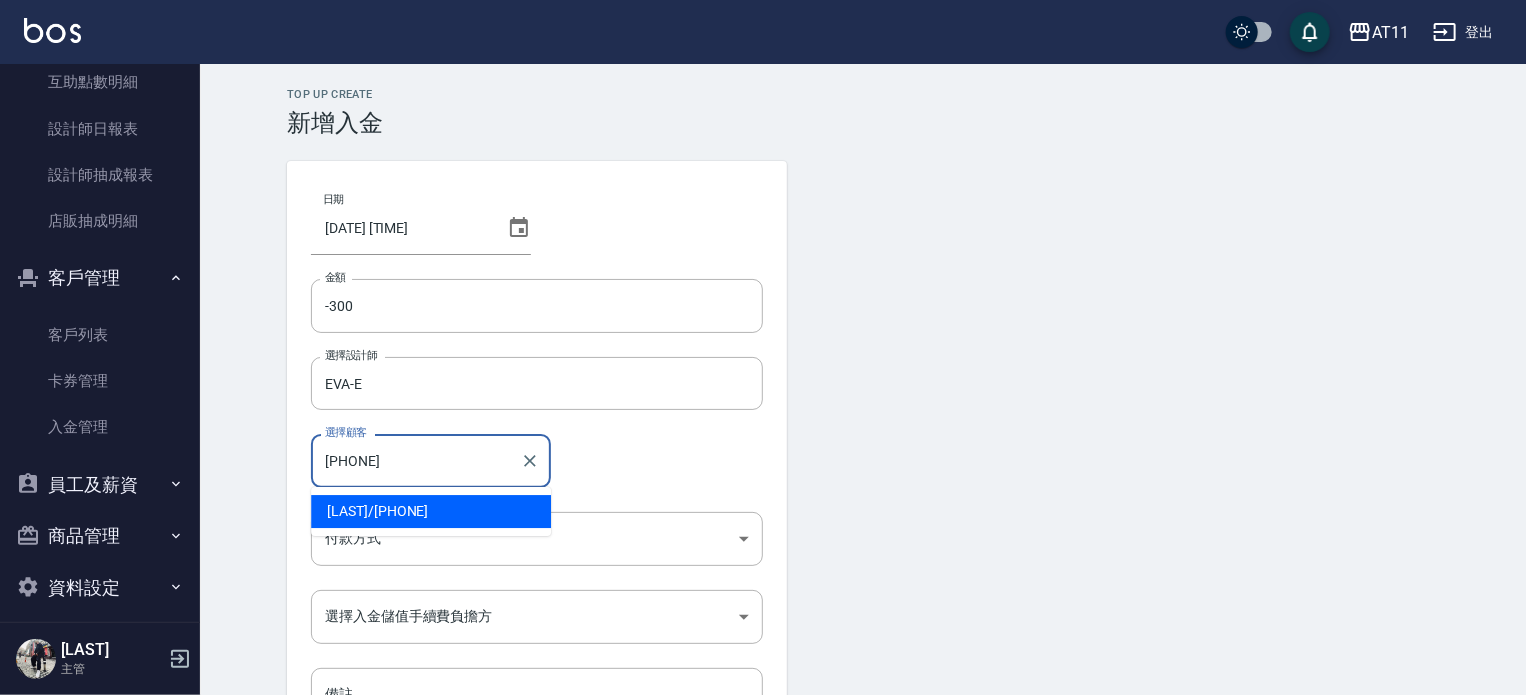 click on "[LAST] / [PHONE]" at bounding box center [431, 511] 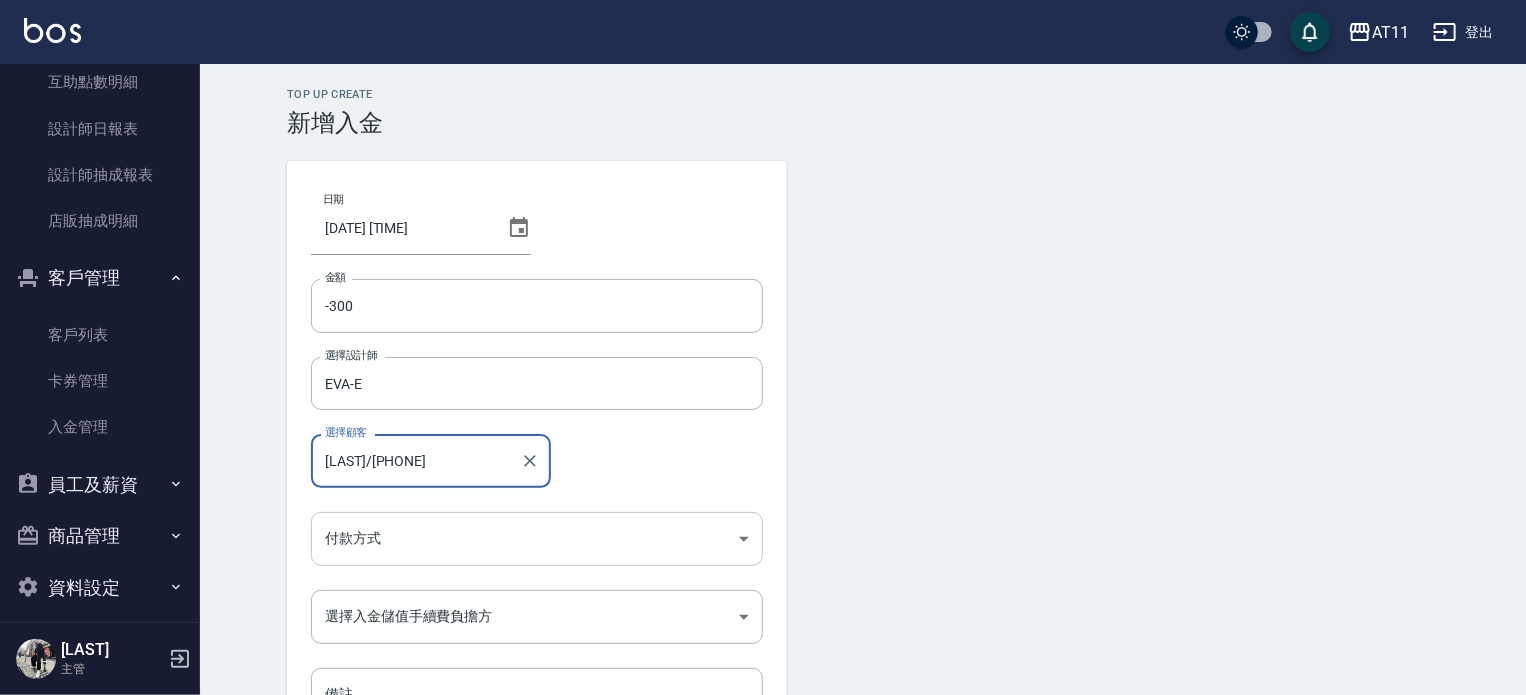 type on "[LAST]/[PHONE]" 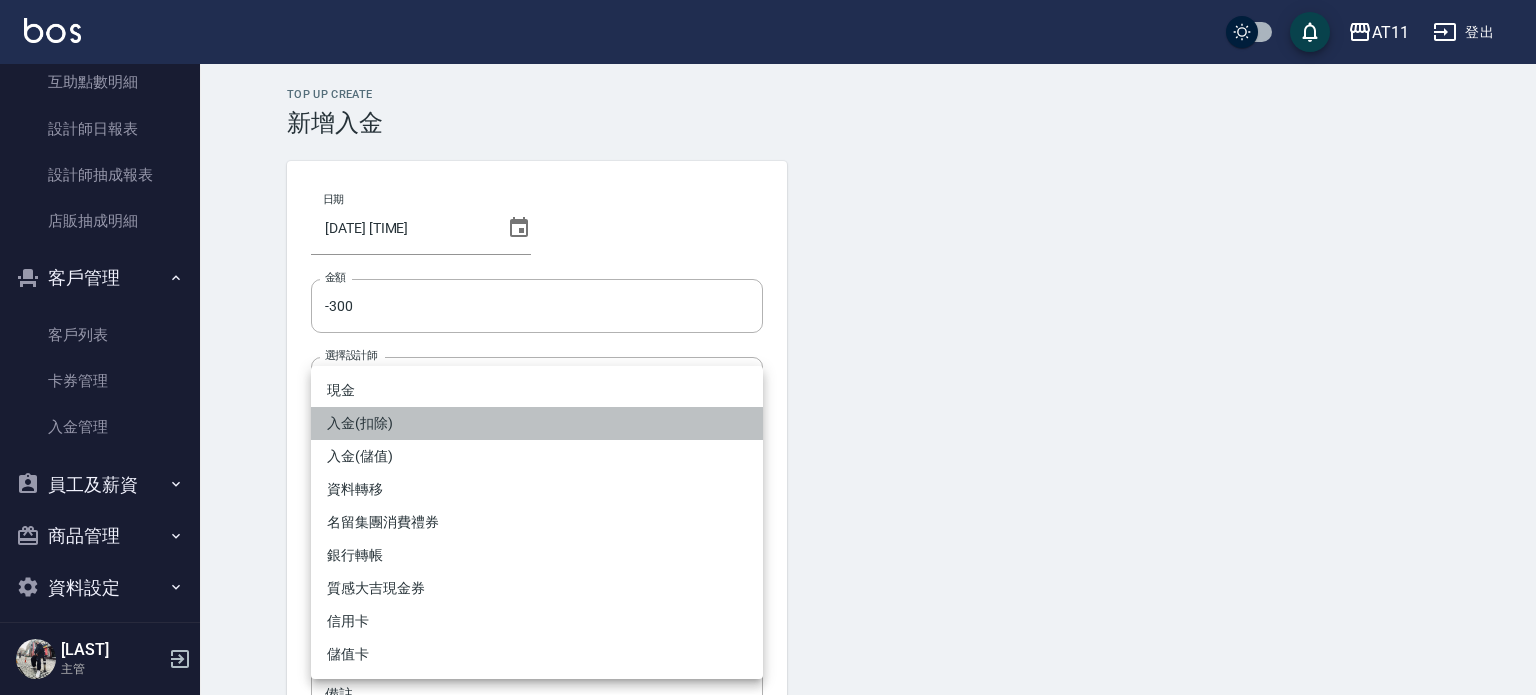 click on "入金(扣除)" at bounding box center [537, 423] 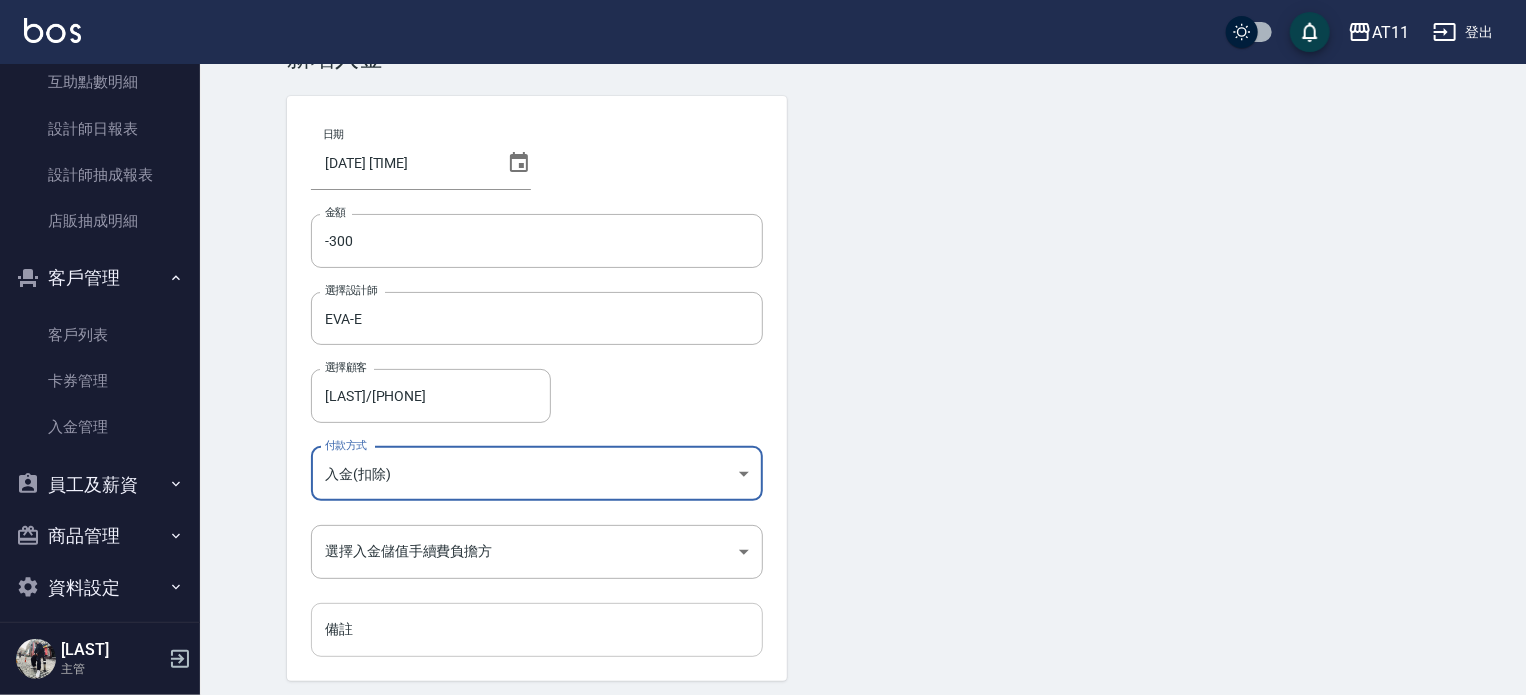 scroll, scrollTop: 100, scrollLeft: 0, axis: vertical 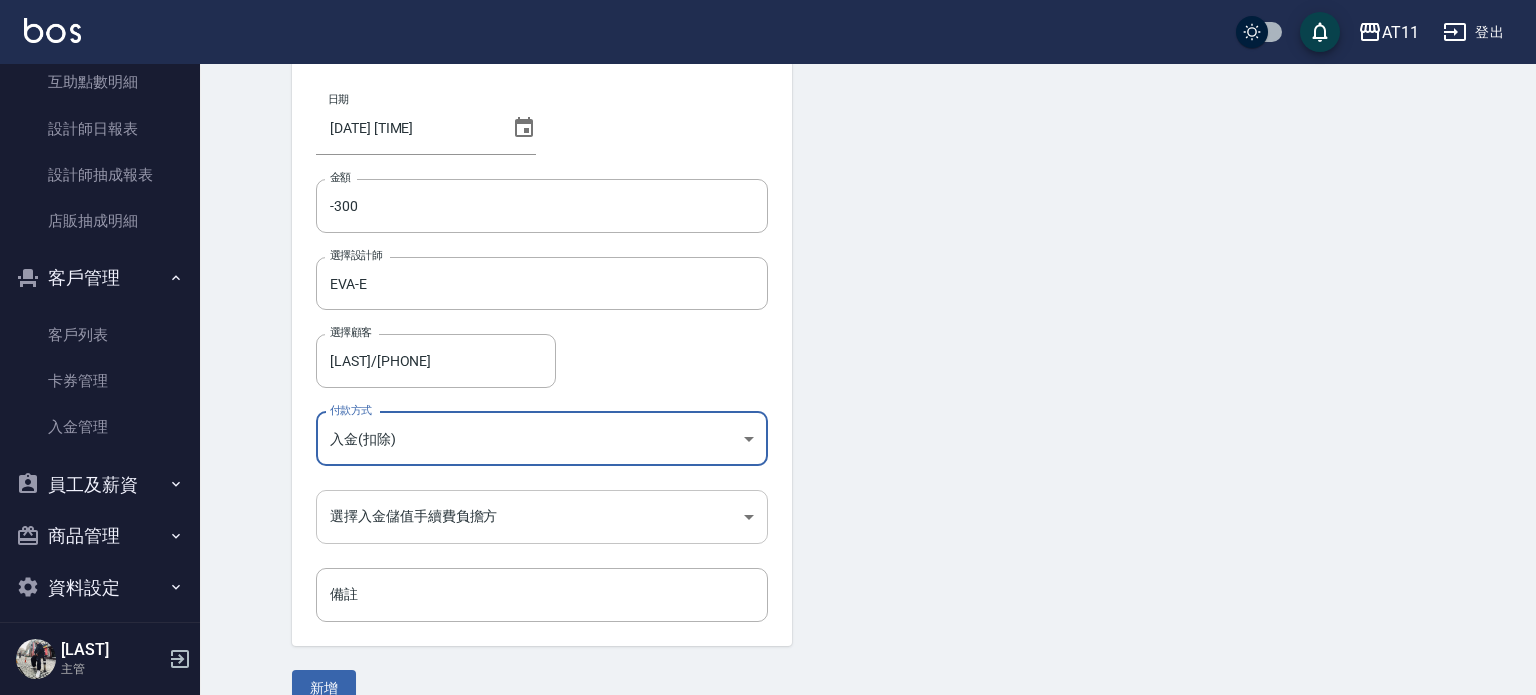 click on "AT11 登出 櫃檯作業 打帳單 帳單列表 現金收支登錄 材料自購登錄 每日結帳 排班表 現場電腦打卡 掃碼打卡 預約管理 預約管理 單日預約紀錄 單週預約紀錄 報表及分析 報表目錄 店家日報表 互助日報表 互助點數明細 設計師日報表 設計師抽成報表 店販抽成明細 客戶管理 客戶列表 卡券管理 入金管理 員工及薪資 員工列表 全店打卡記錄 商品管理 商品分類設定 商品列表 資料設定 服務分類設定 服務項目設定 預收卡設定 支付方式設定 第三方卡券設定 [LAST] 主管 Top Up Create 新增入金 日期 [DATE] [TIME] 金額 -300 金額 選擇設計師 EVA-E 選擇設計師 選擇顧客 [LAST]/[PHONE] 選擇顧客 付款方式 入金(扣除) 入金(扣除) 付款方式 選擇入金儲值手續費負擔方 ​ 選擇入金儲值手續費負擔方 備註 備註 新增" at bounding box center (768, 315) 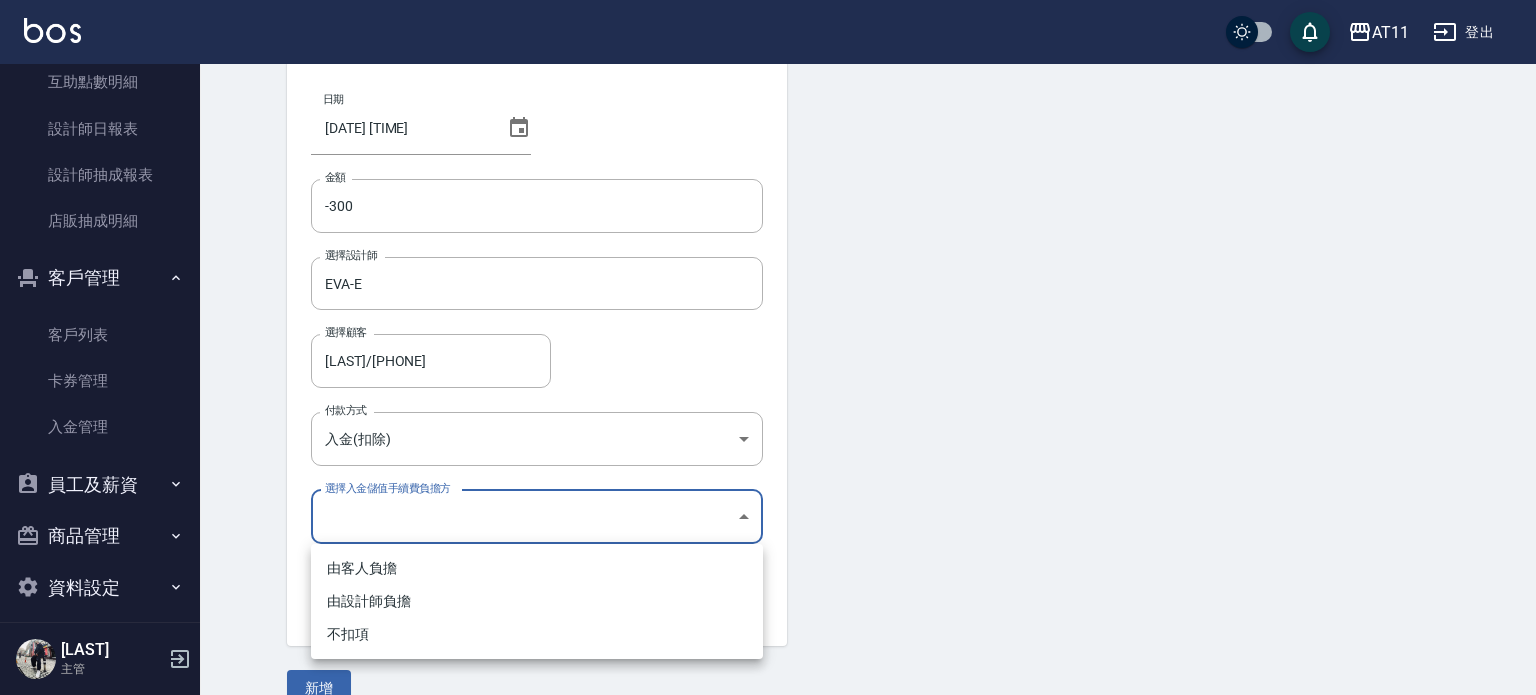 click on "不扣項" at bounding box center (537, 634) 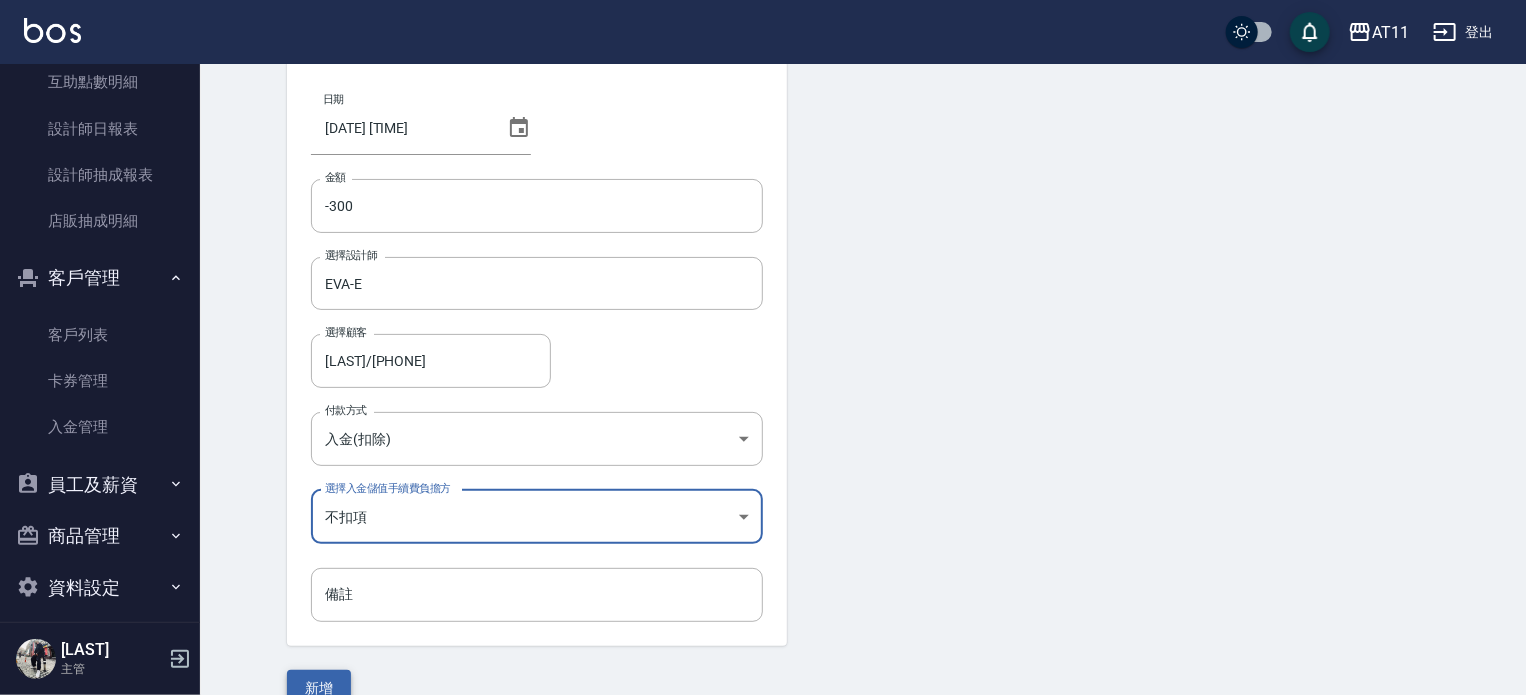 click on "新增" at bounding box center [319, 688] 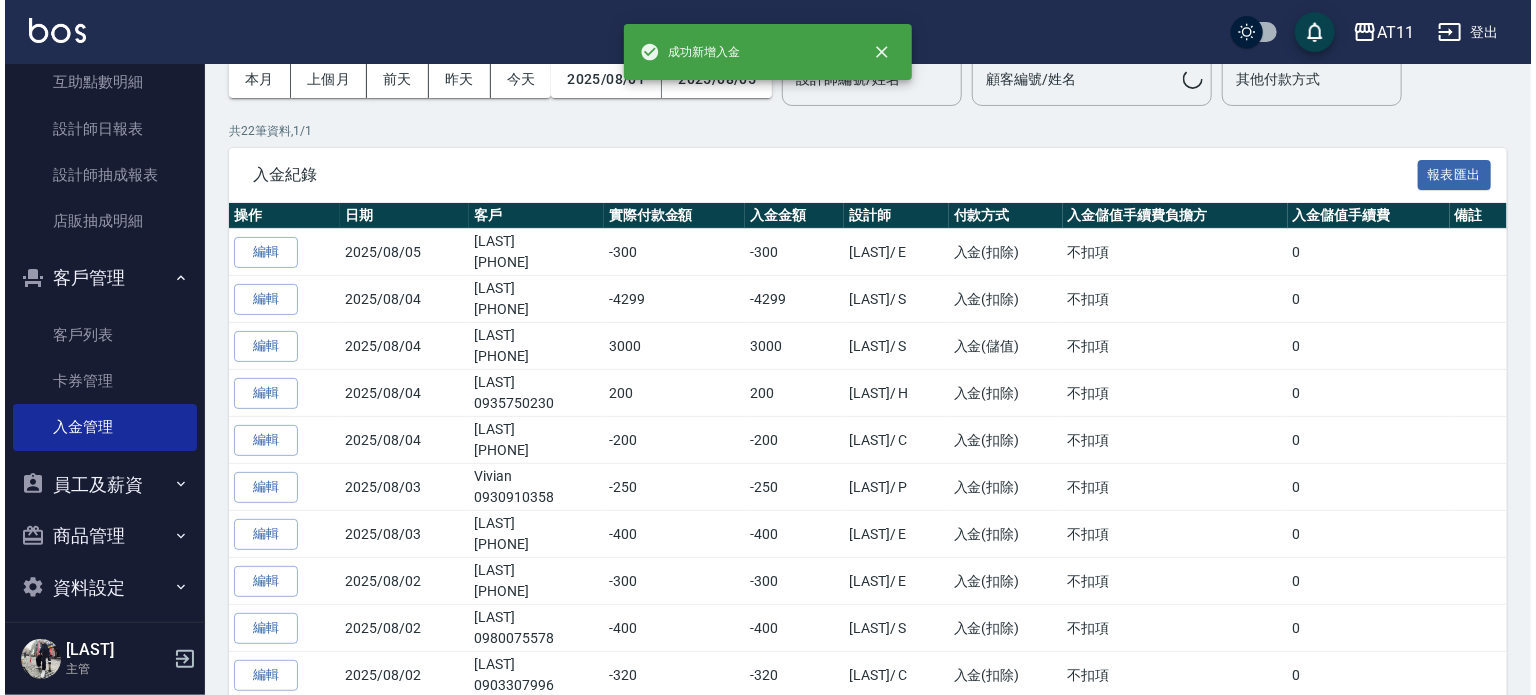 scroll, scrollTop: 0, scrollLeft: 0, axis: both 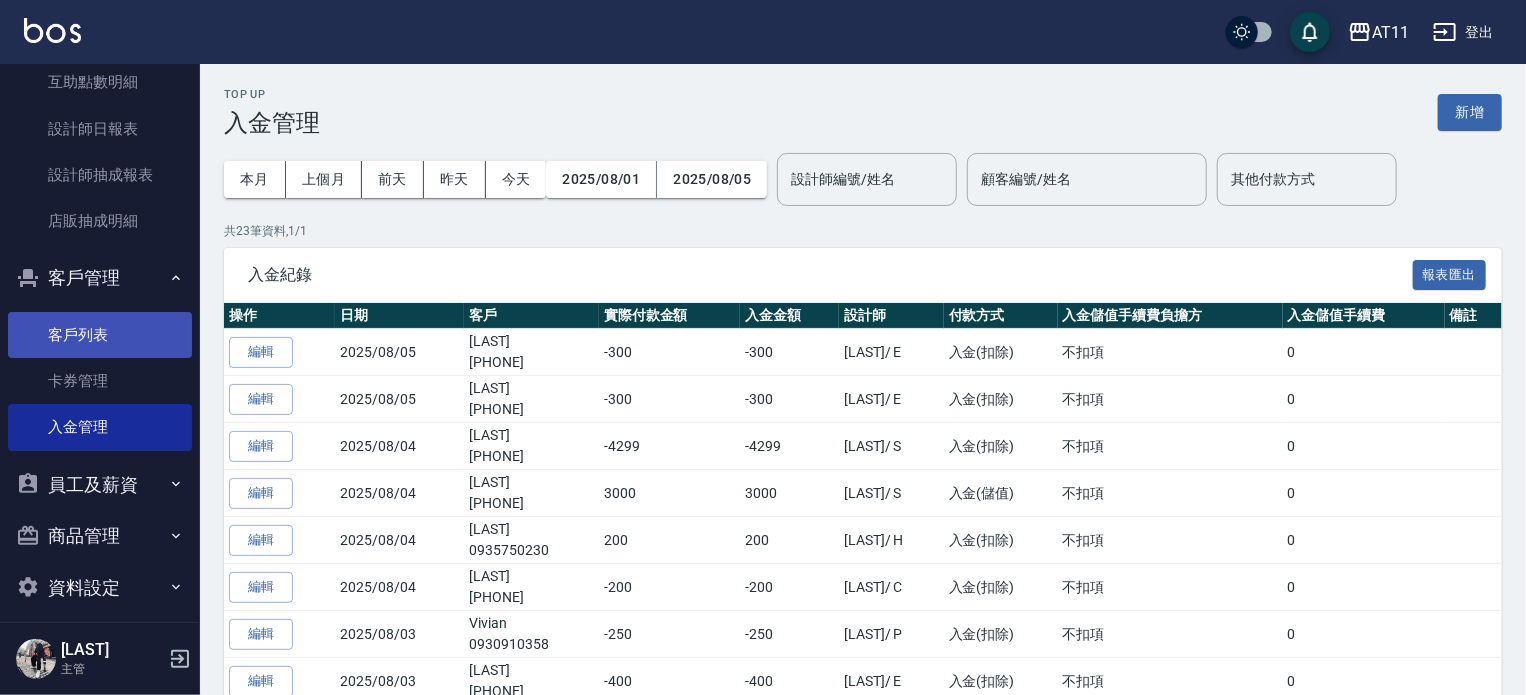 click on "客戶列表" at bounding box center [100, 335] 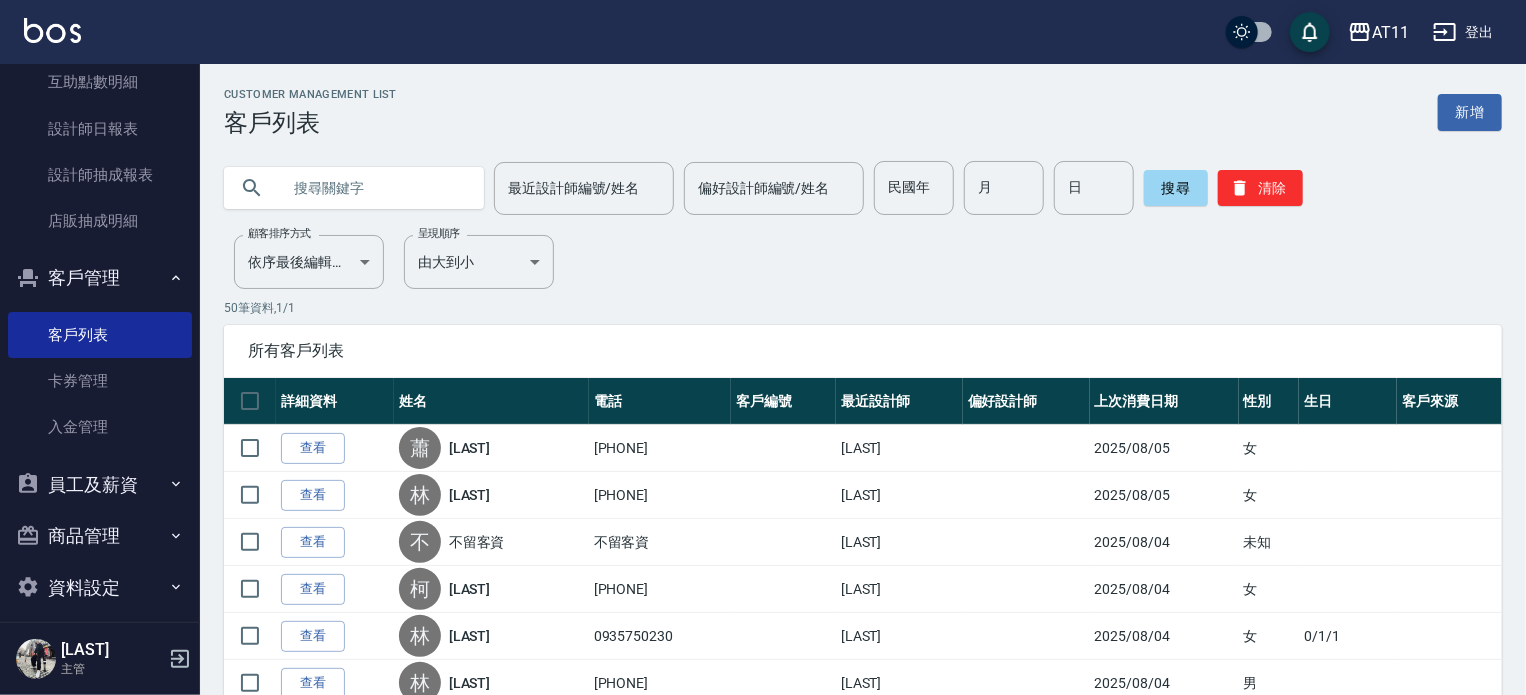 click at bounding box center [374, 188] 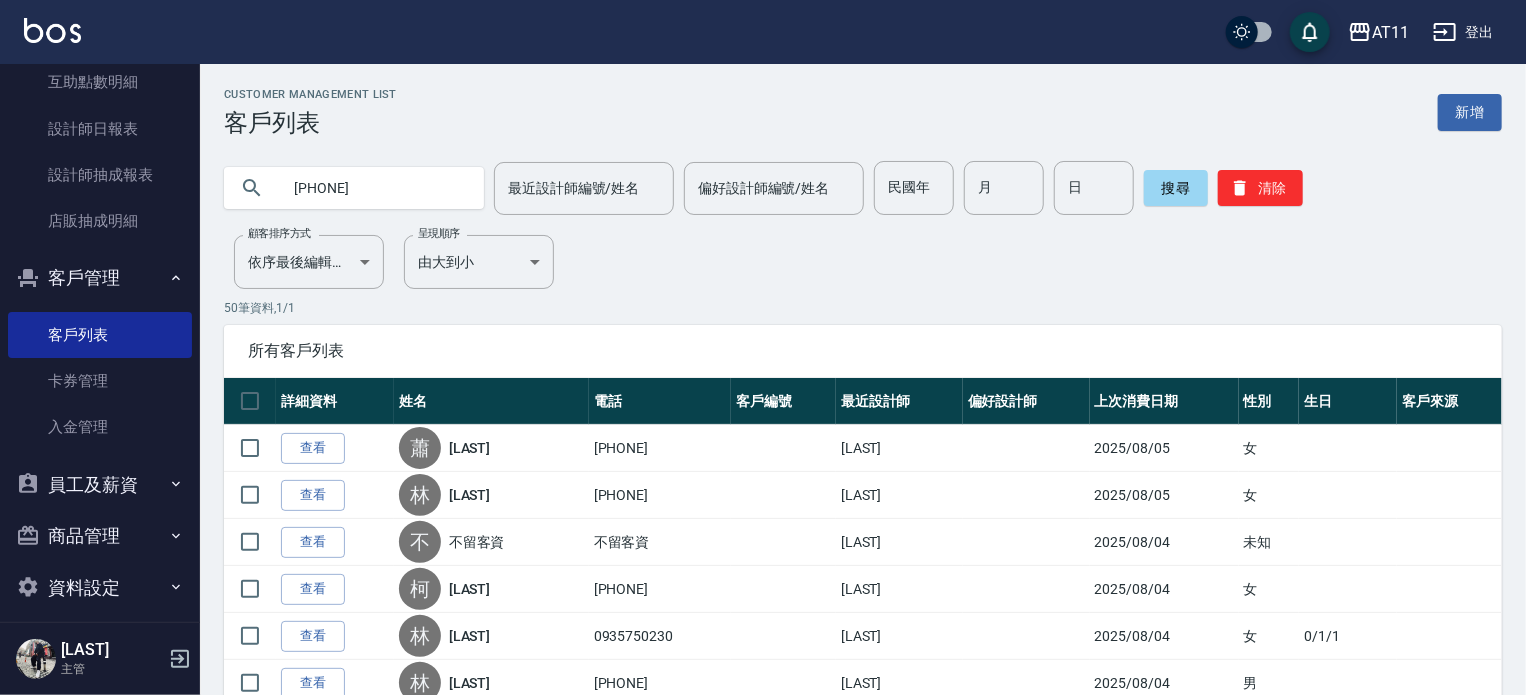 type on "[PHONE]" 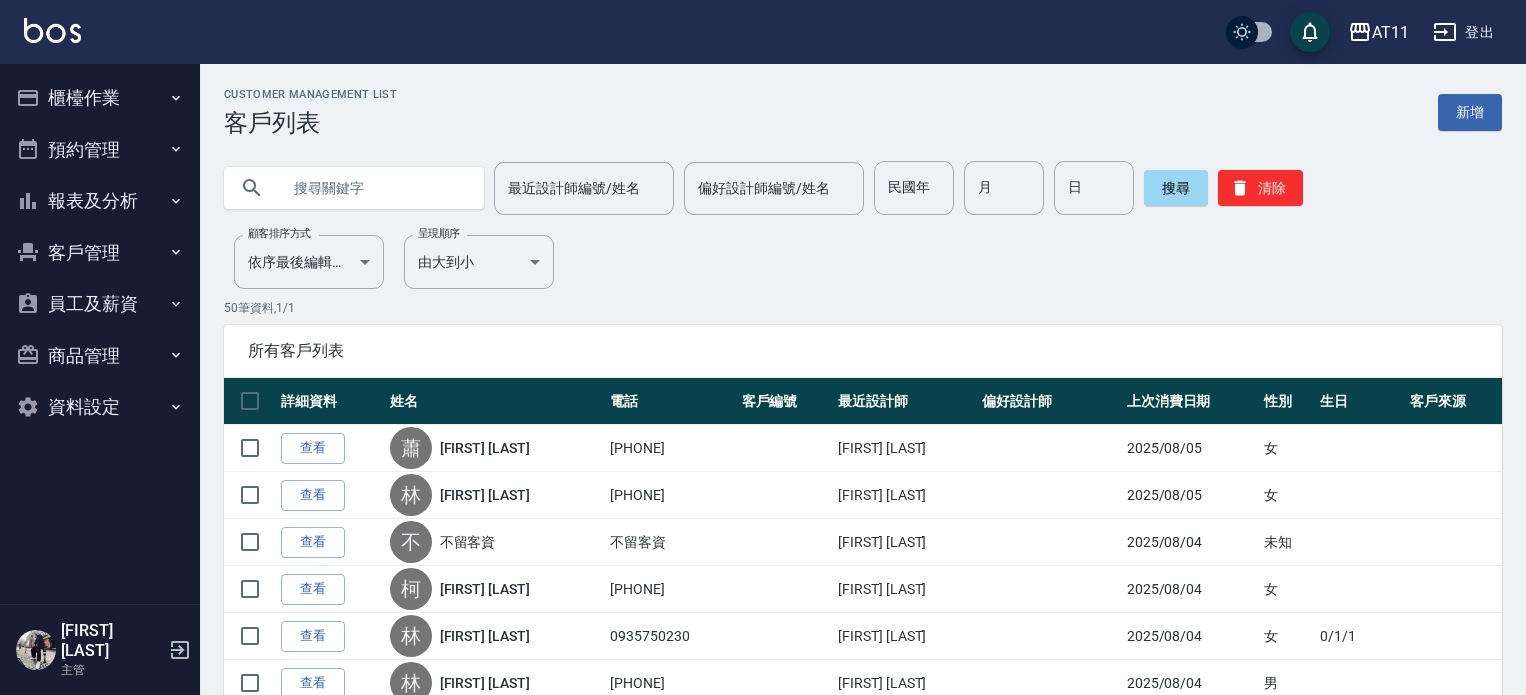 scroll, scrollTop: 0, scrollLeft: 0, axis: both 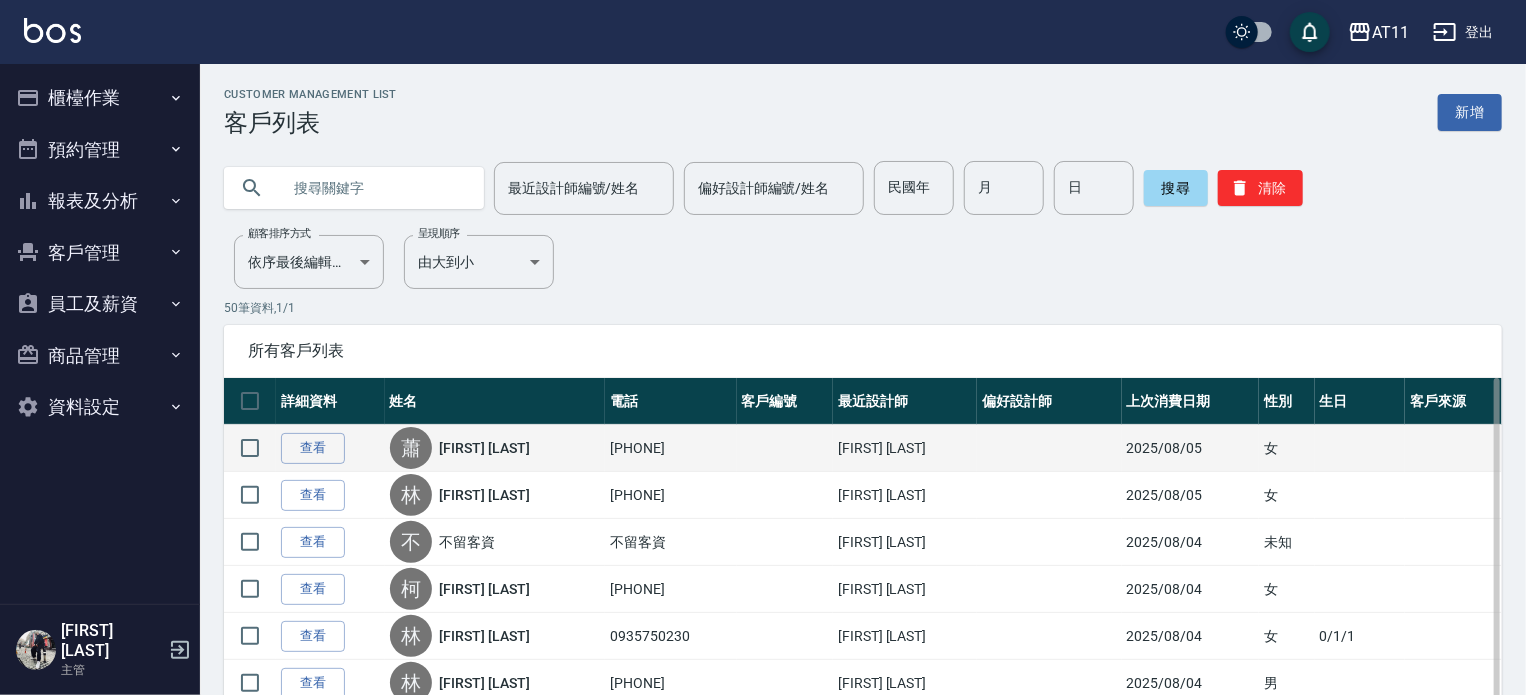 click on "[LAST]" at bounding box center [485, 448] 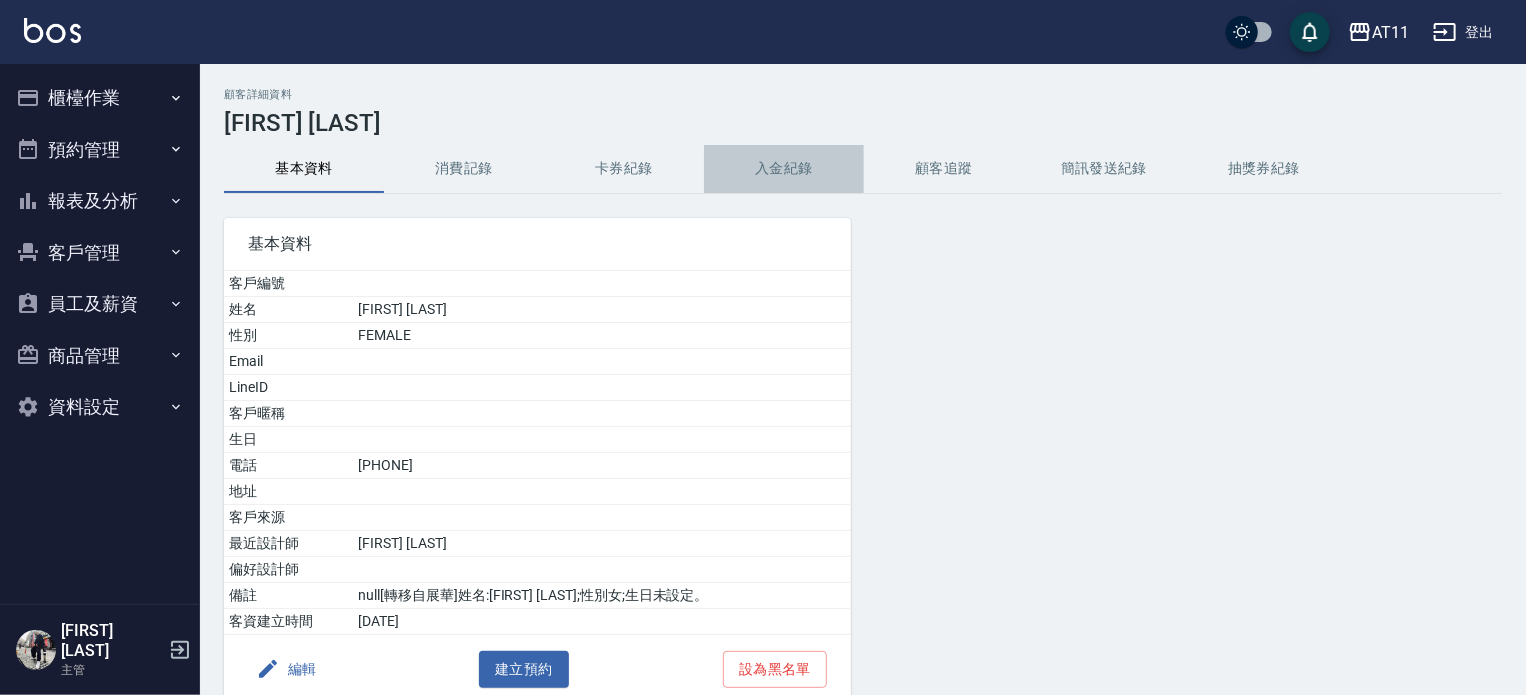 click on "入金紀錄" at bounding box center (784, 169) 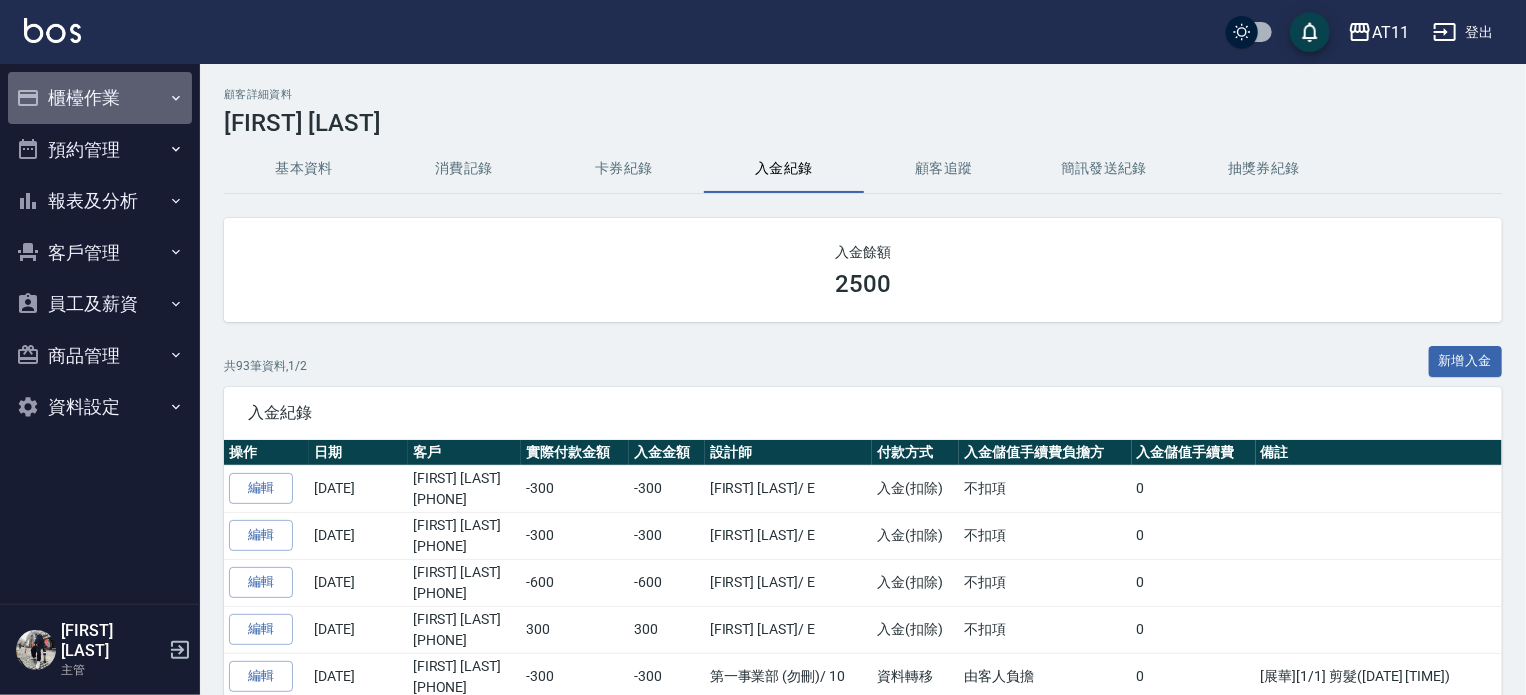 click on "櫃檯作業" at bounding box center (100, 98) 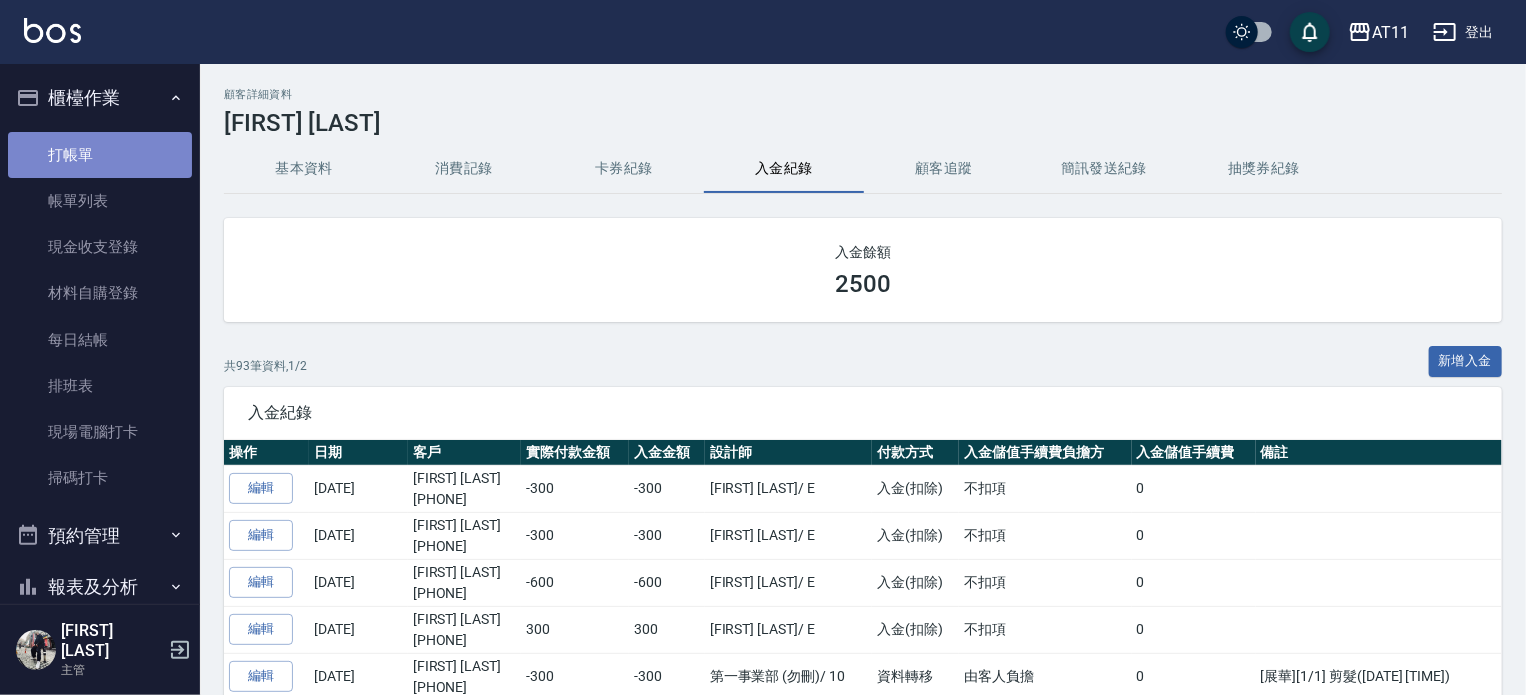 click on "打帳單" at bounding box center (100, 155) 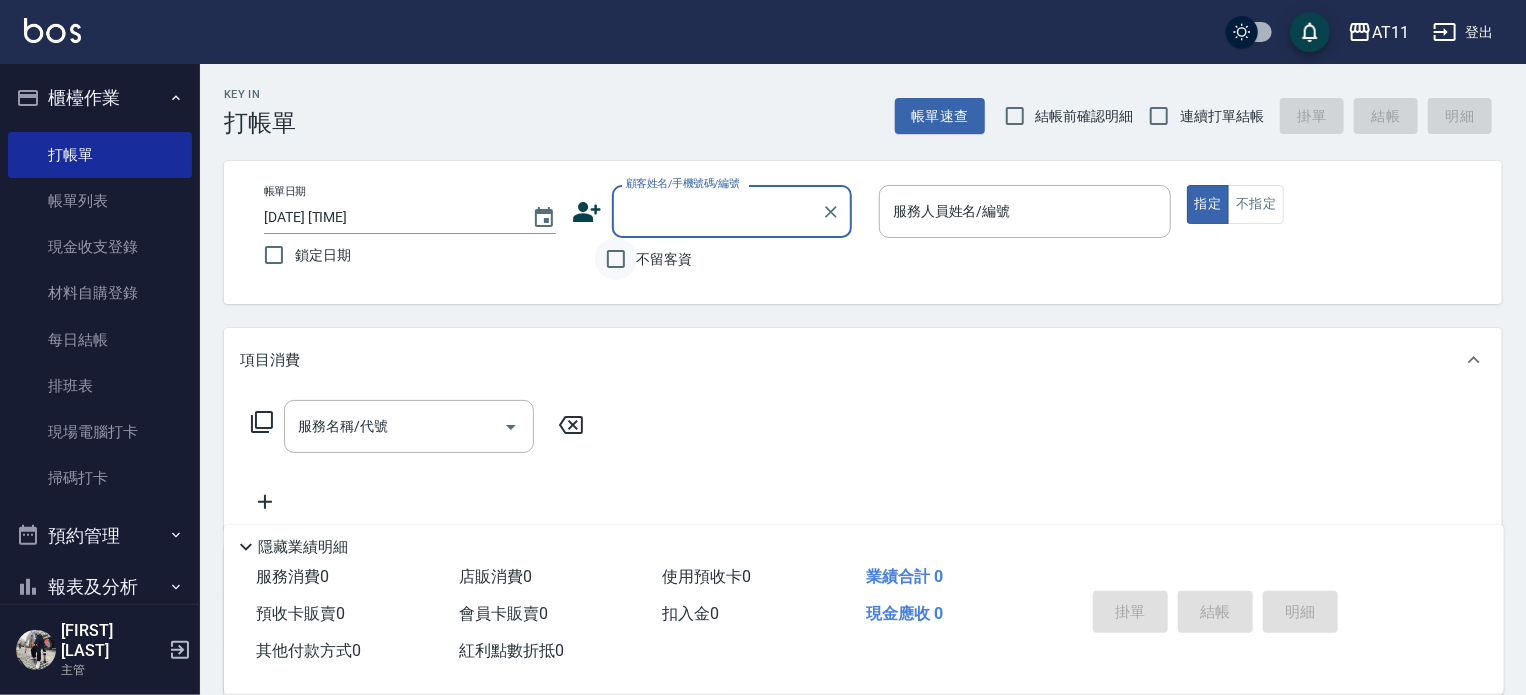 click on "不留客資" at bounding box center (616, 259) 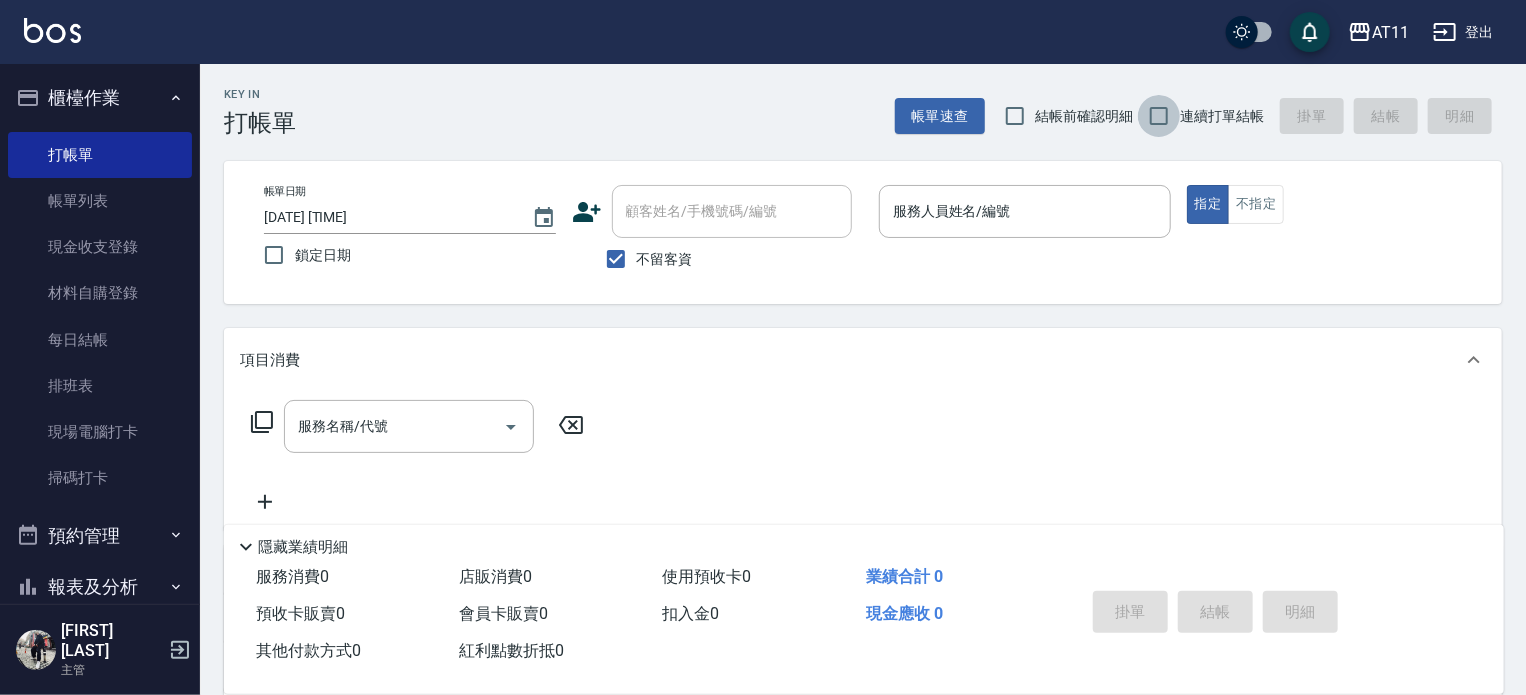 click on "連續打單結帳" at bounding box center (1159, 116) 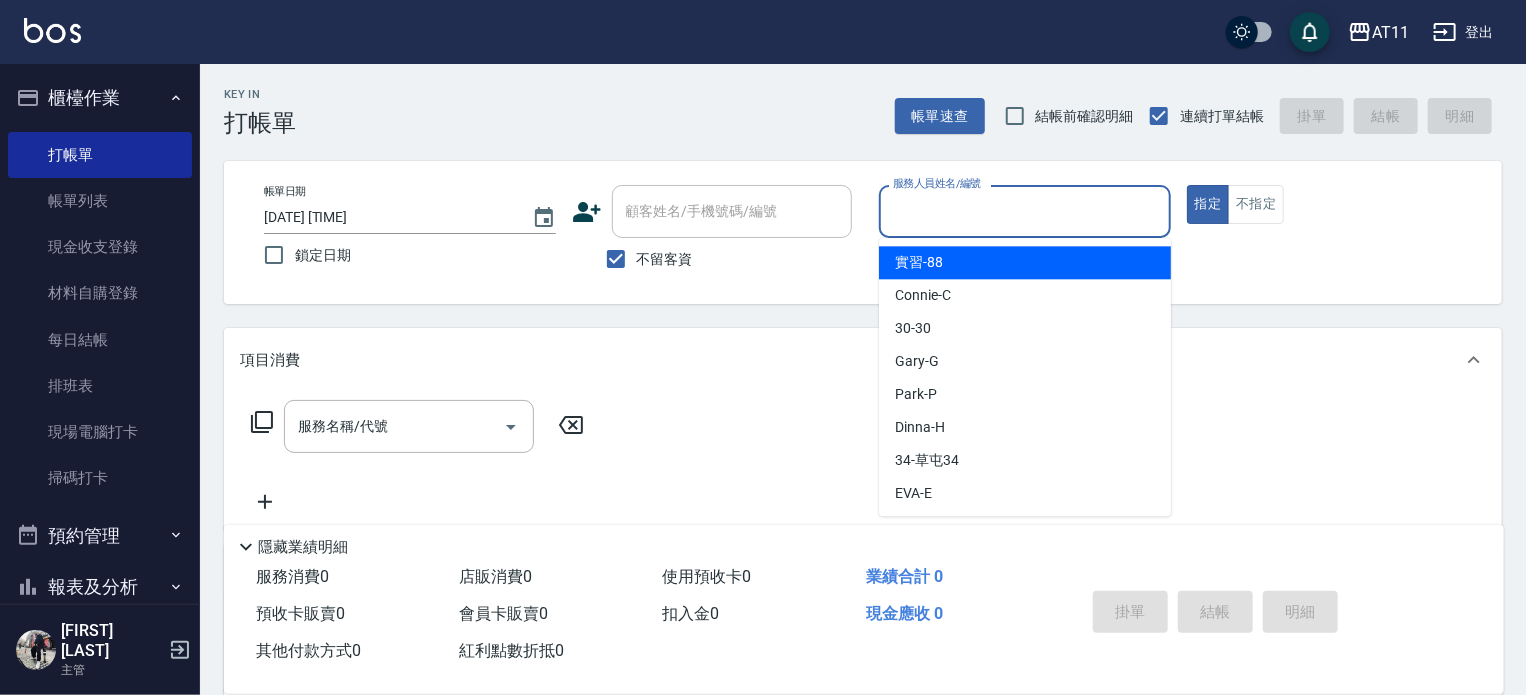 drag, startPoint x: 1084, startPoint y: 203, endPoint x: 1085, endPoint y: 275, distance: 72.00694 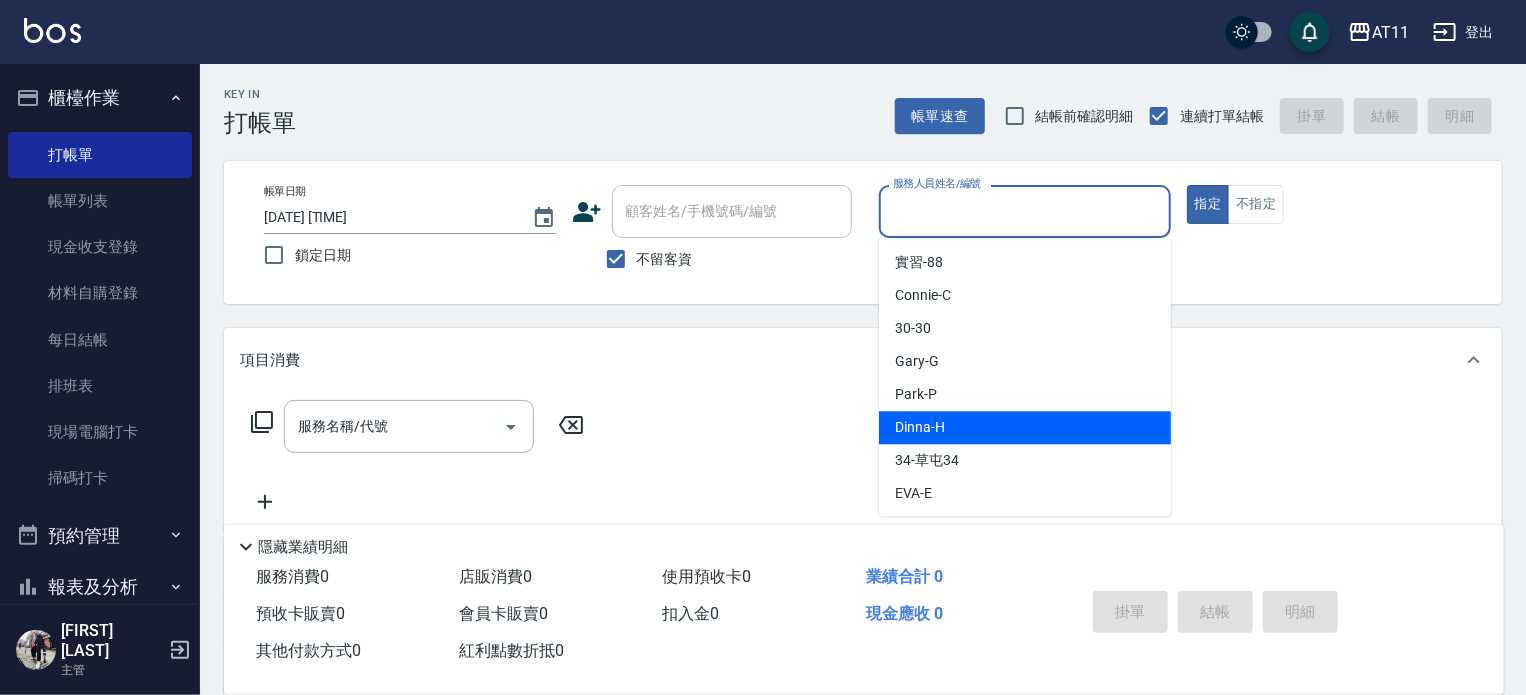 type on "ㄍ" 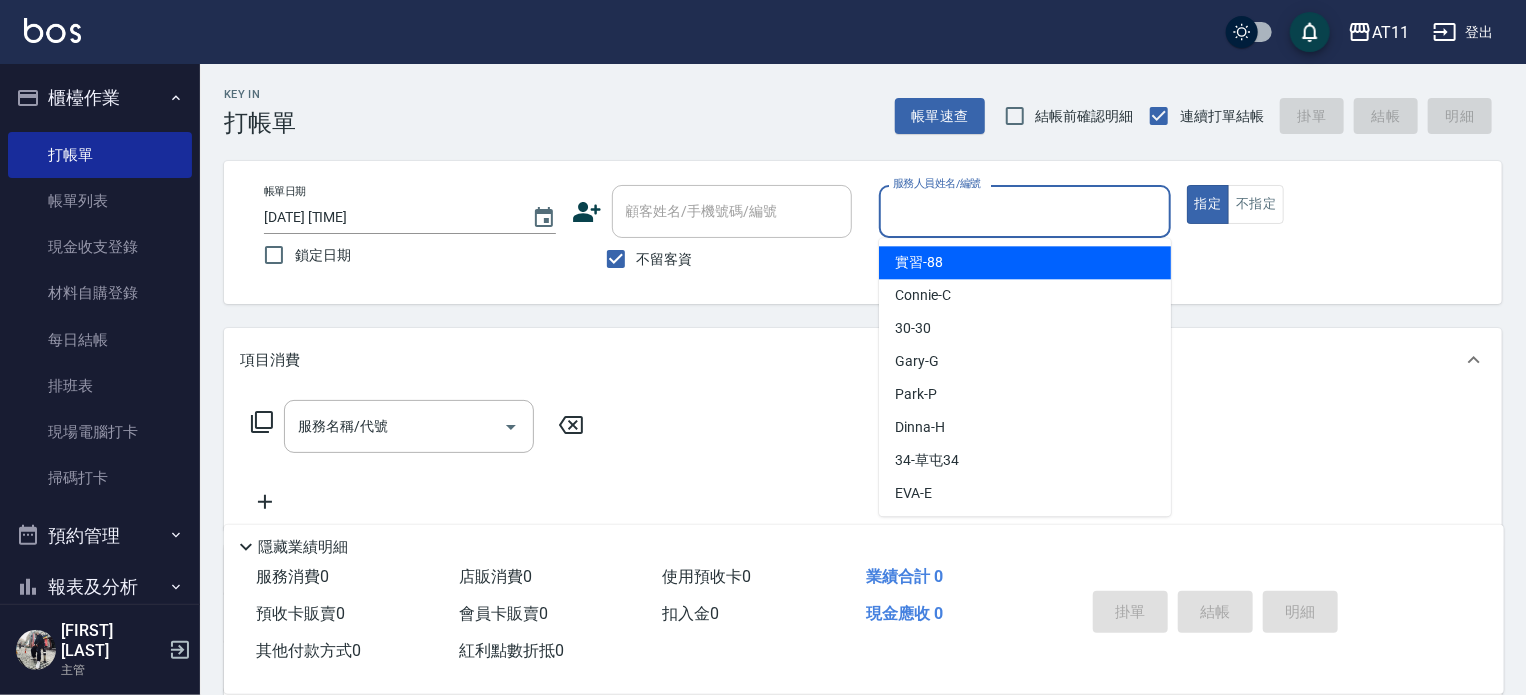type on "e" 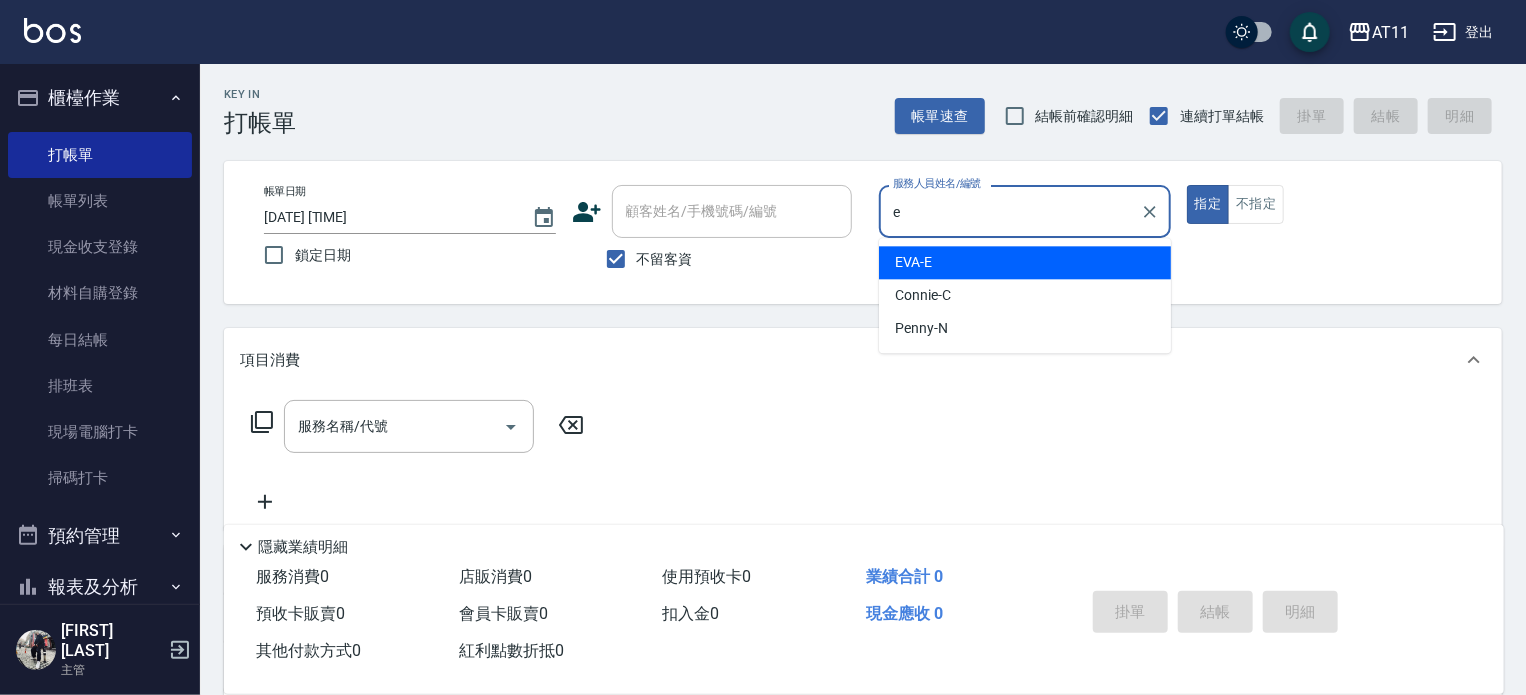 type on "EVA-E" 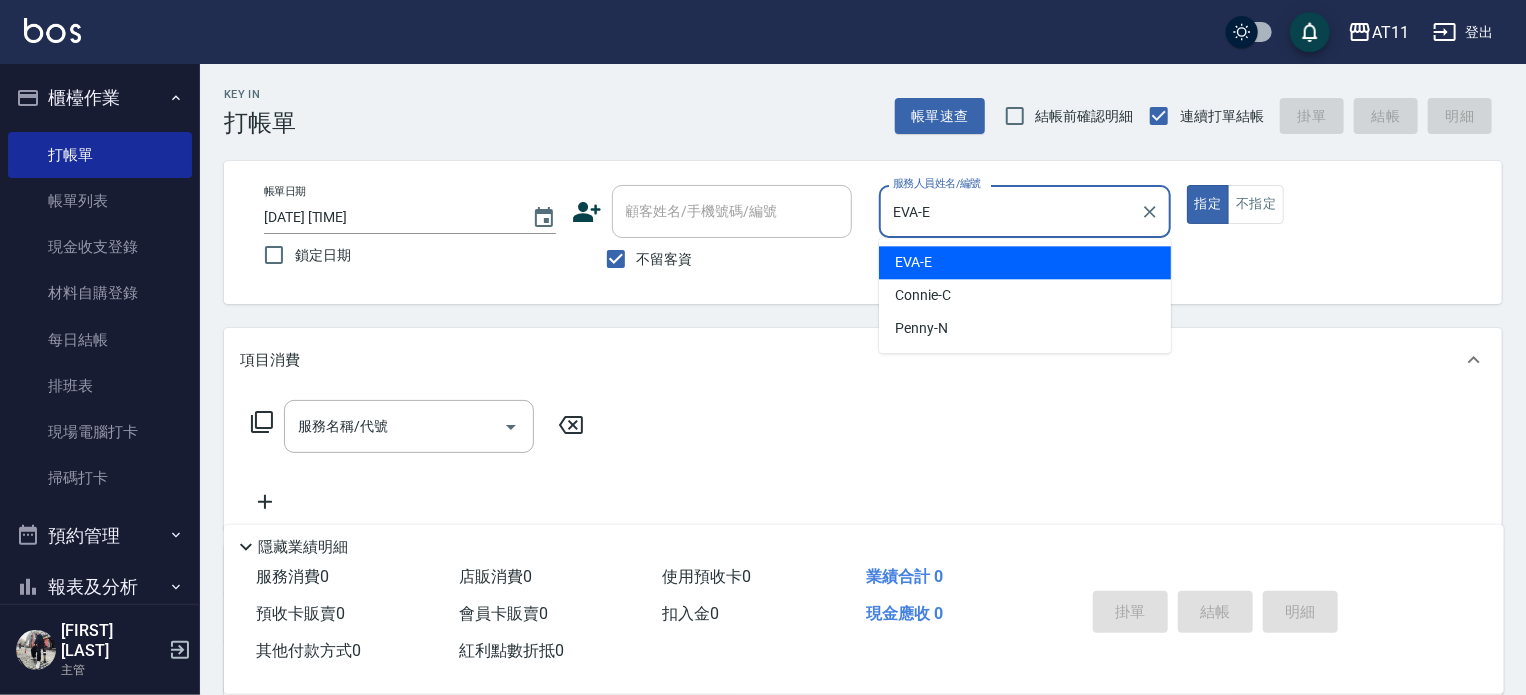 type on "true" 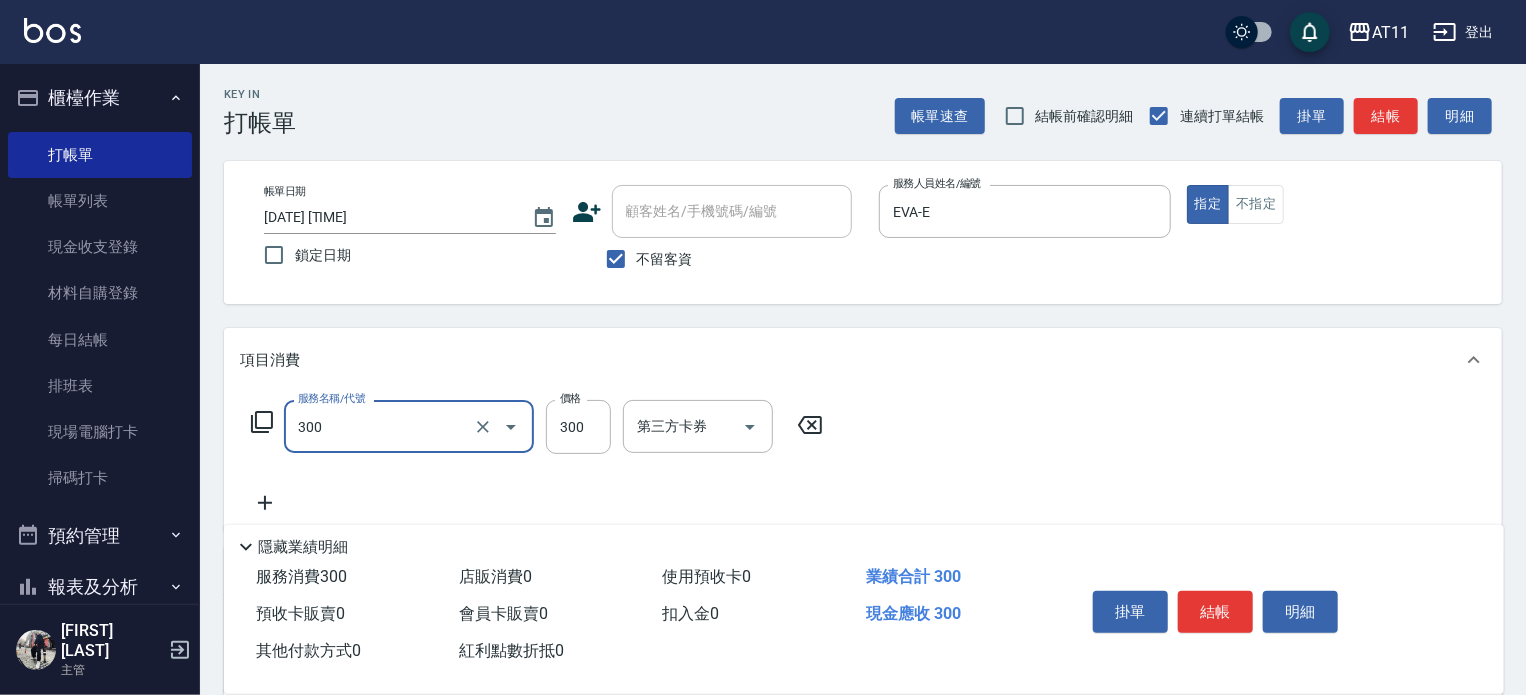 type on "A級剪髮(300)" 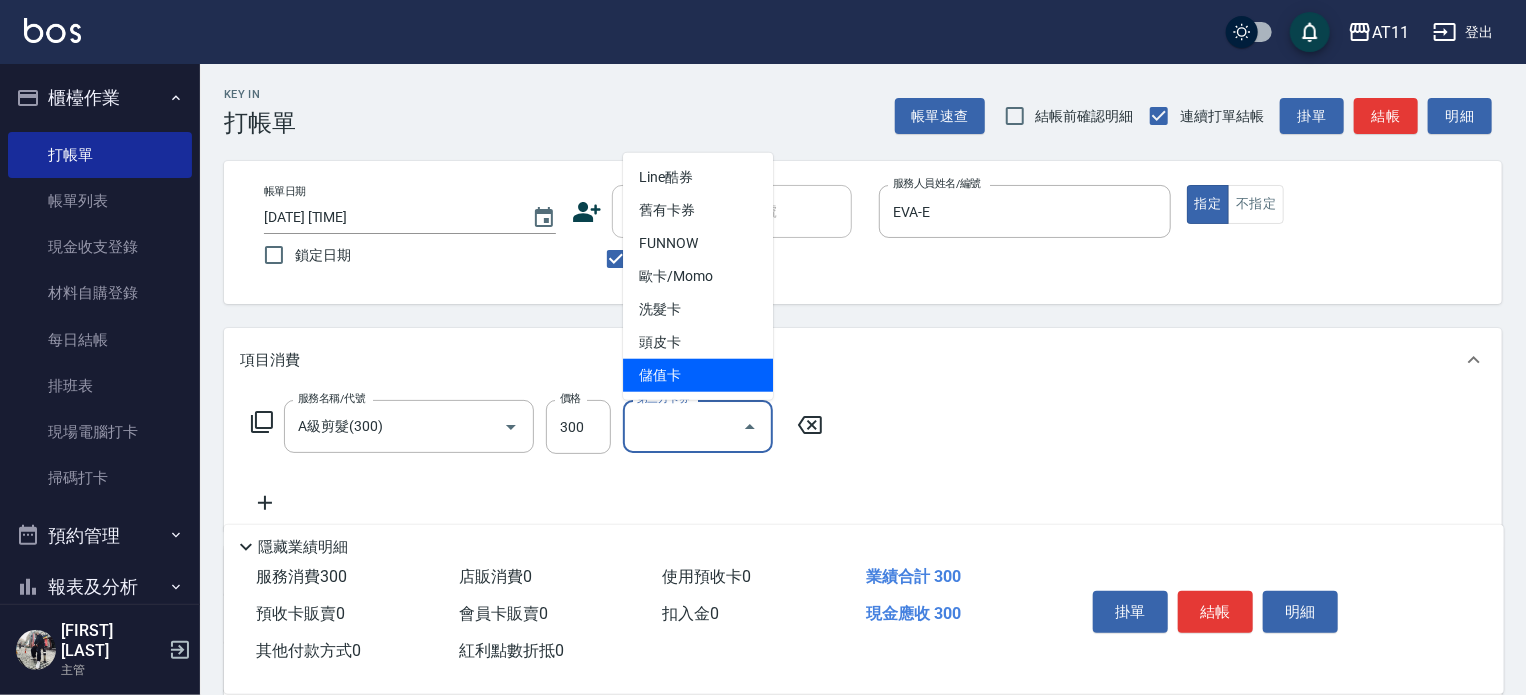 type on "儲值卡" 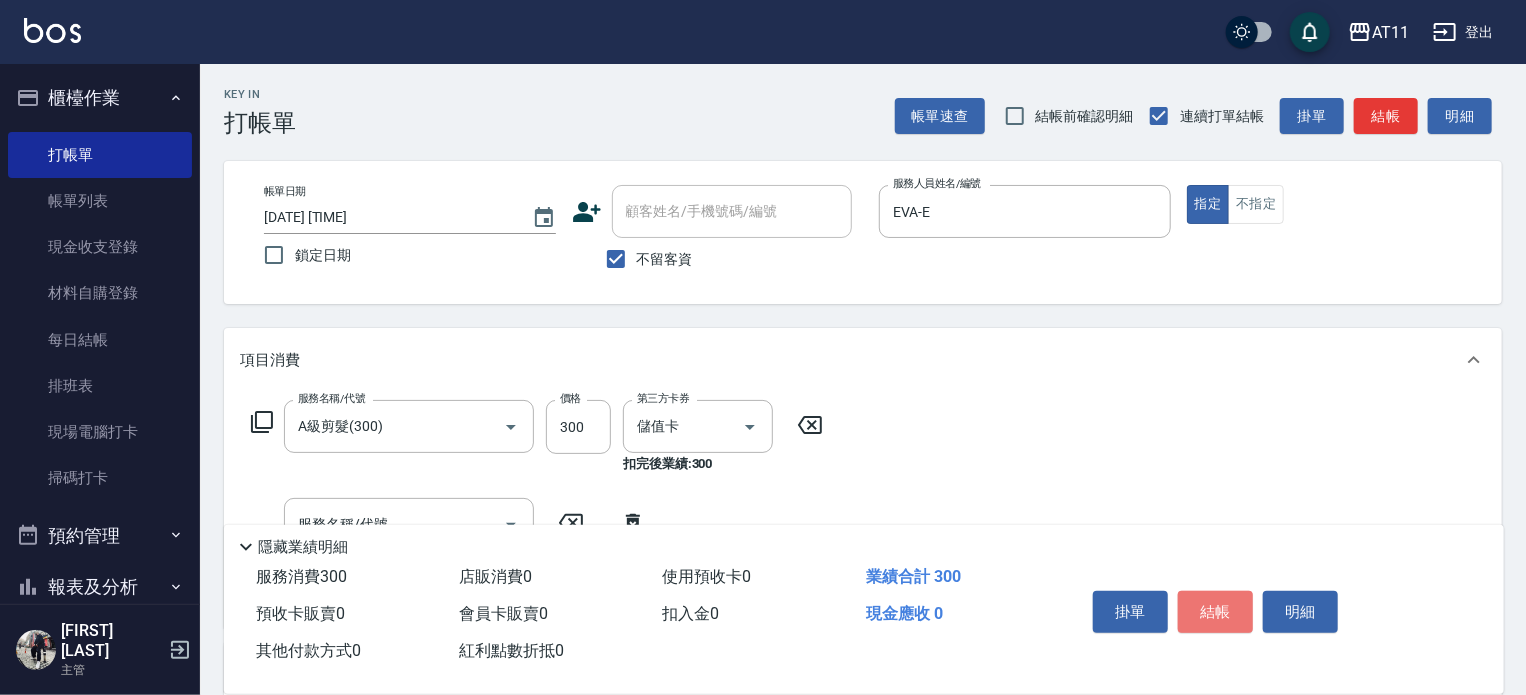 click on "結帳" at bounding box center (1215, 612) 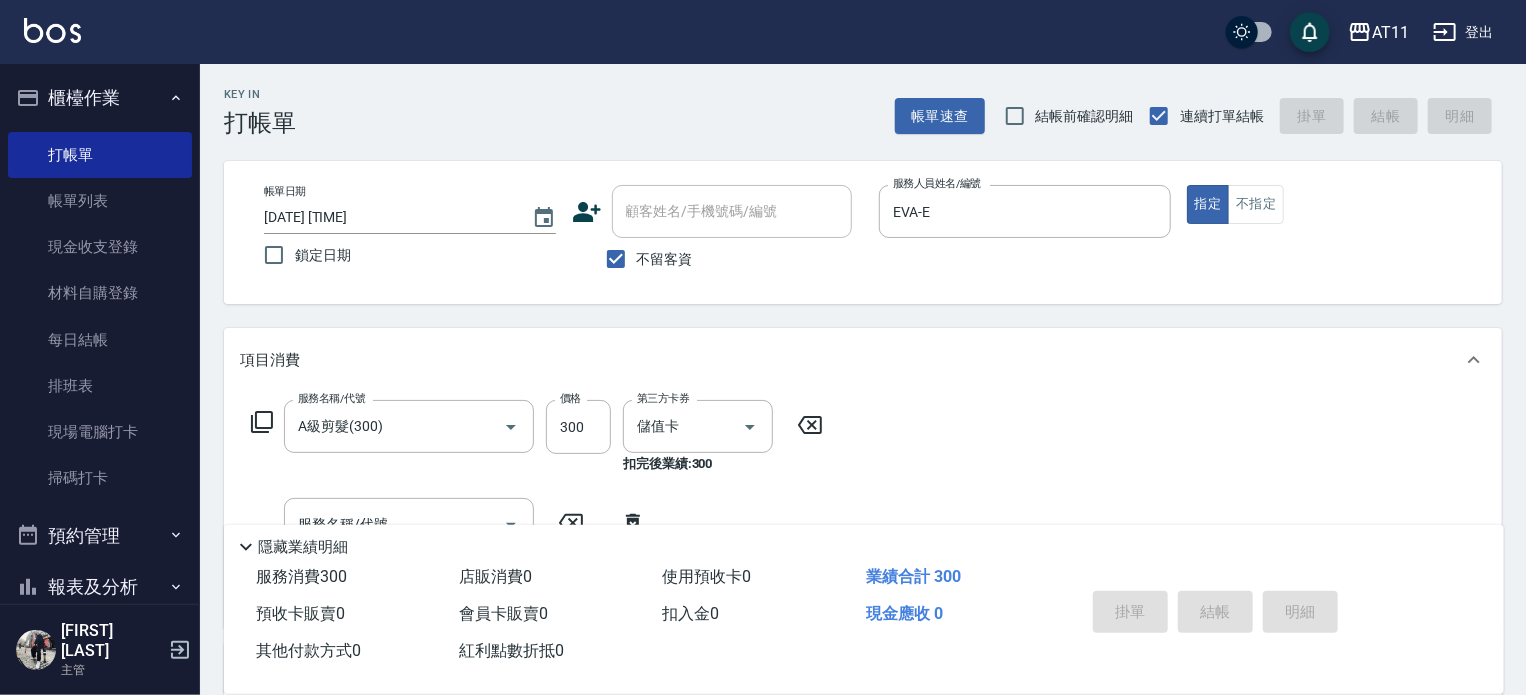 type on "2025/08/05 18:52" 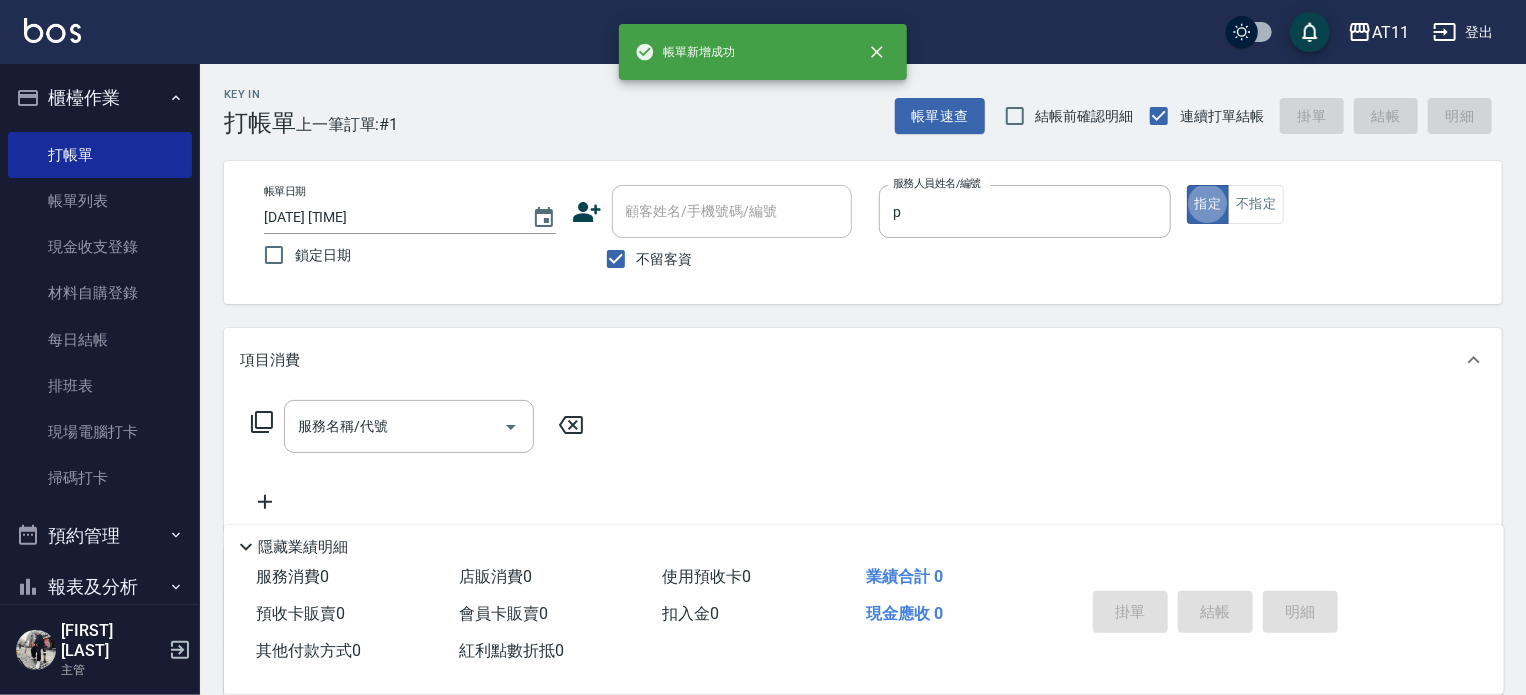 type on "Park-P" 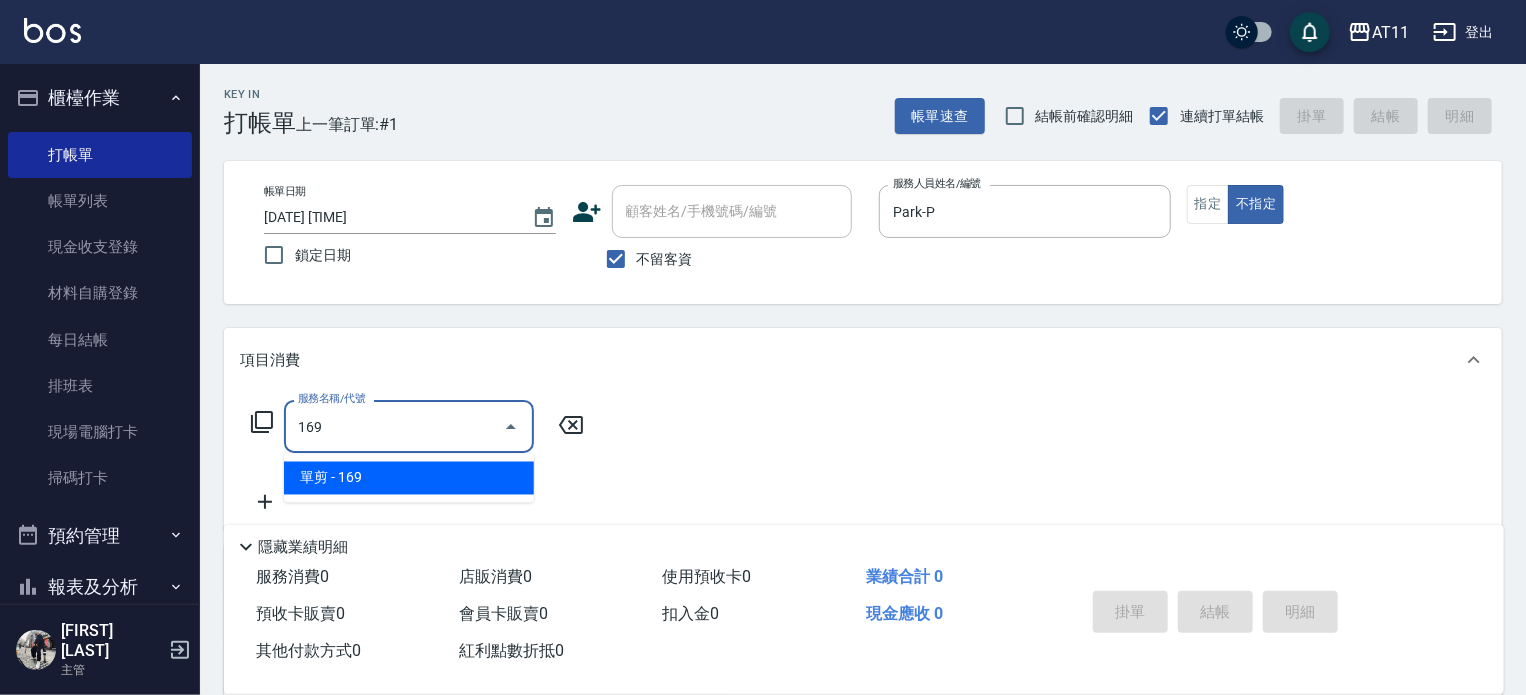 type on "單剪(169)" 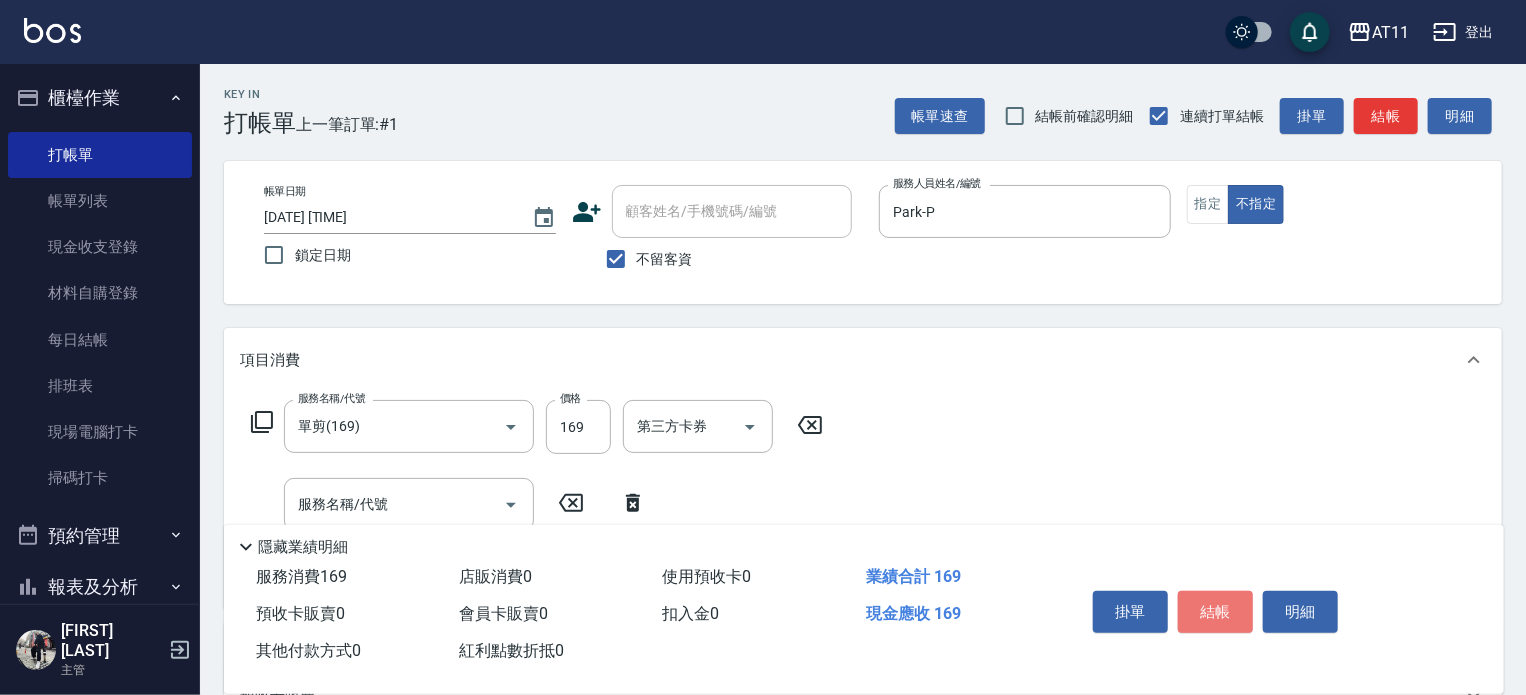 click on "結帳" at bounding box center (1215, 612) 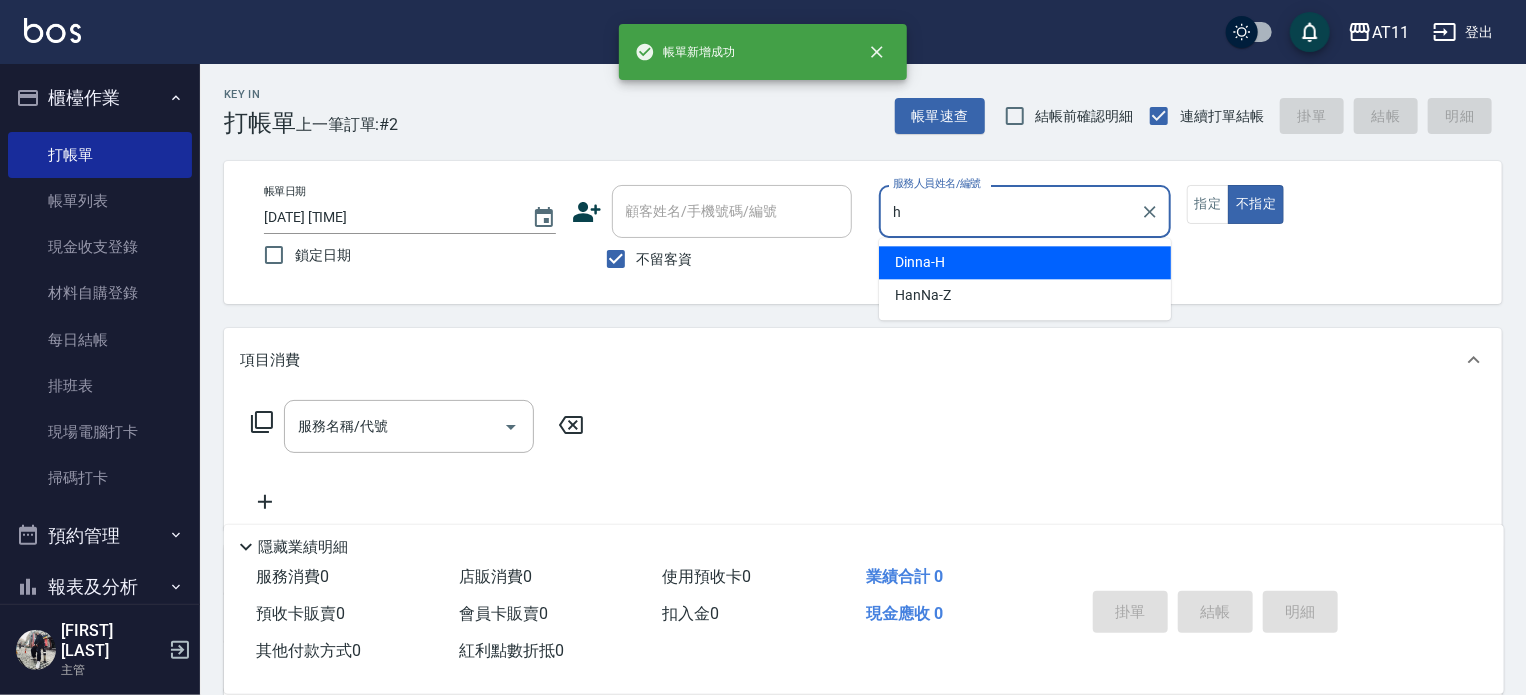type on "Dinna-H" 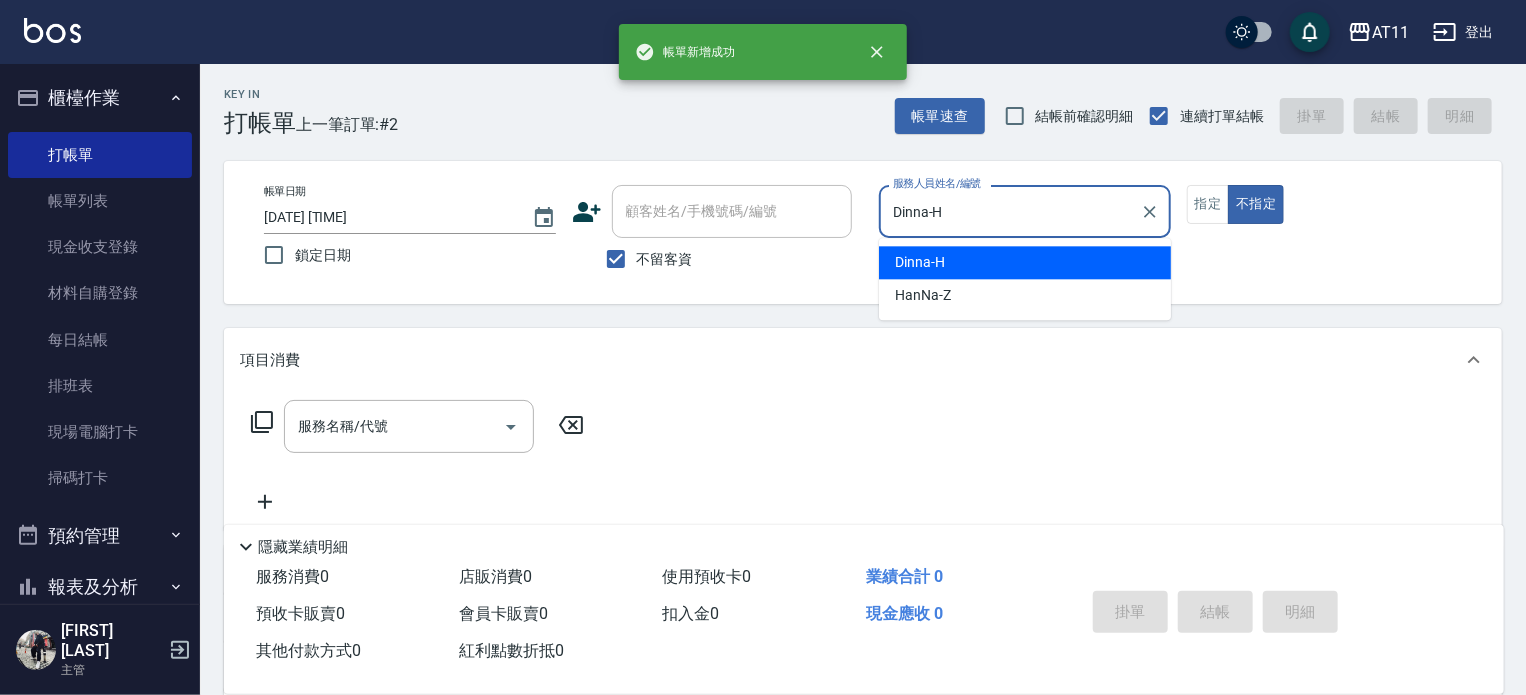 type on "false" 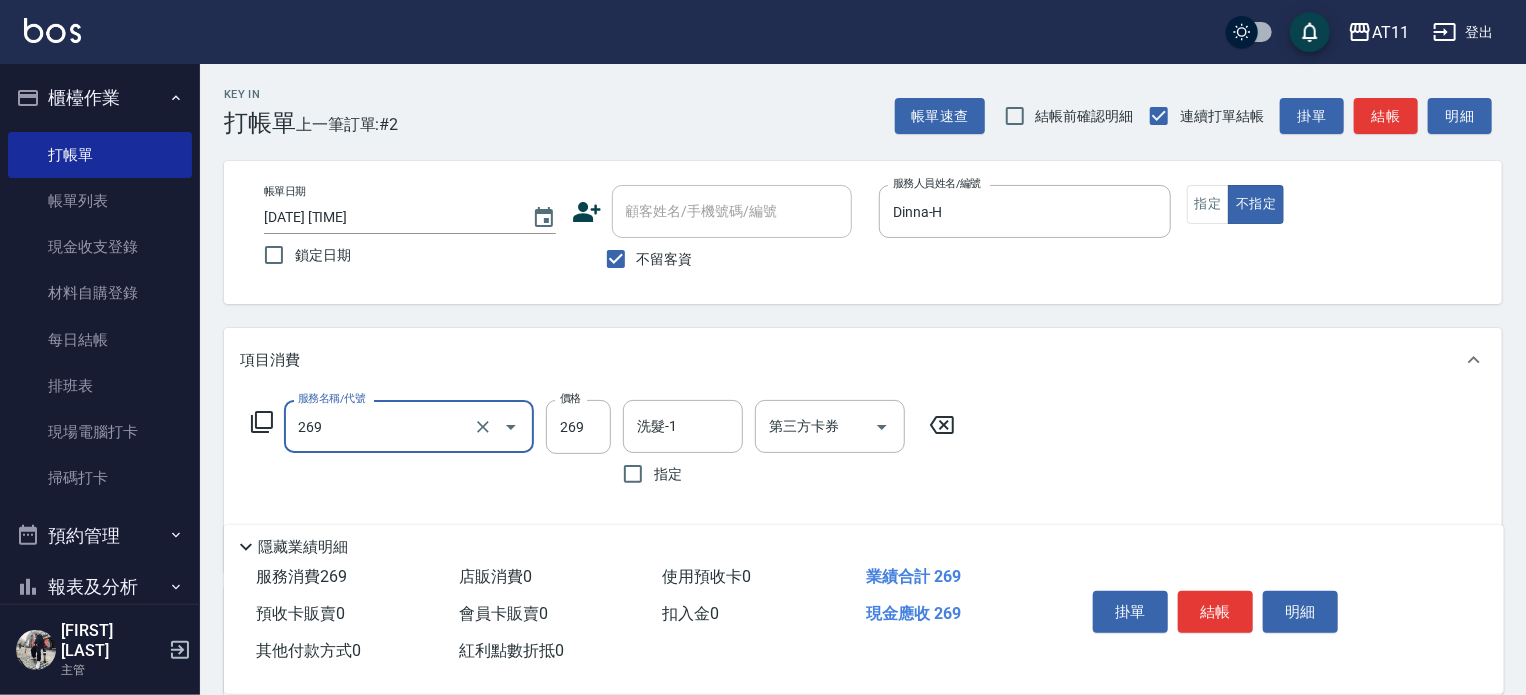 type on "一般洗剪(269)" 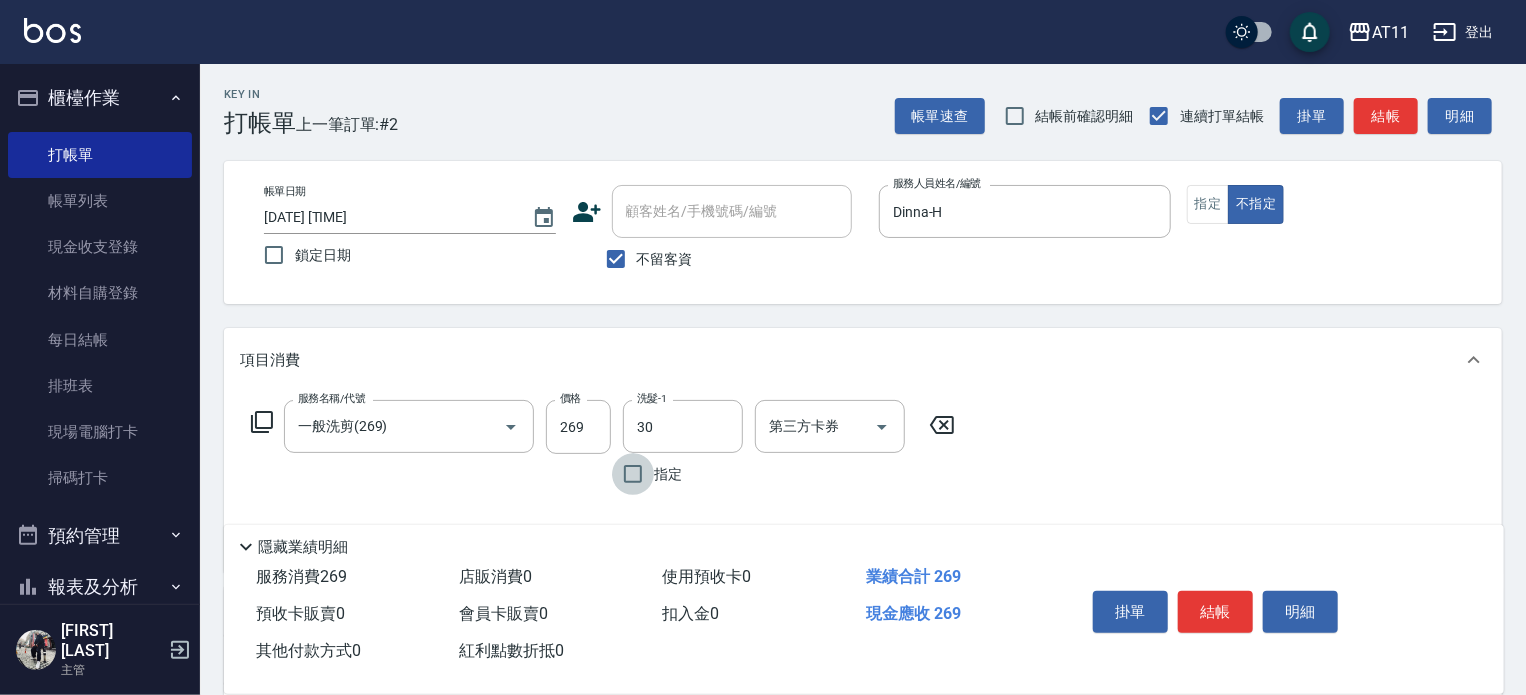 type on "30-30" 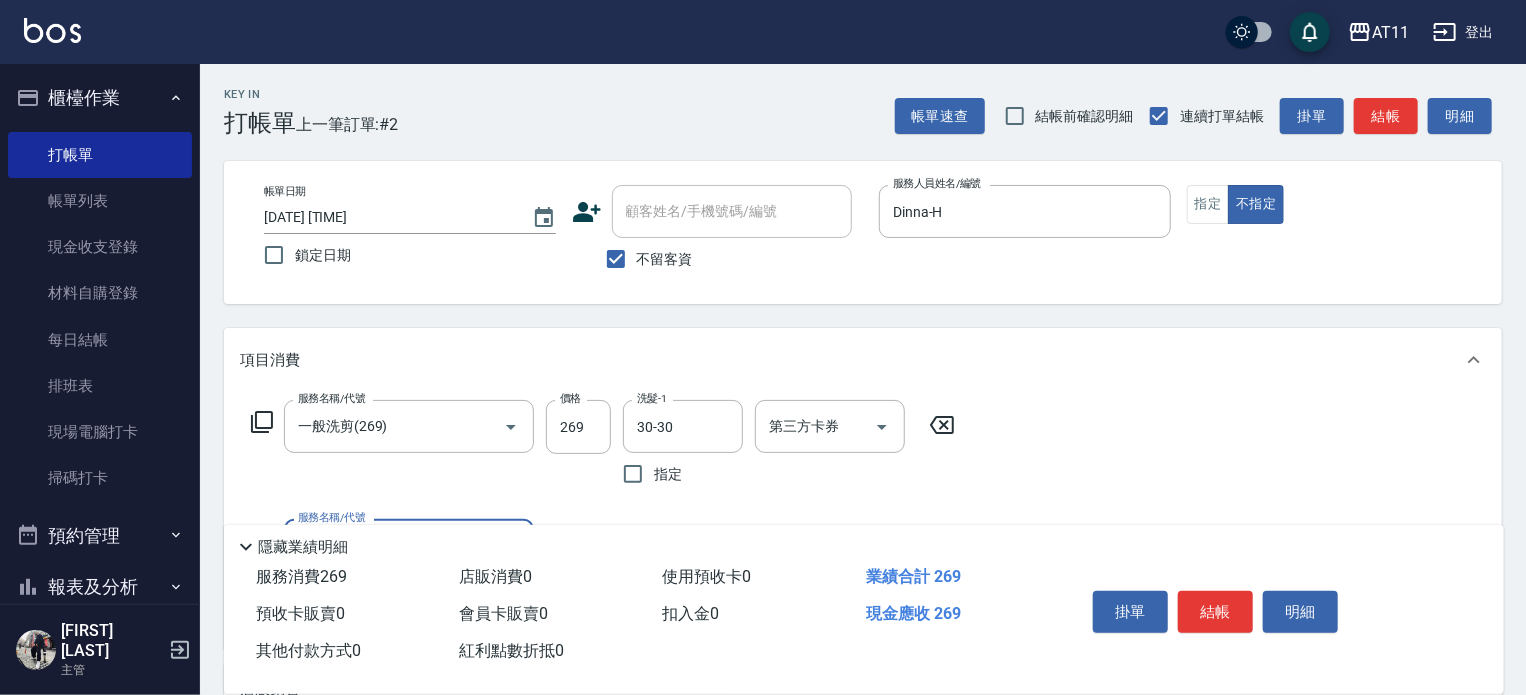 click on "結帳" at bounding box center [1215, 612] 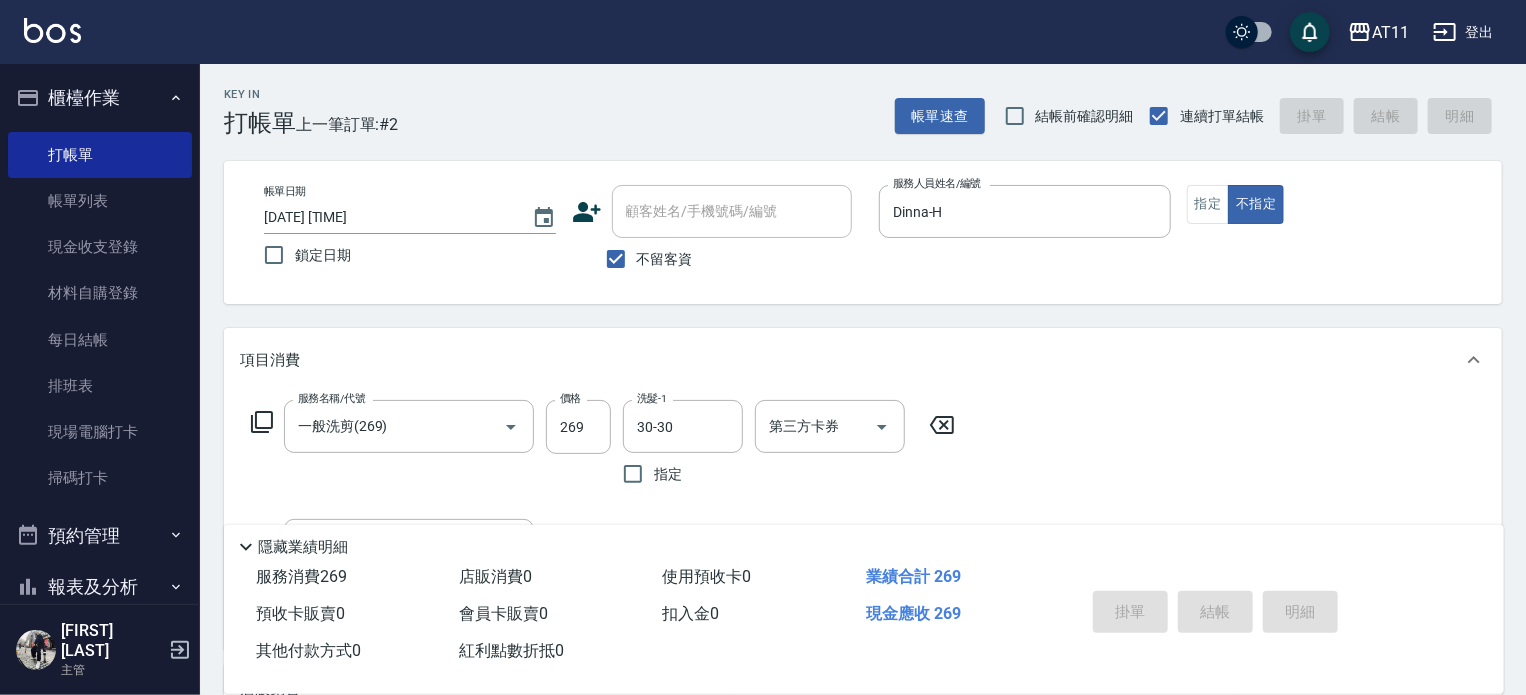 type 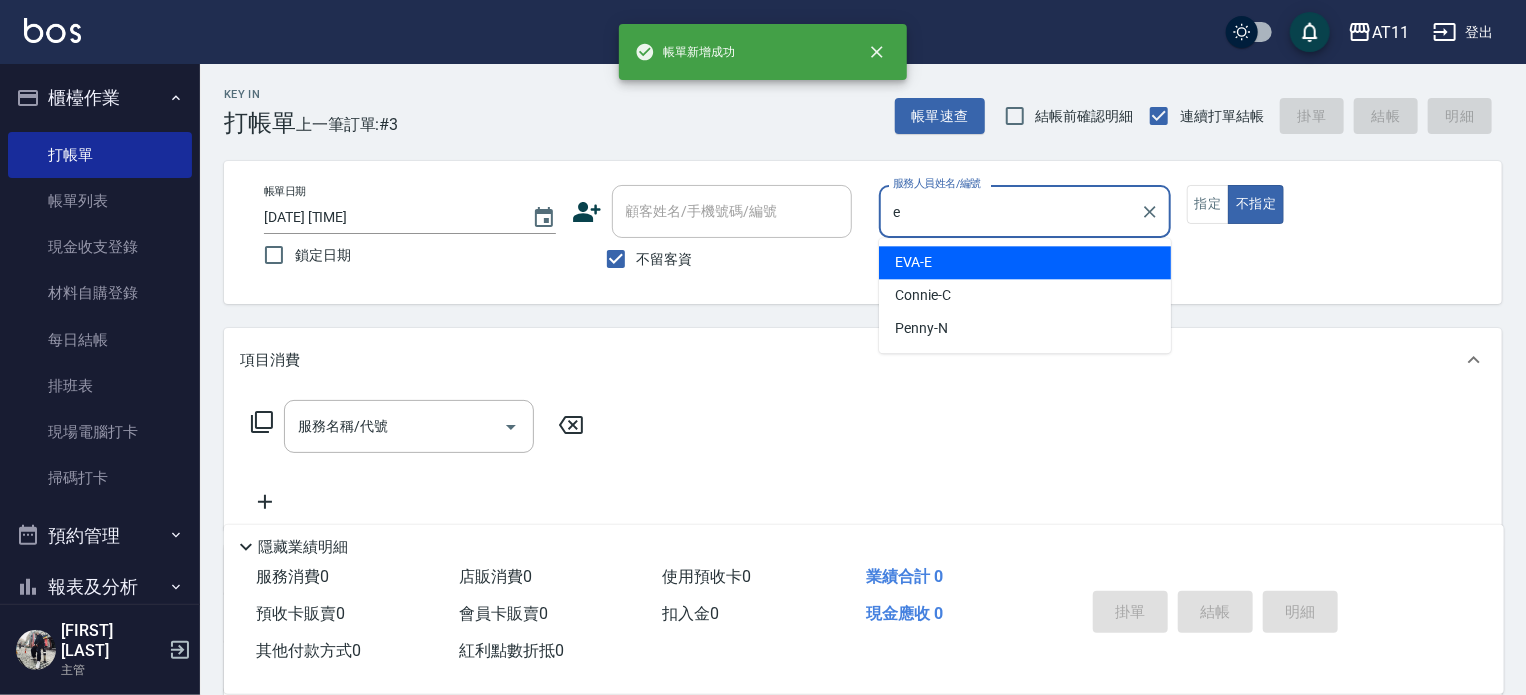 type on "EVA-E" 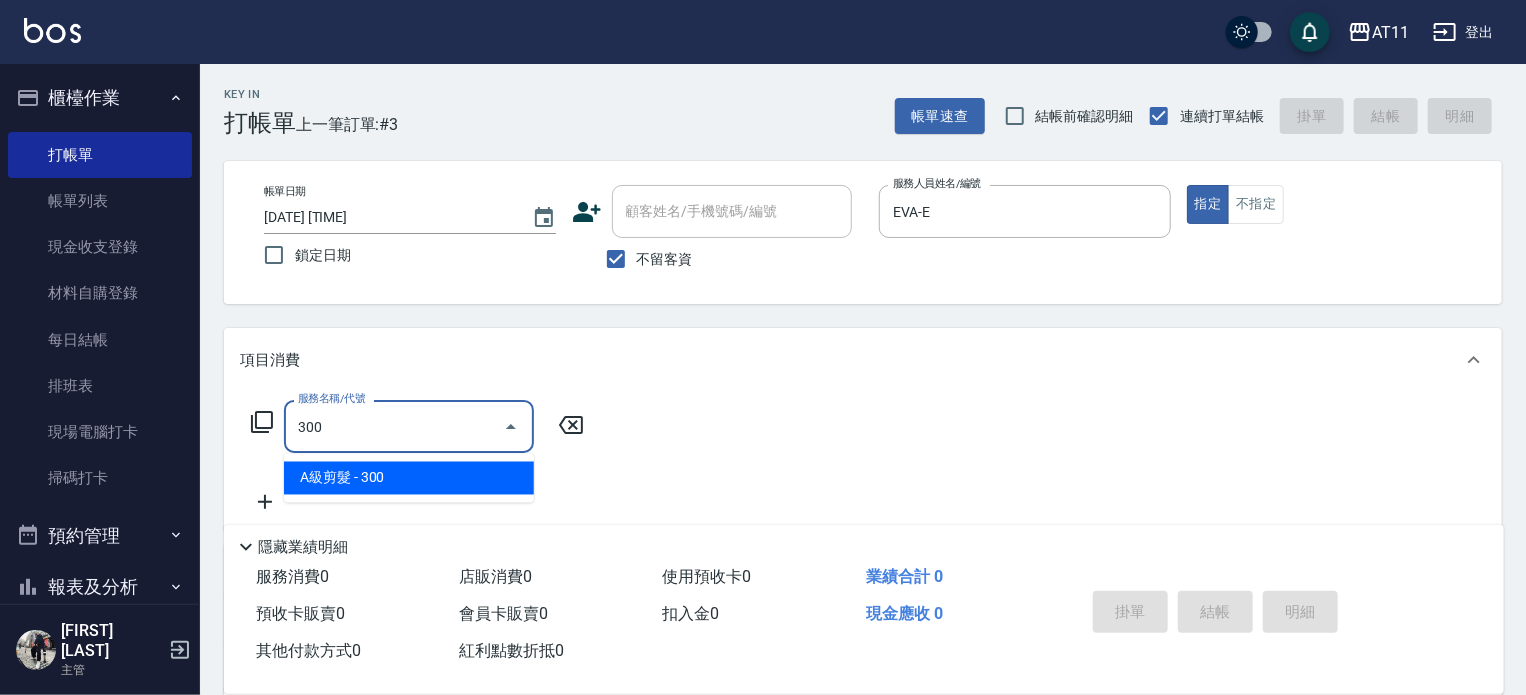 type on "A級剪髮(300)" 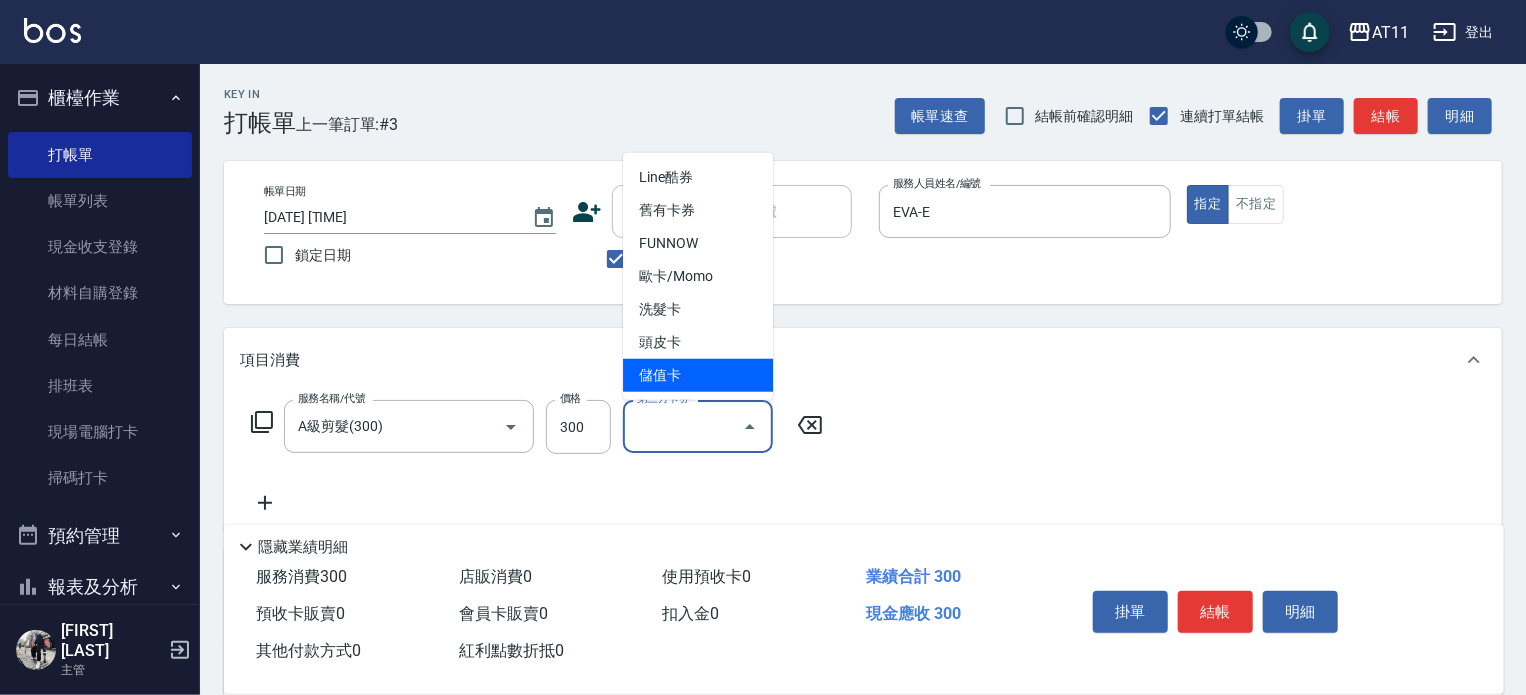 type on "儲值卡" 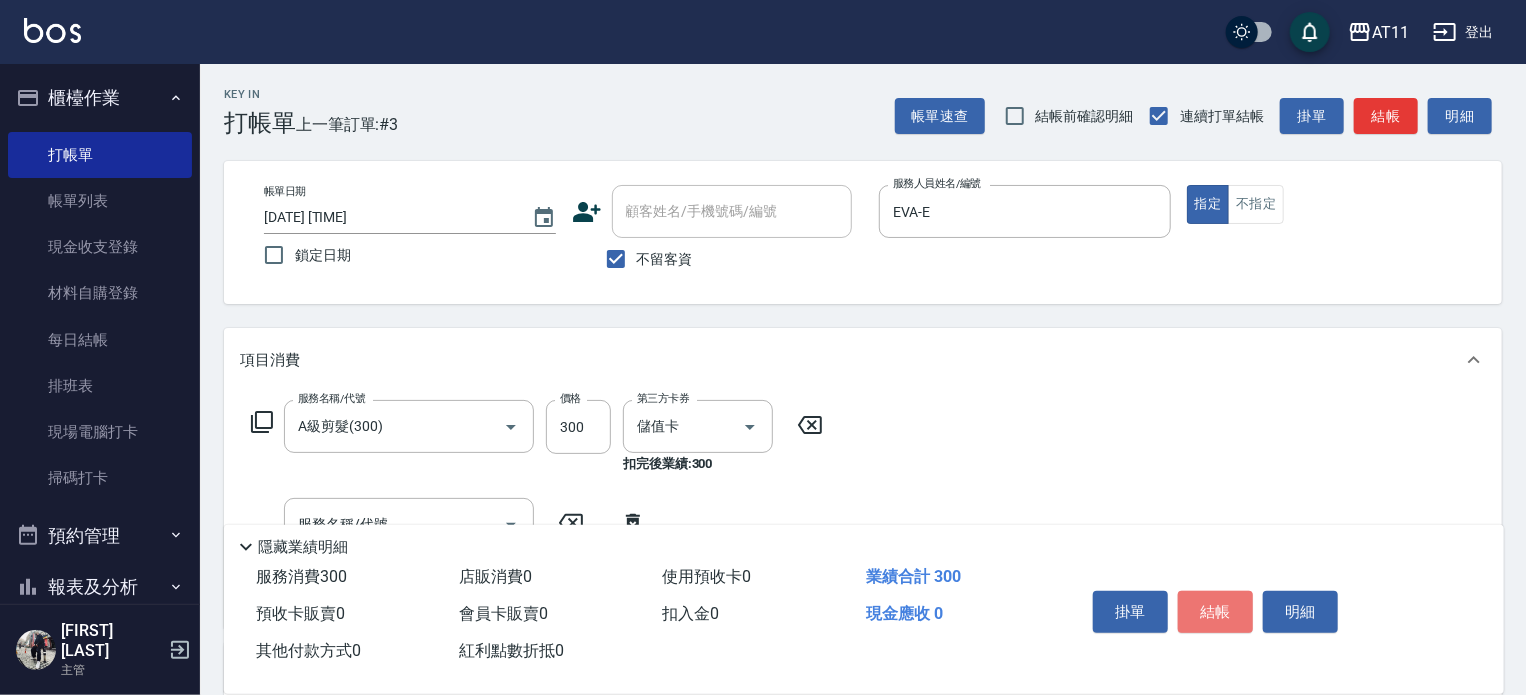 click on "結帳" at bounding box center (1215, 612) 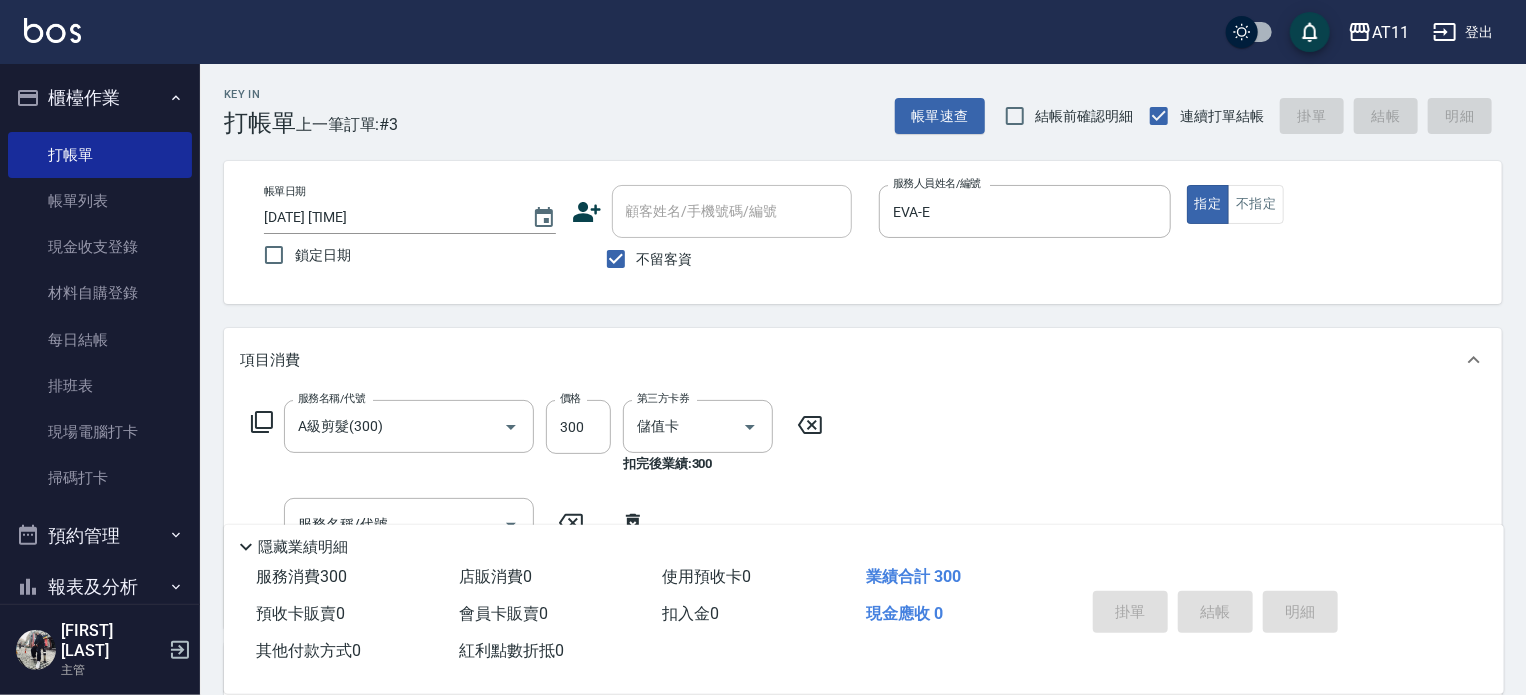 type 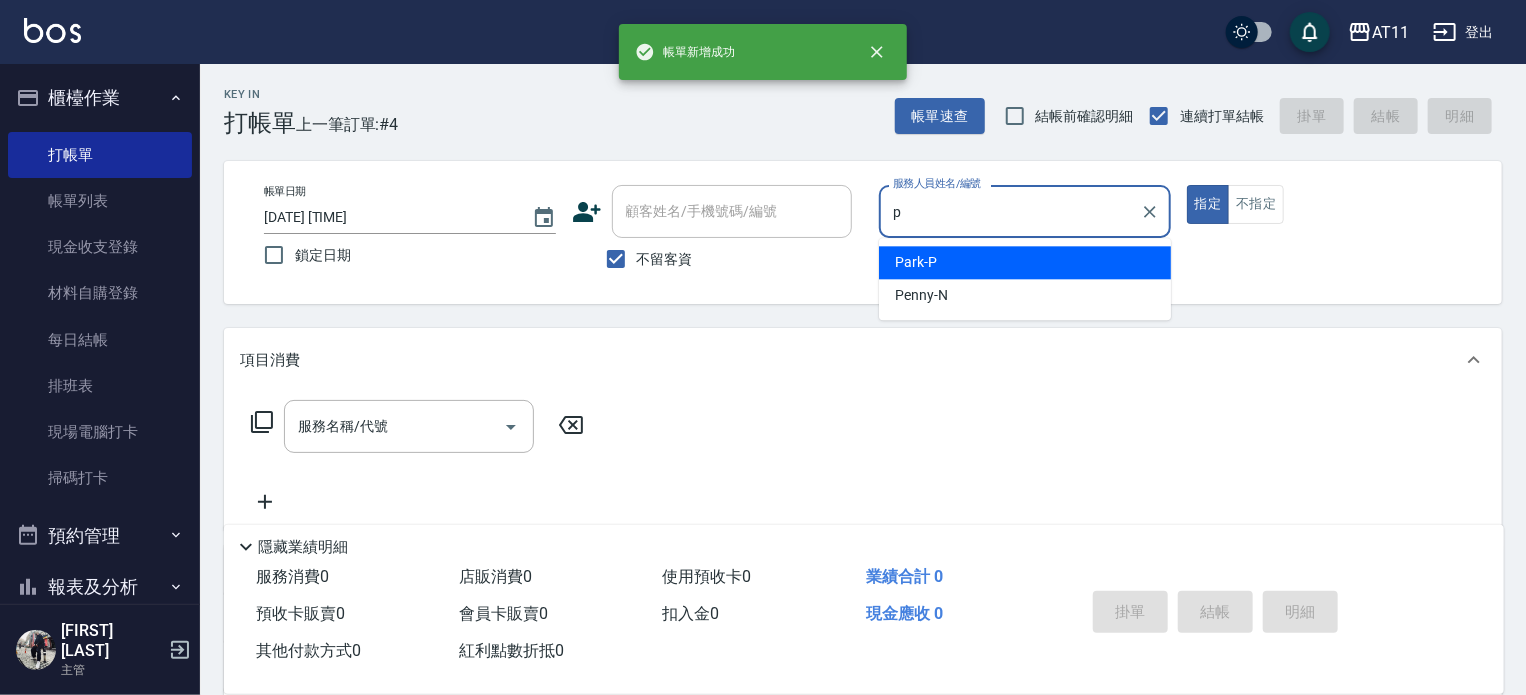type on "Park-P" 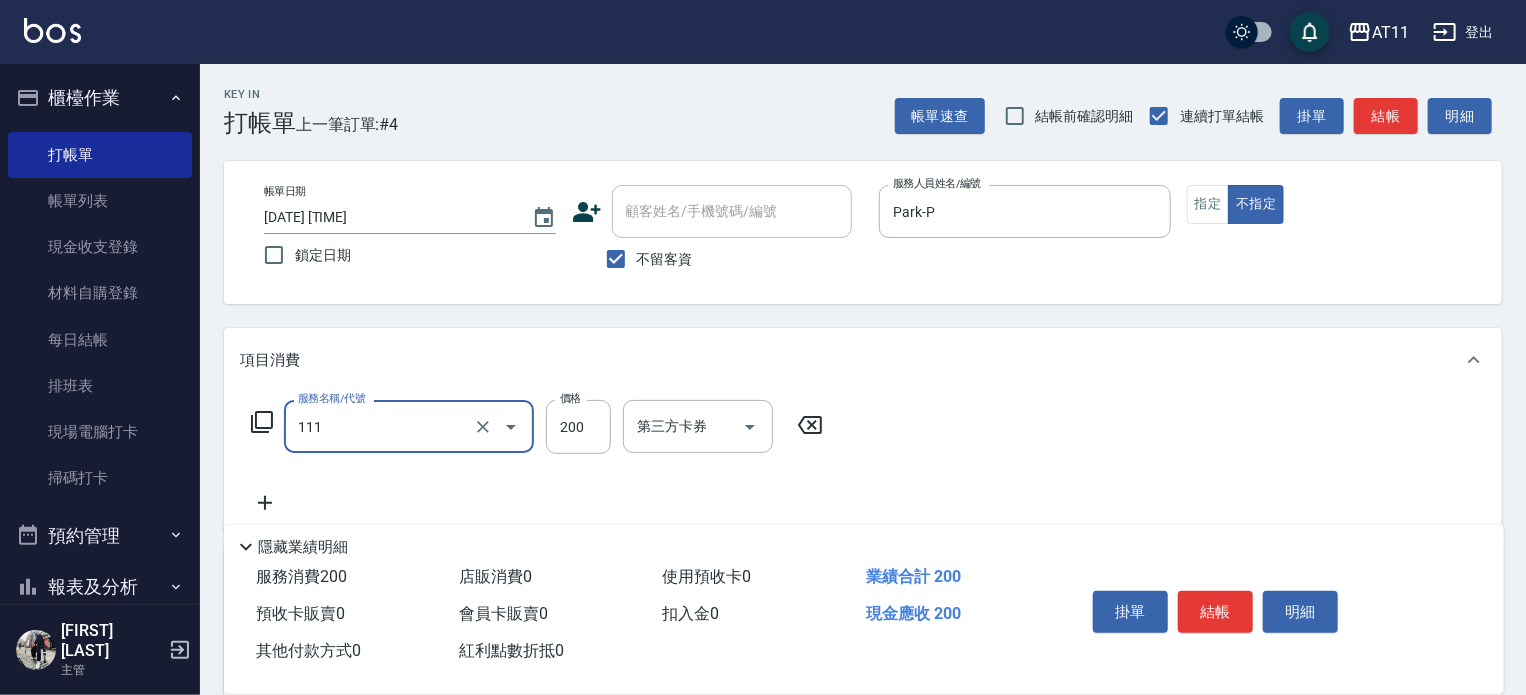 type on "精油洗髮(111)" 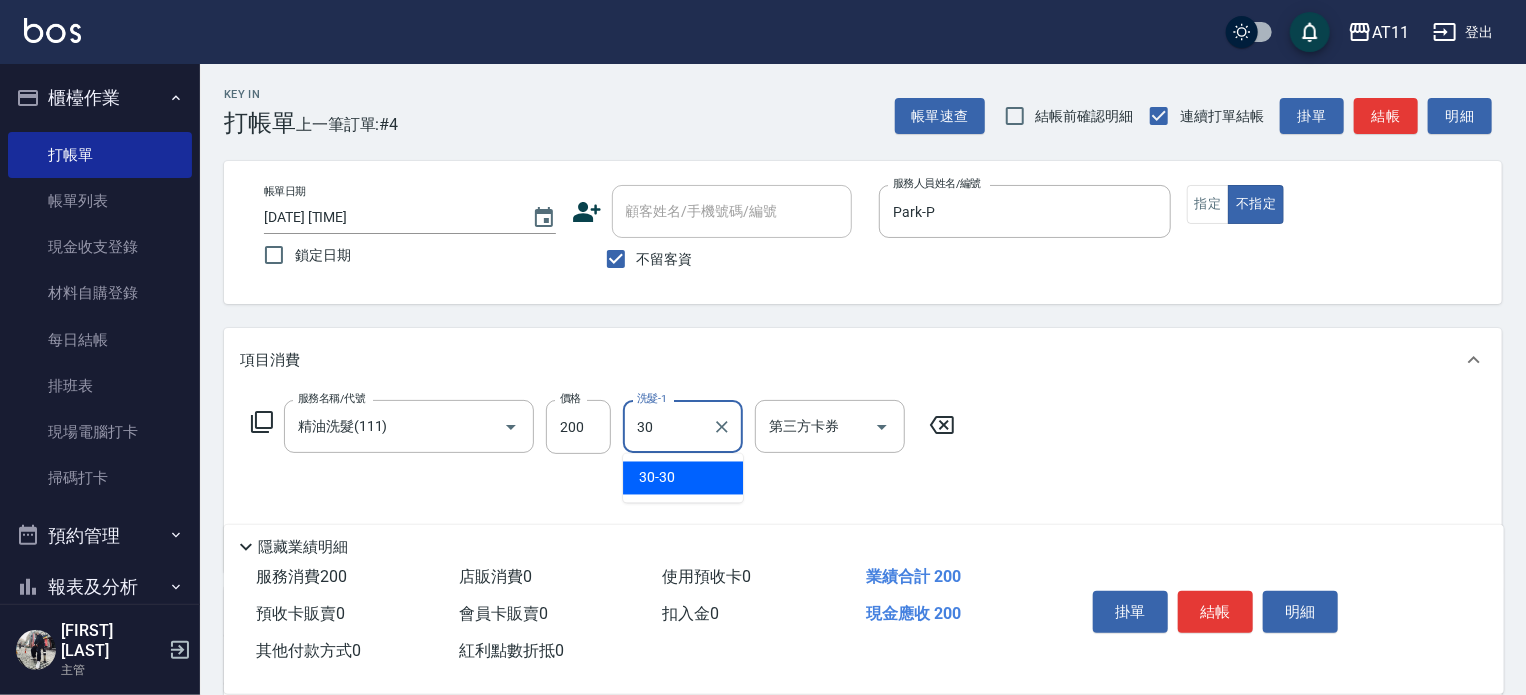 type on "30-30" 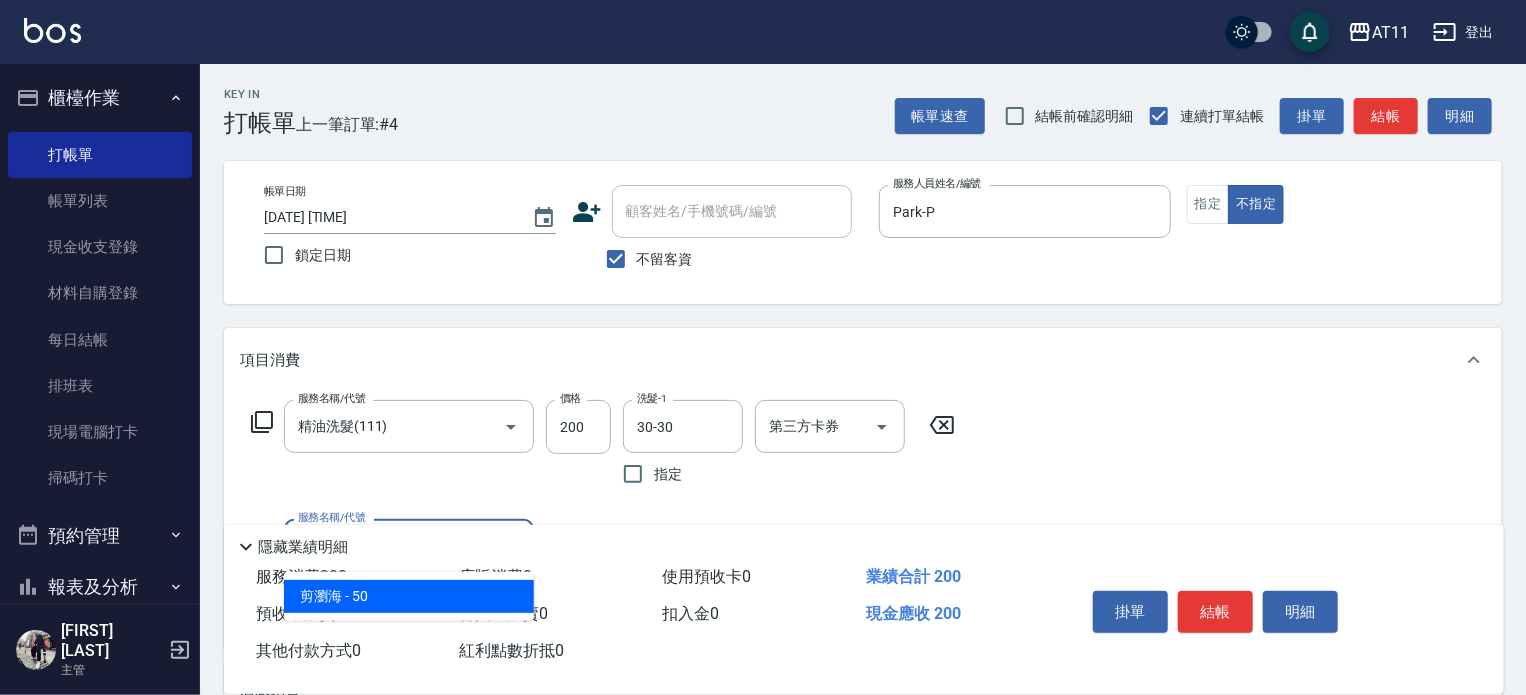 type on "剪瀏海(0050)" 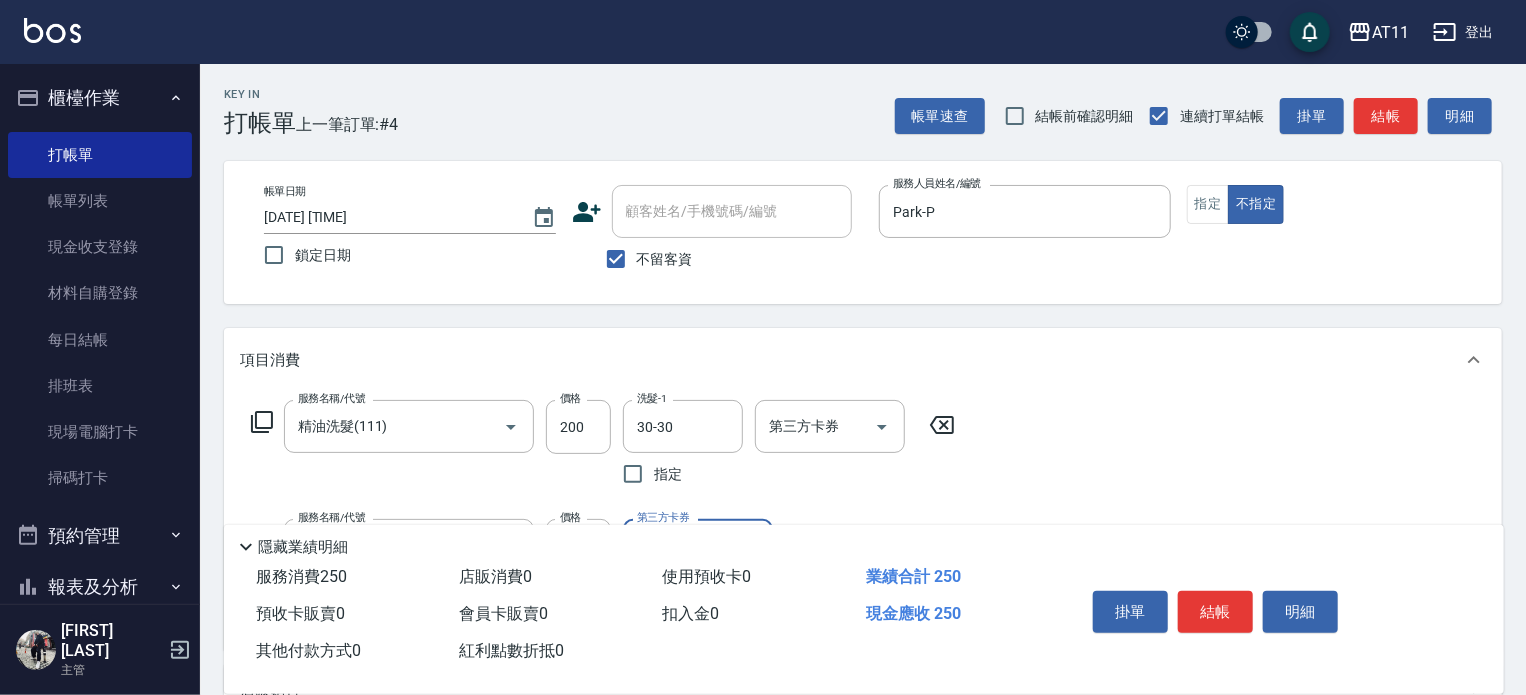 click on "結帳" at bounding box center (1215, 612) 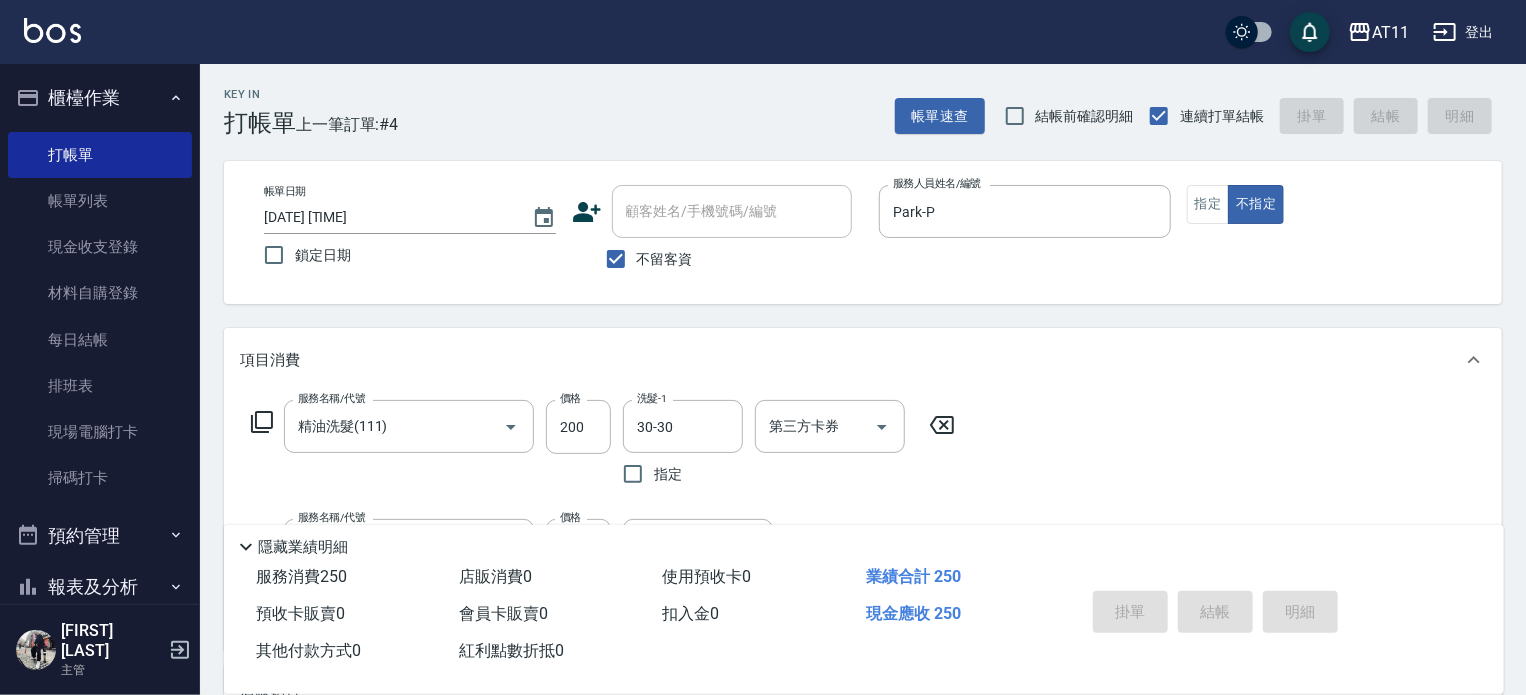 type 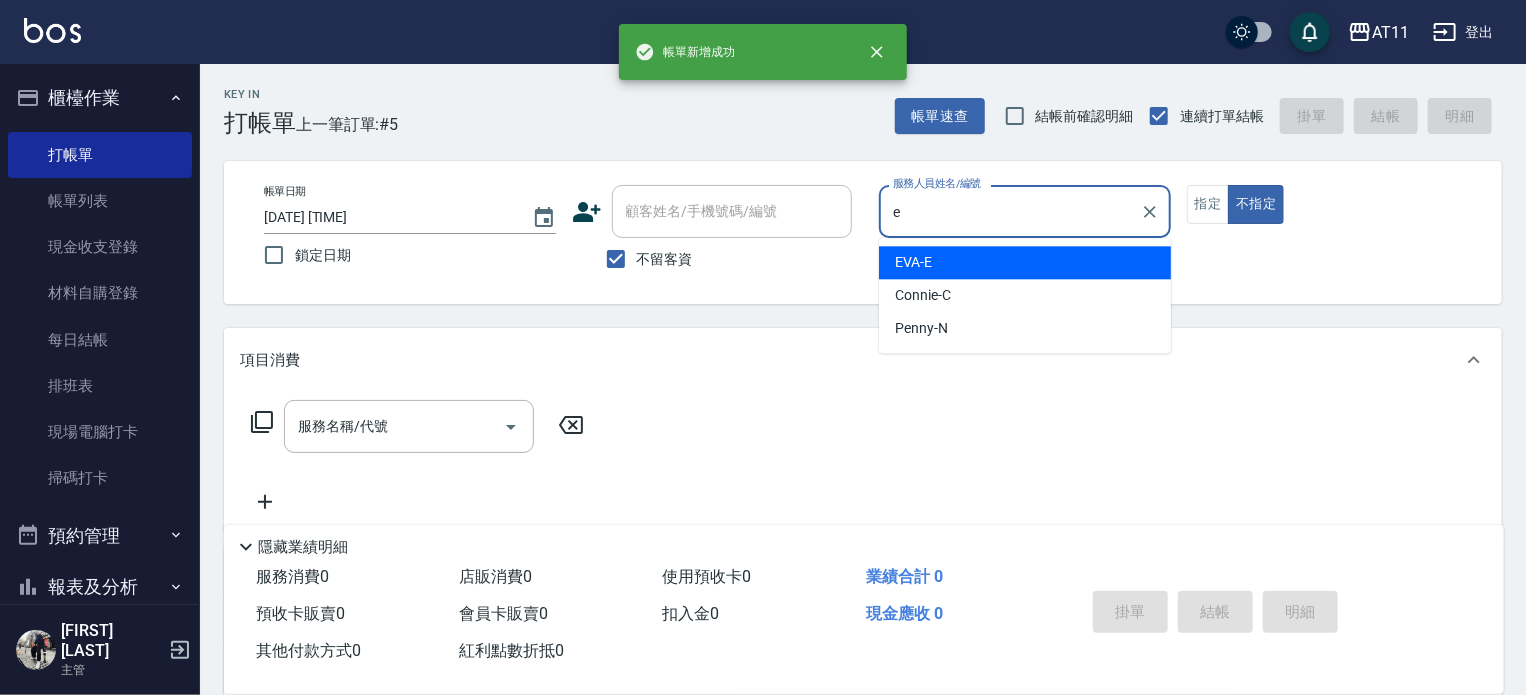 type on "EVA-E" 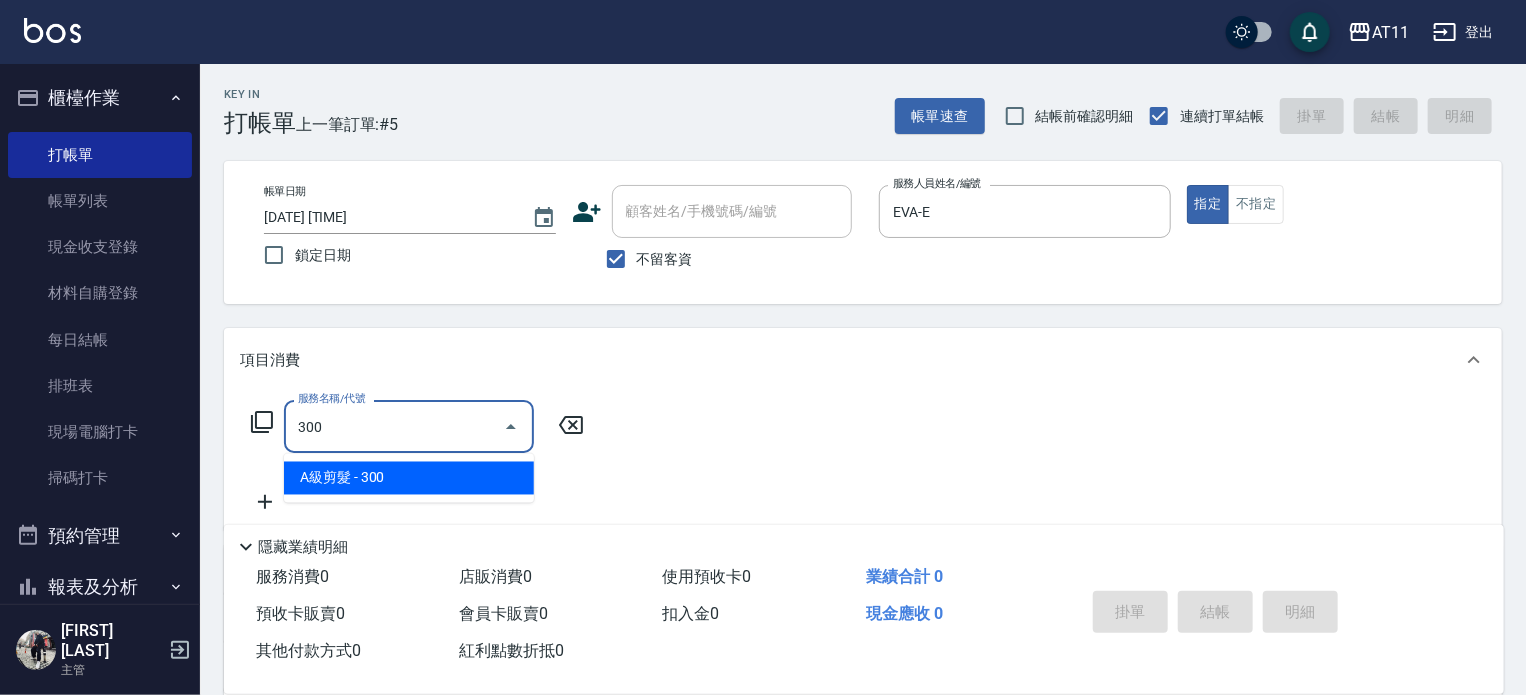 type on "A級剪髮(300)" 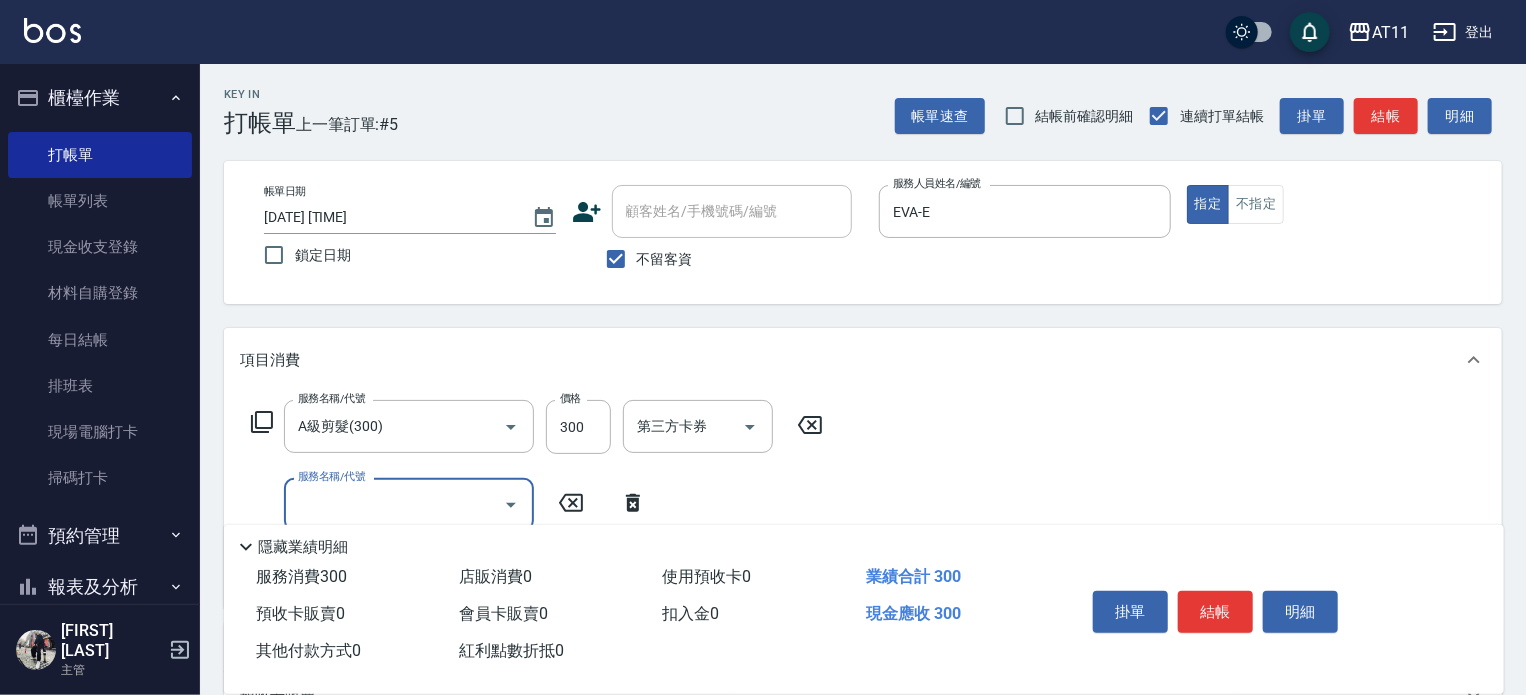 click on "結帳" at bounding box center (1215, 612) 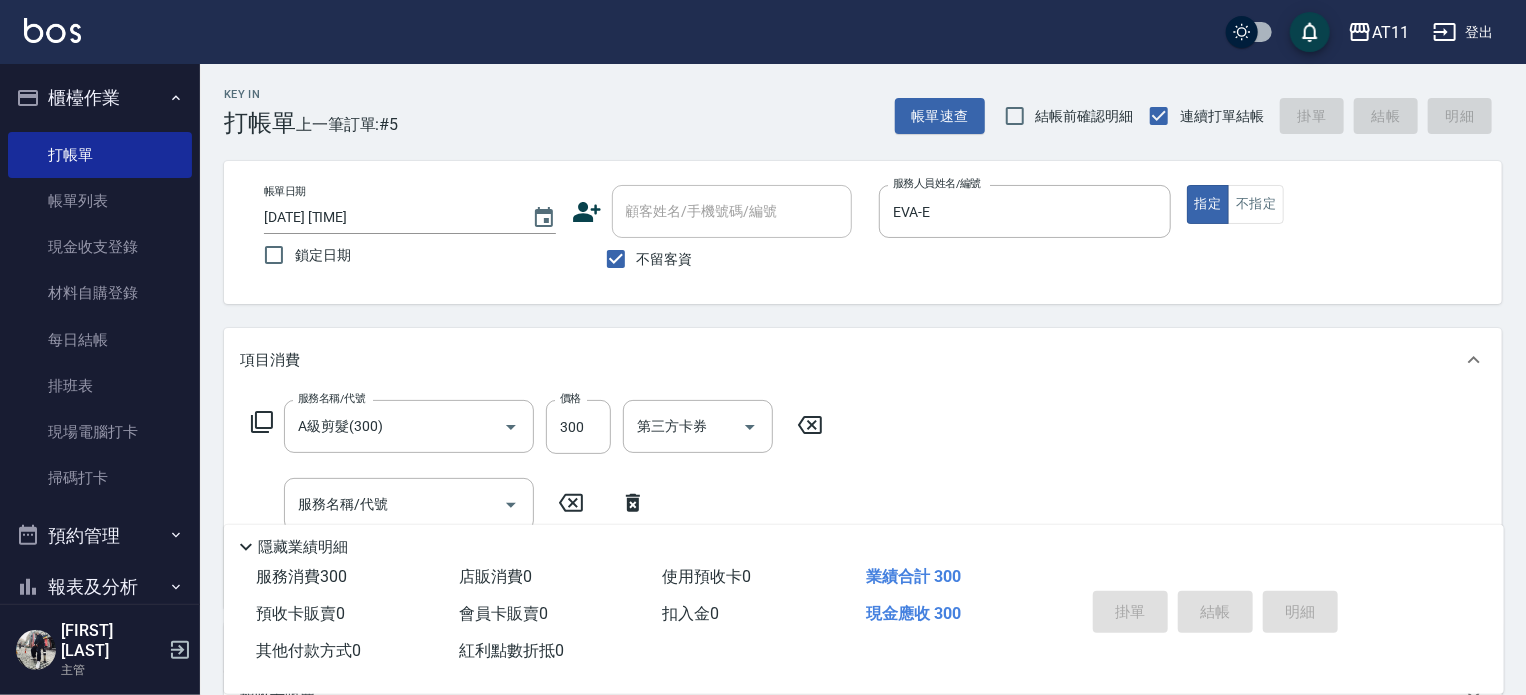type 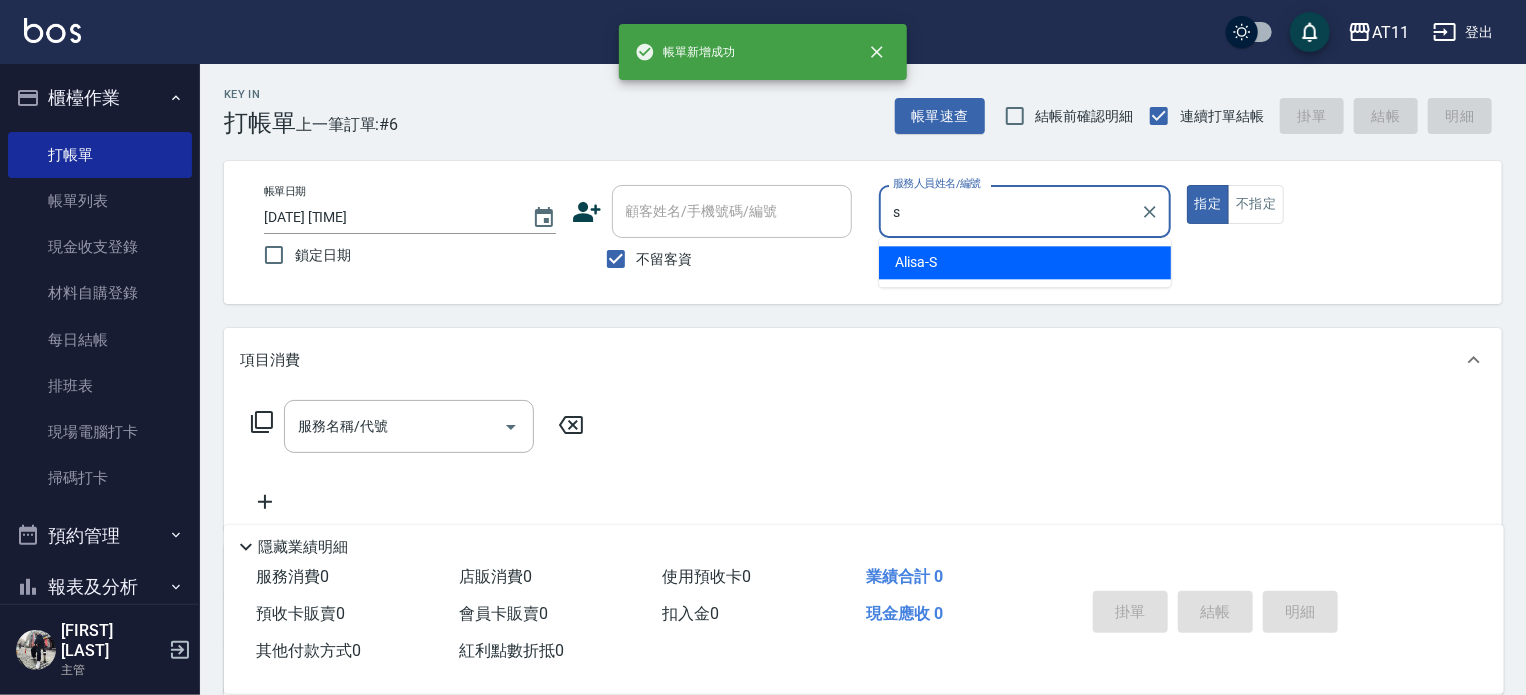 type on "Alisa-S" 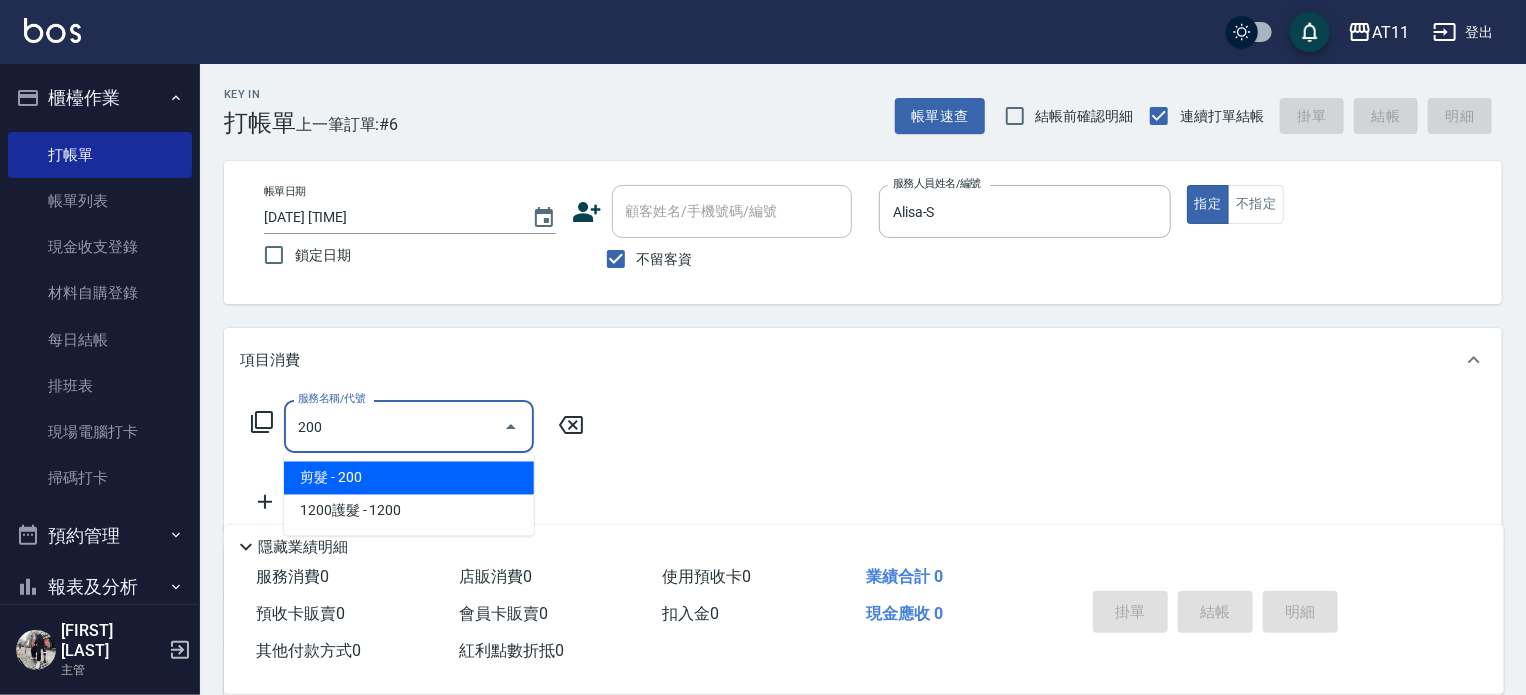 type on "剪髮(200)" 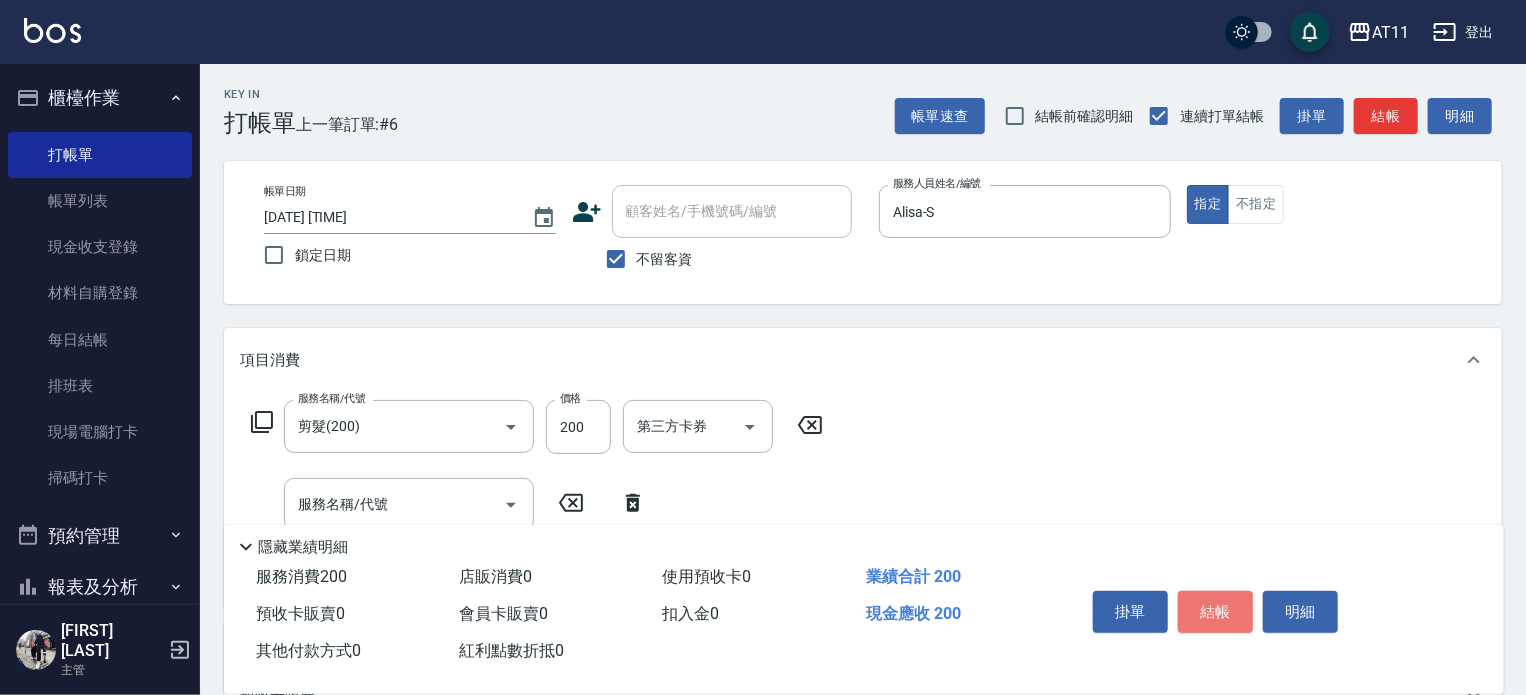 click on "結帳" at bounding box center (1215, 612) 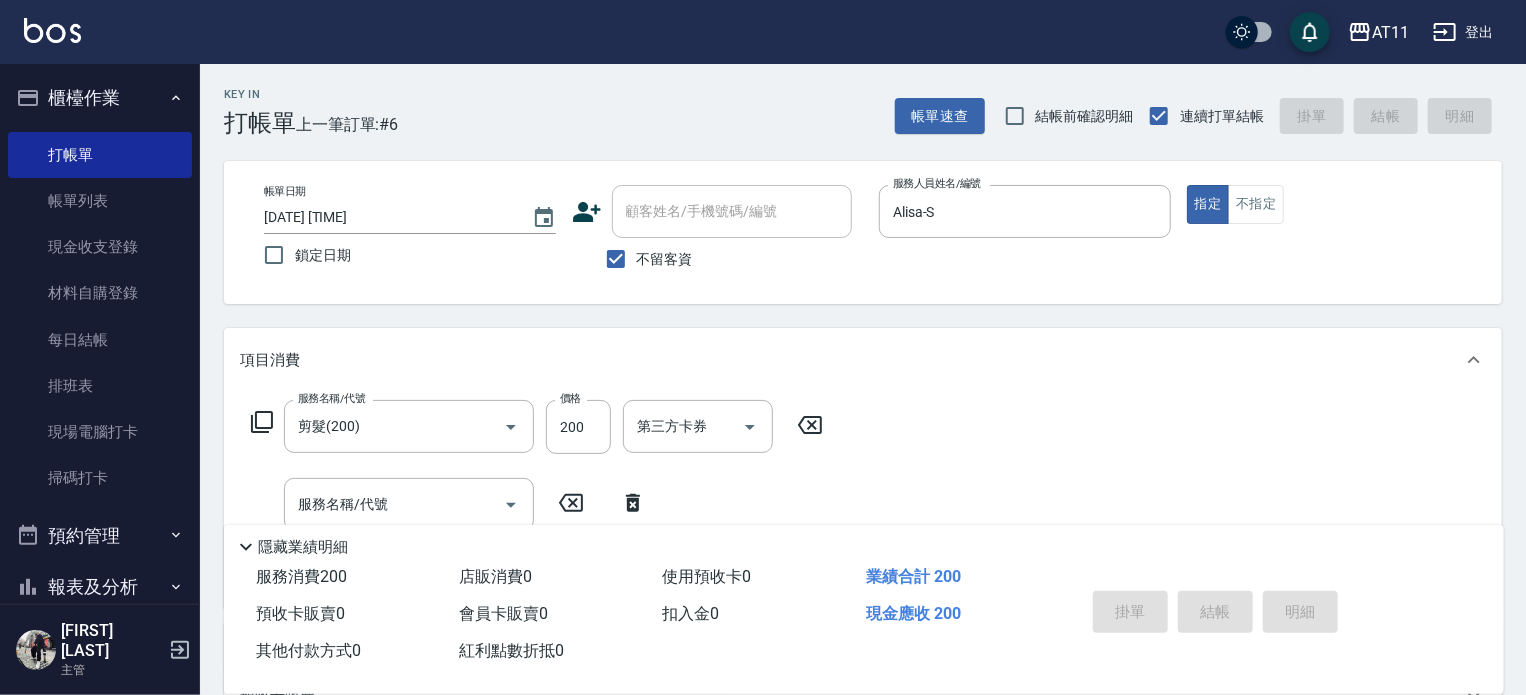 type 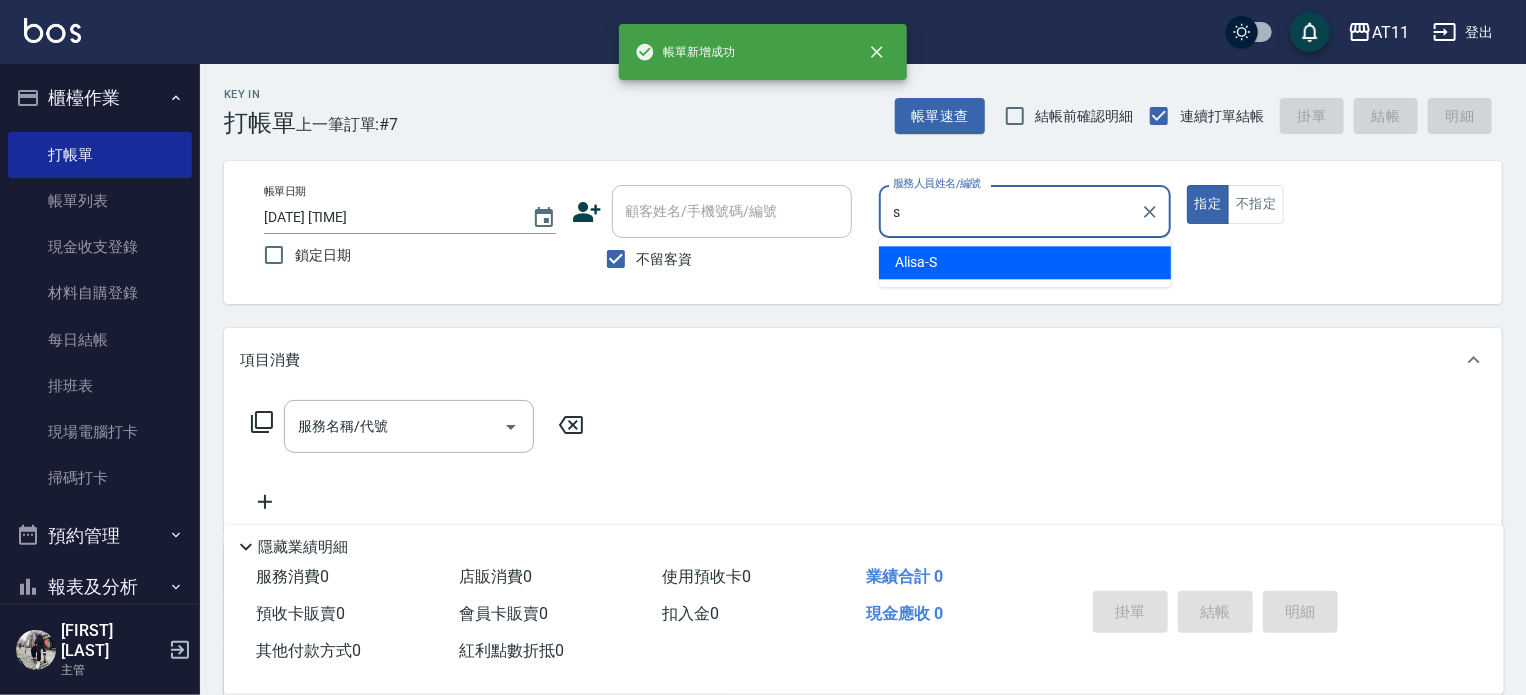 type on "Alisa-S" 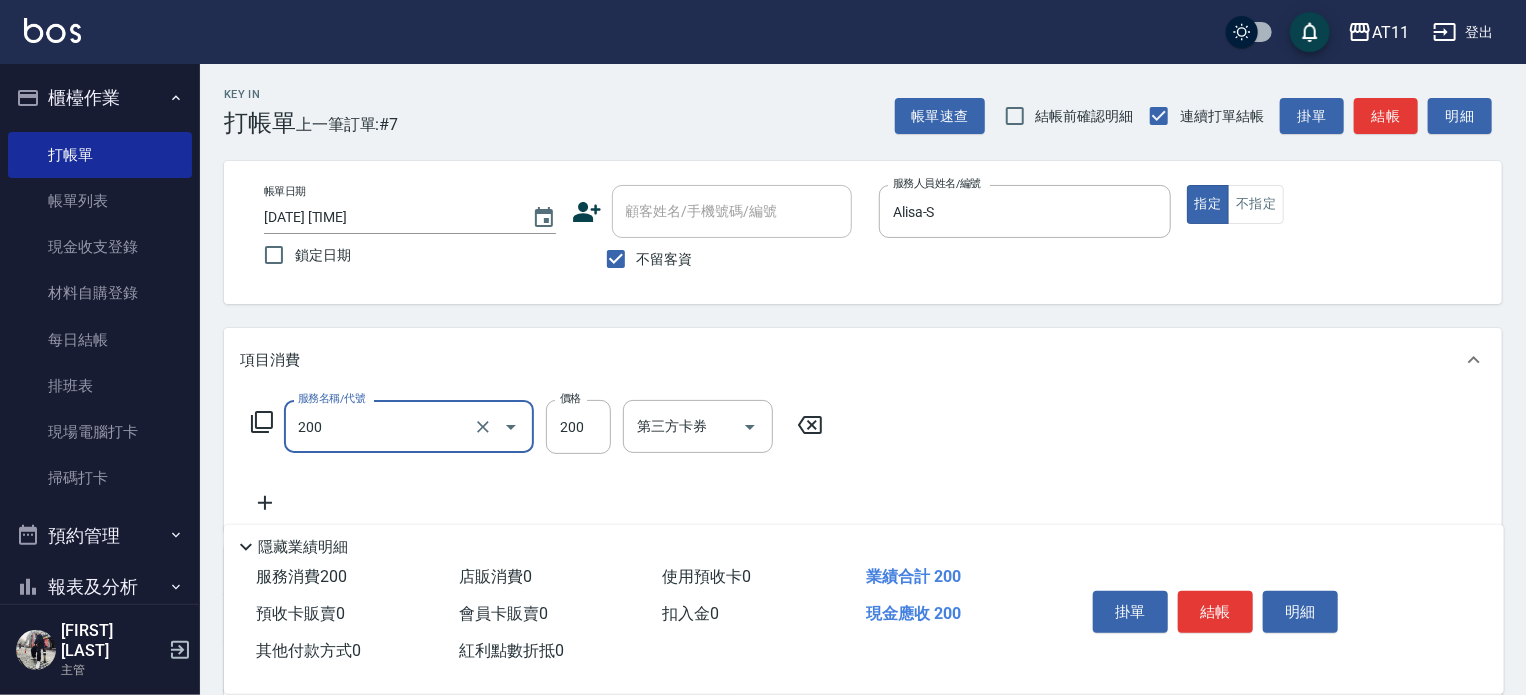 type on "剪髮(200)" 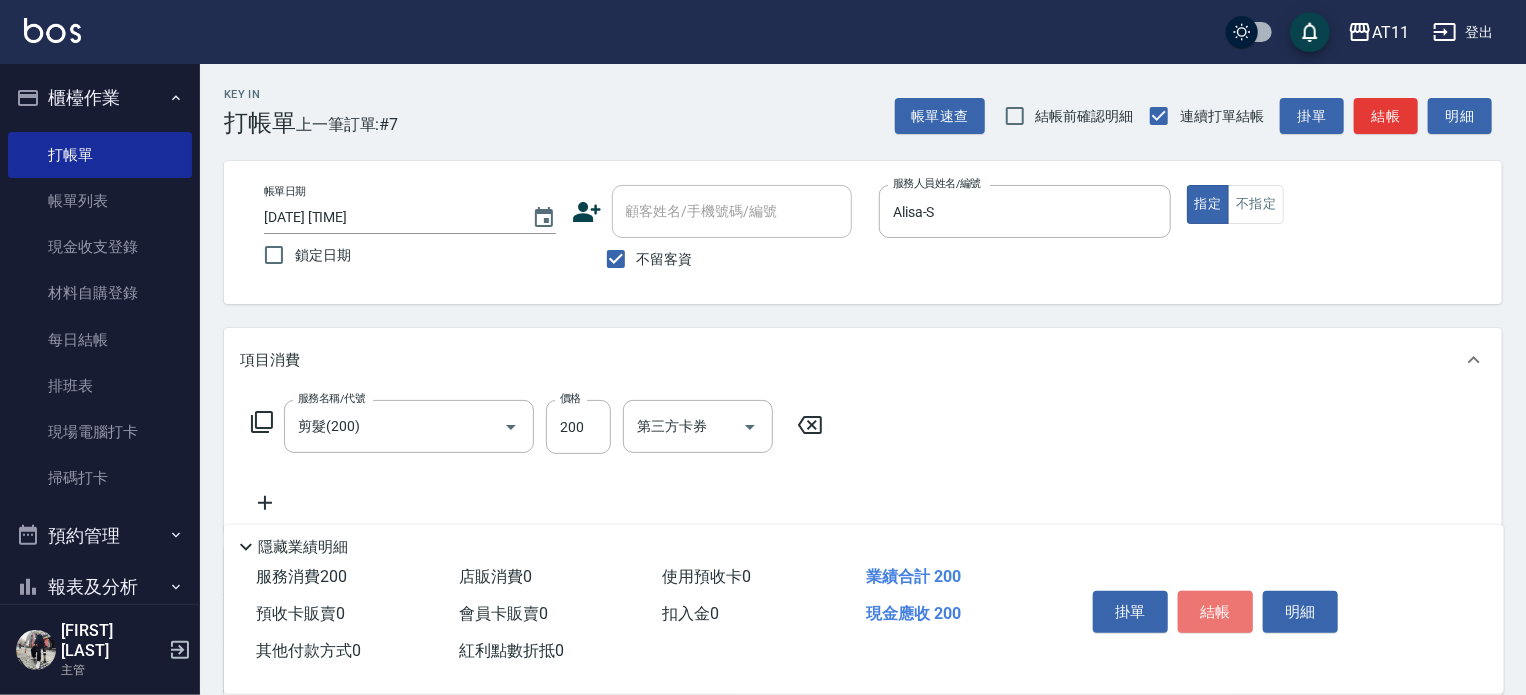 click on "結帳" at bounding box center (1215, 612) 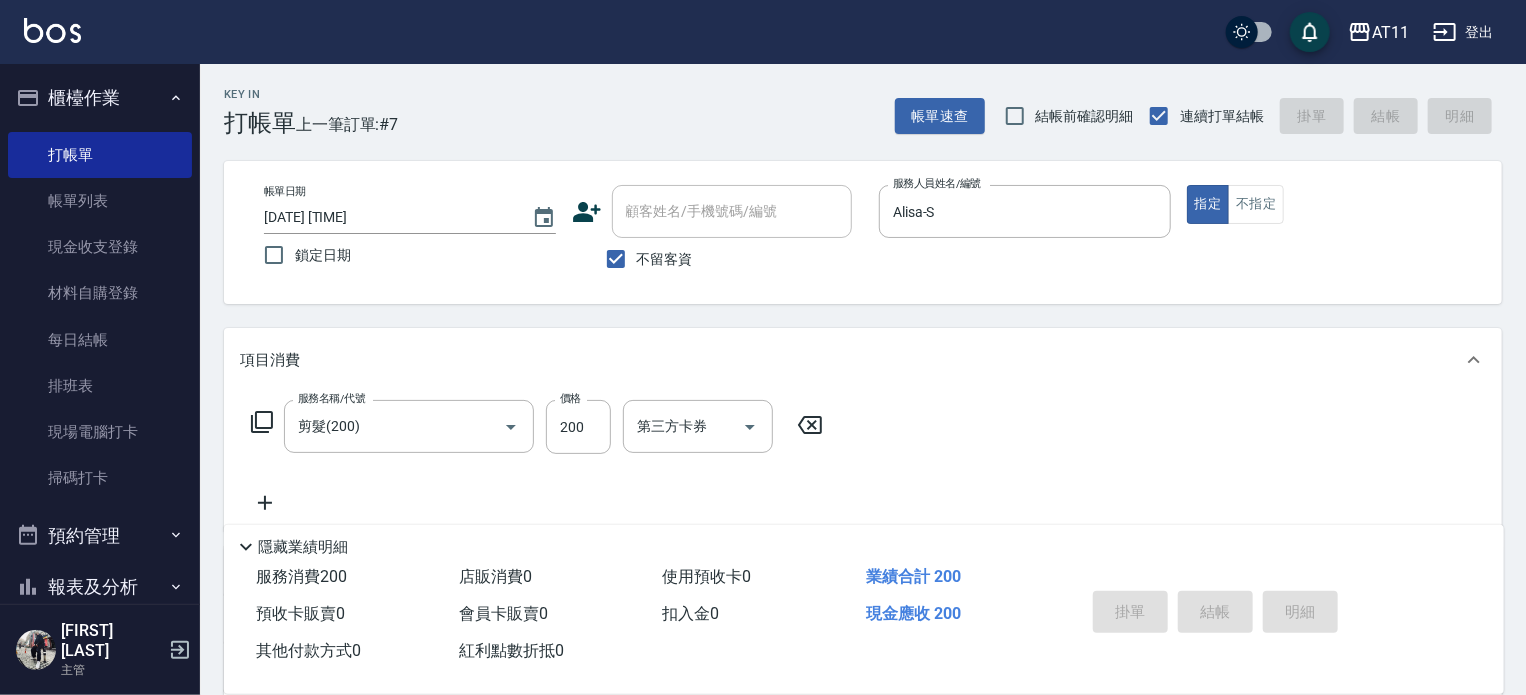 type 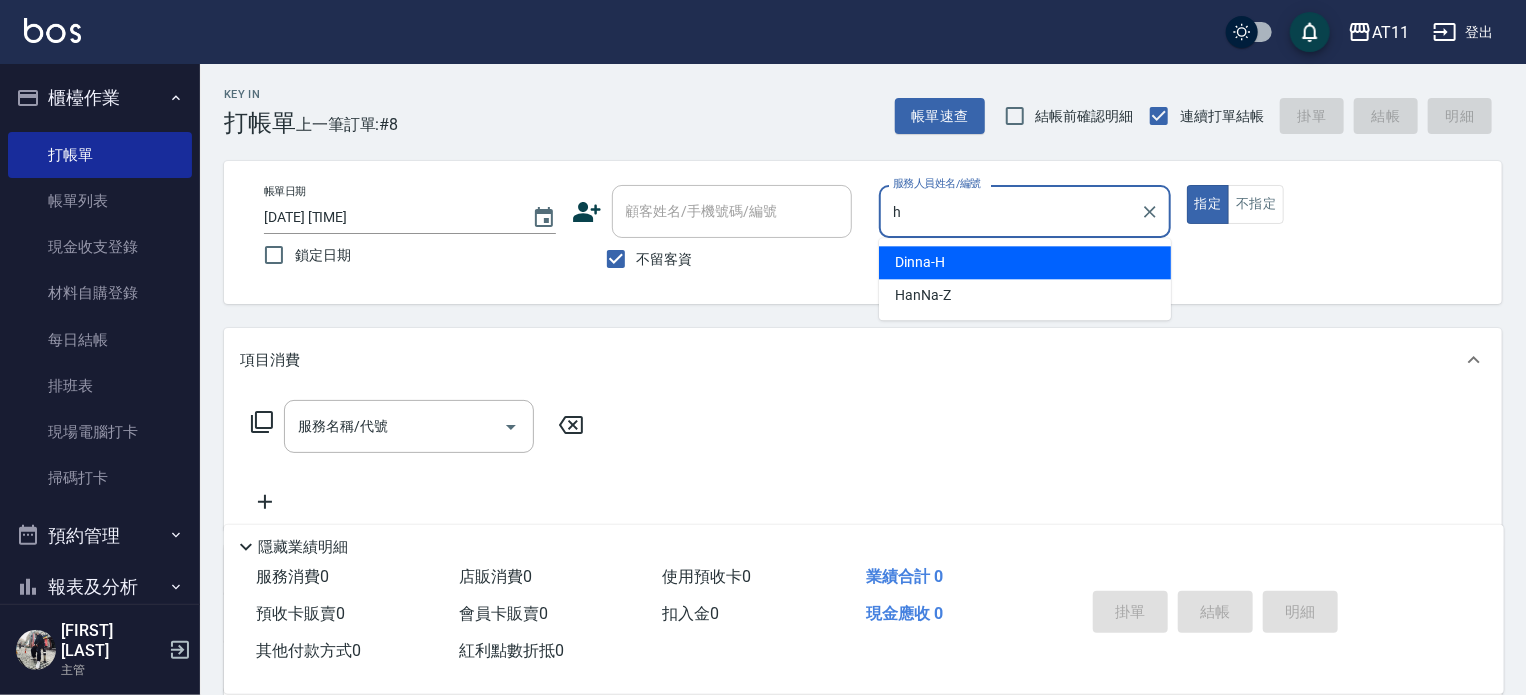 type on "Dinna-H" 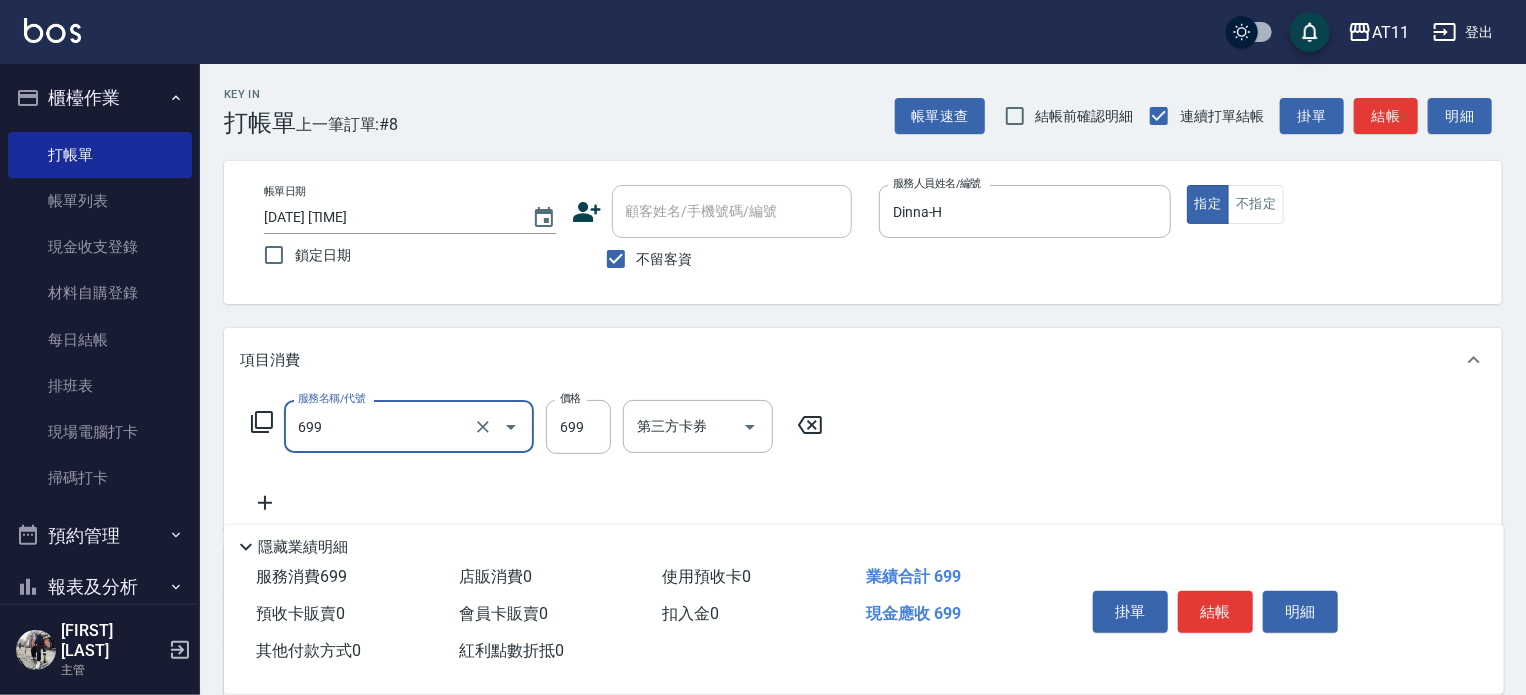 type on "SPA699(699)" 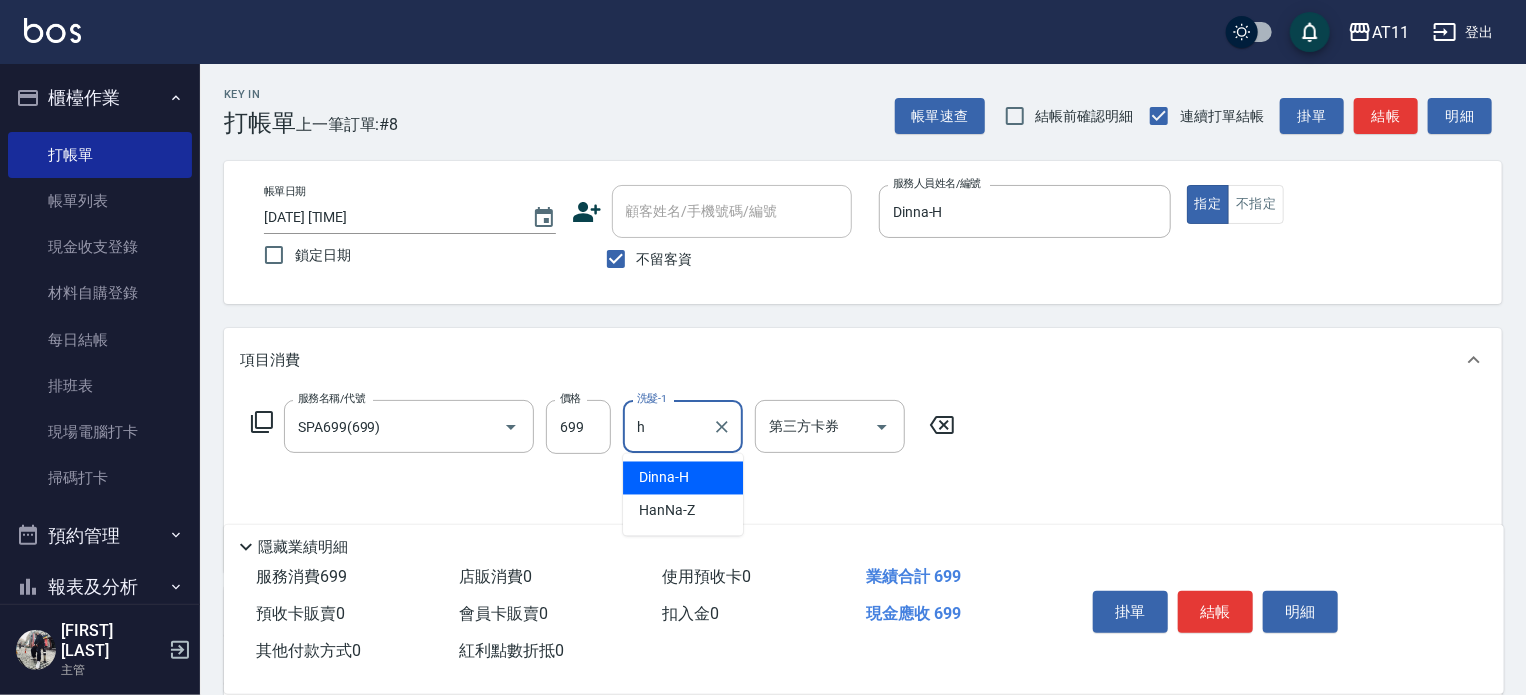 type on "Dinna-H" 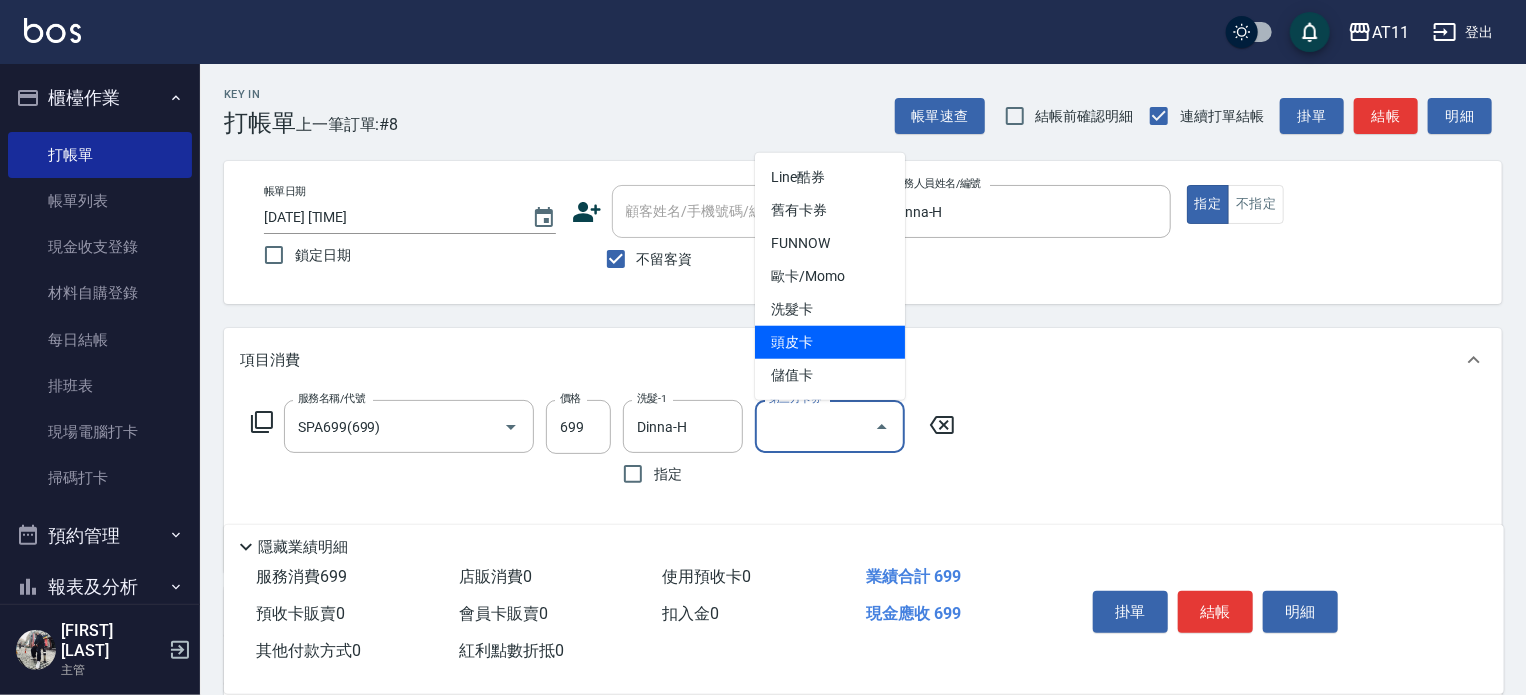 type on "頭皮卡" 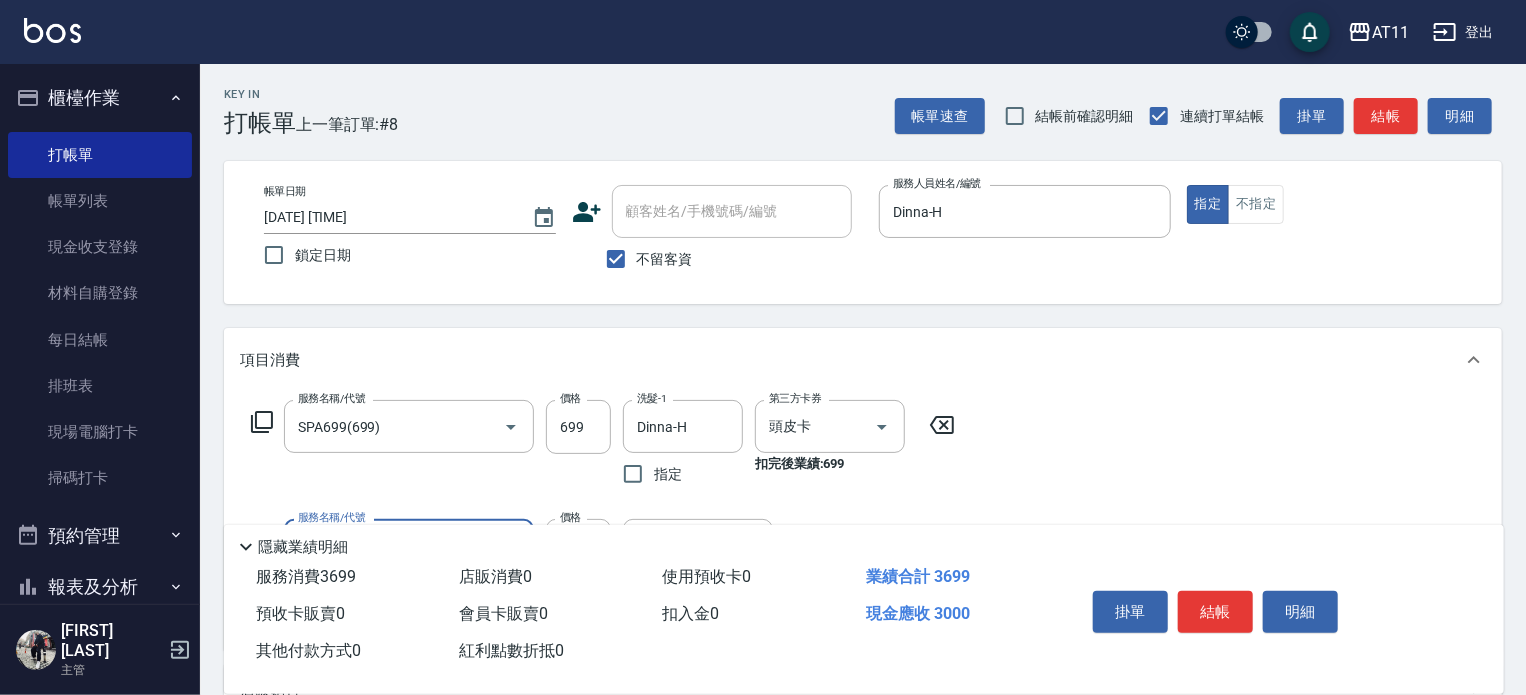 type on "頂級豪華OVC3(3000)" 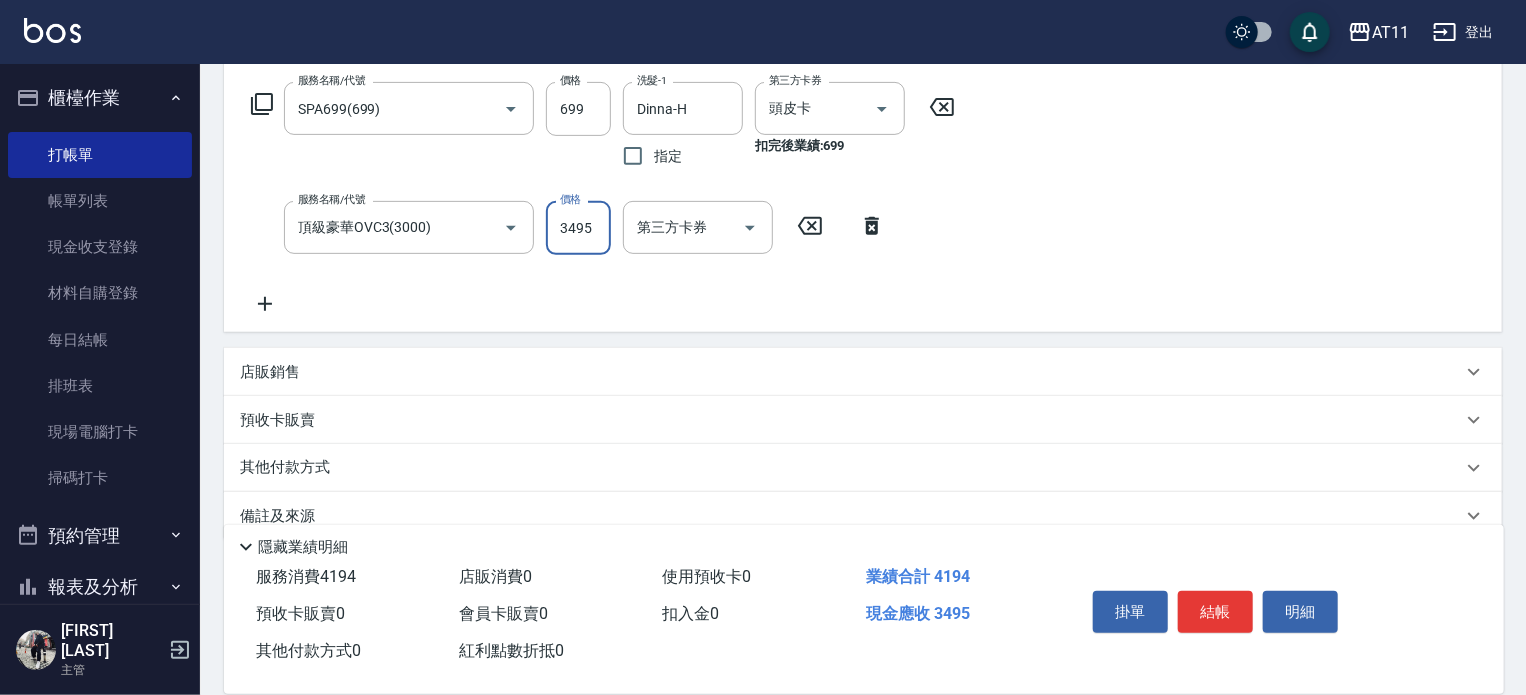 scroll, scrollTop: 352, scrollLeft: 0, axis: vertical 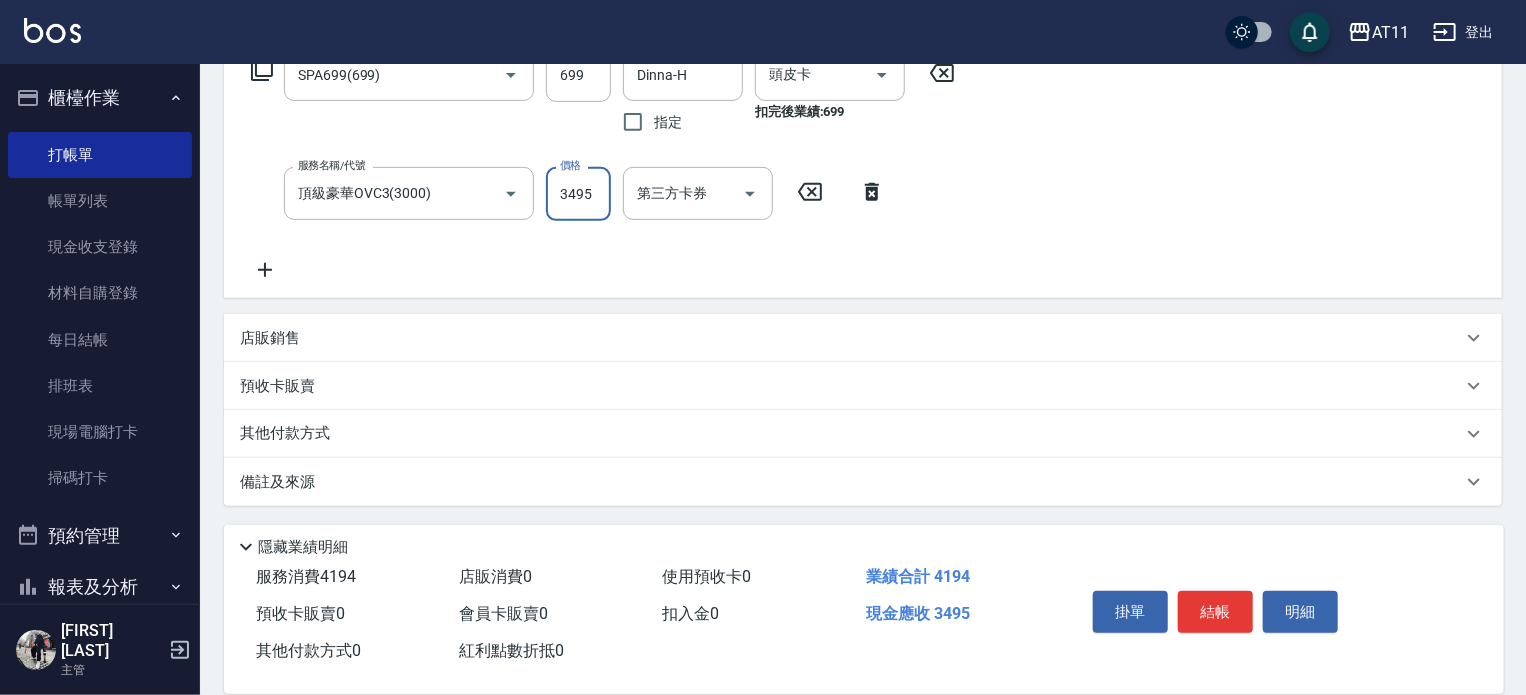 type on "3495" 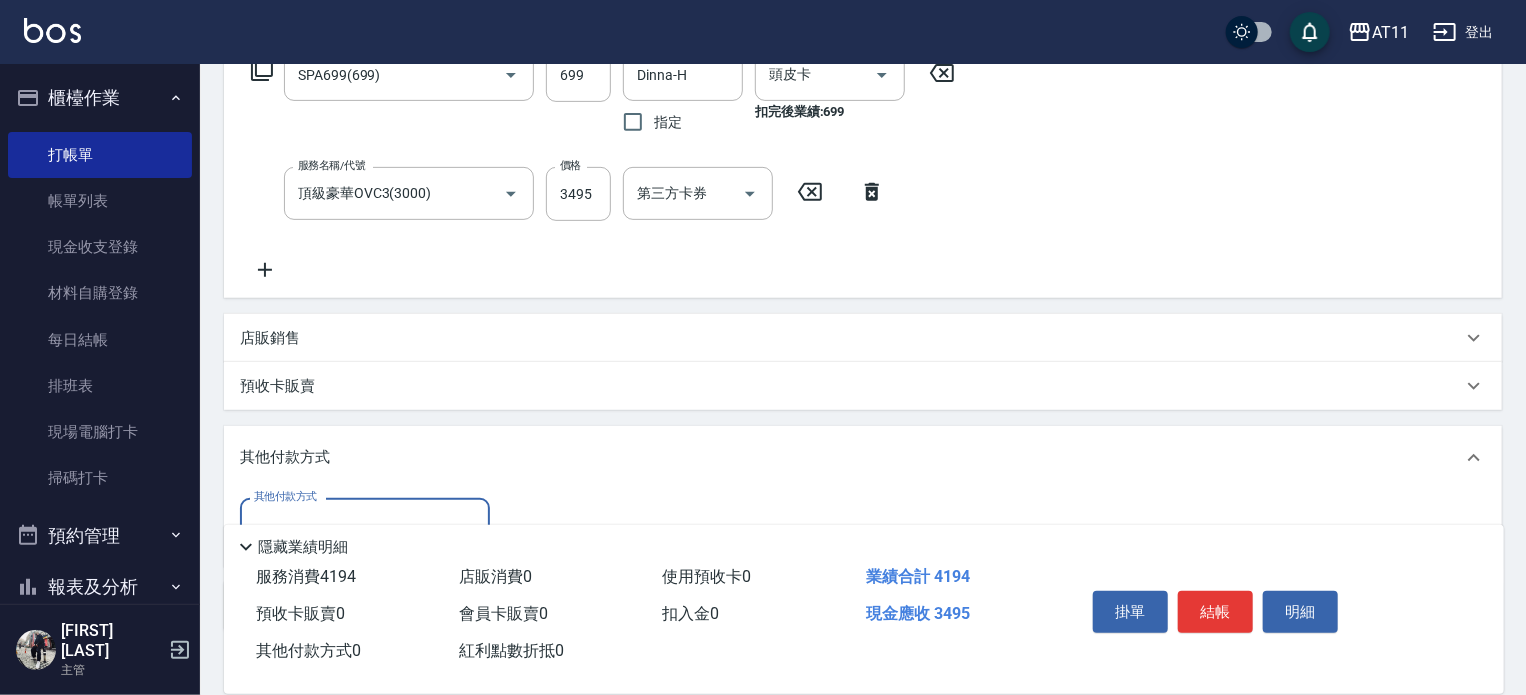 scroll, scrollTop: 0, scrollLeft: 0, axis: both 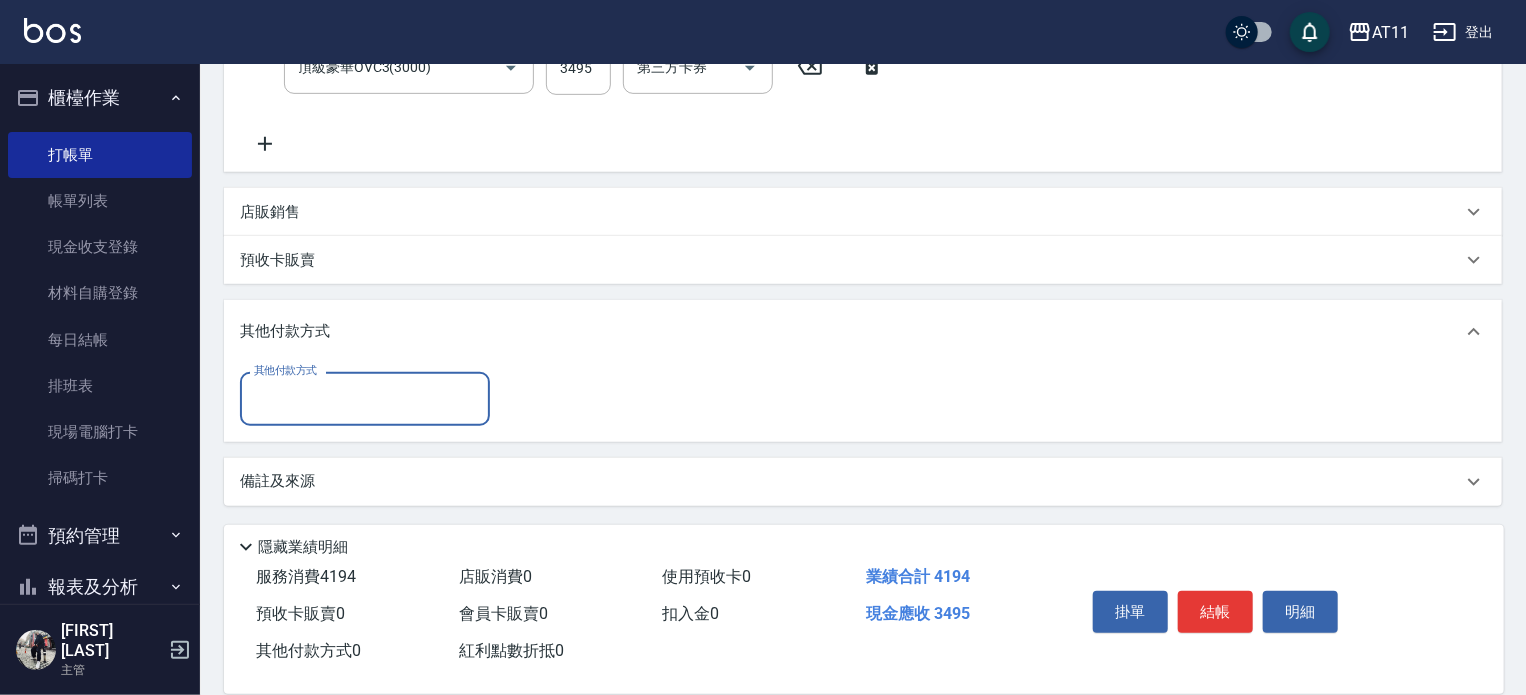 click on "其他付款方式" at bounding box center [365, 398] 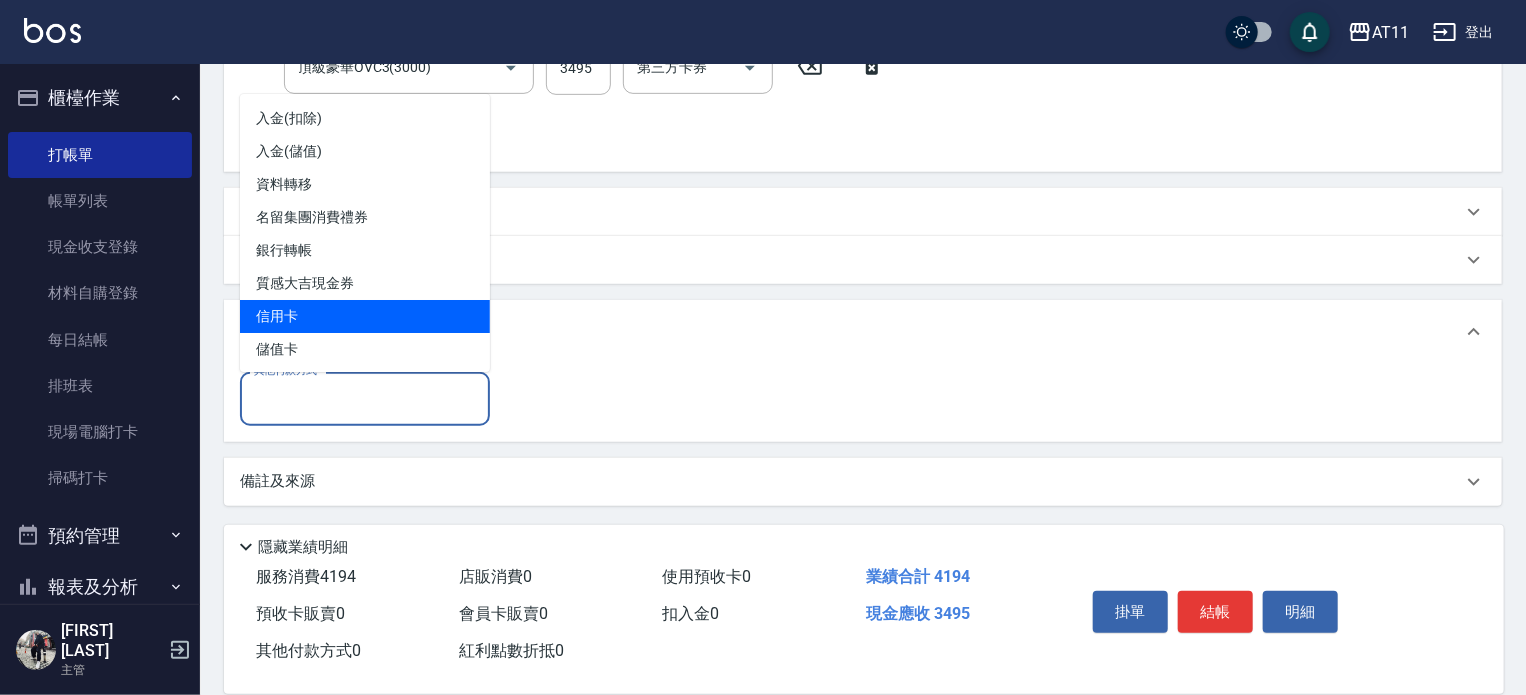 click on "信用卡" at bounding box center [365, 316] 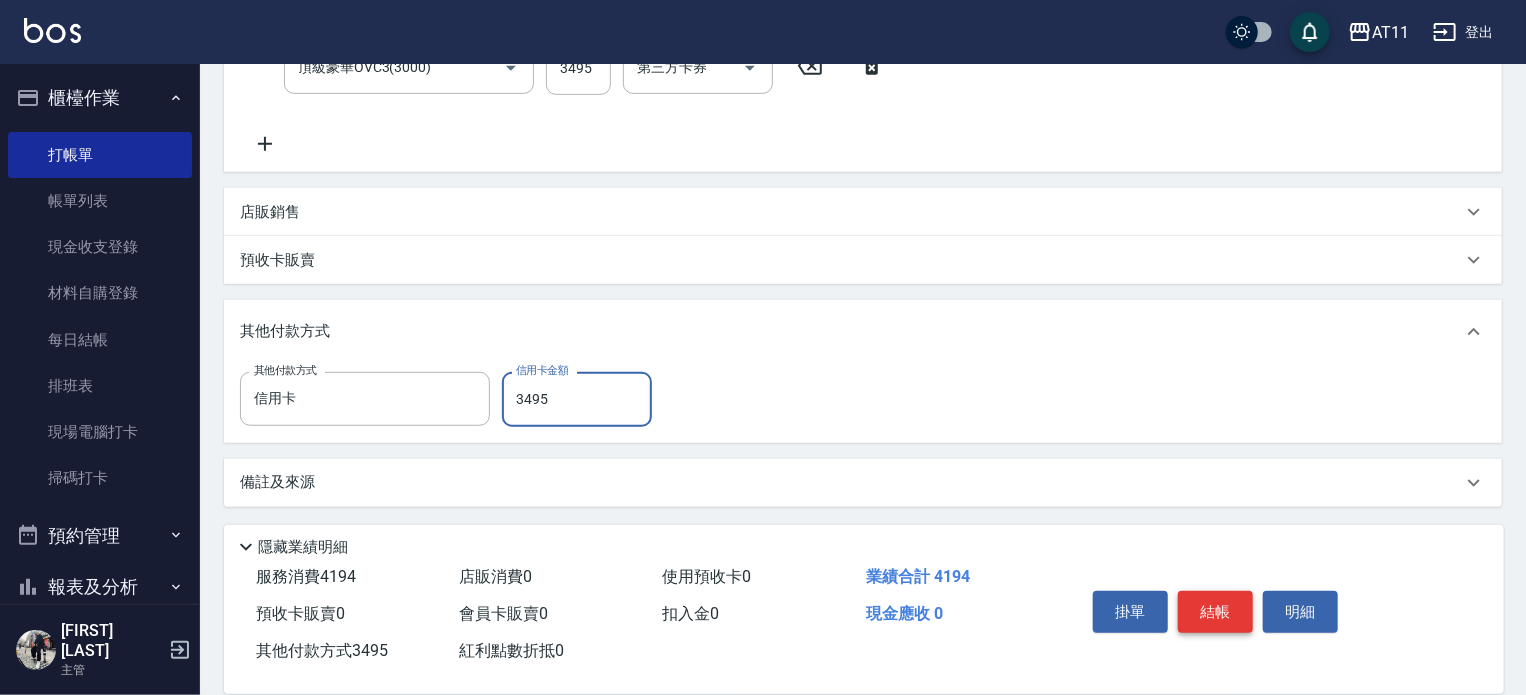 type on "3495" 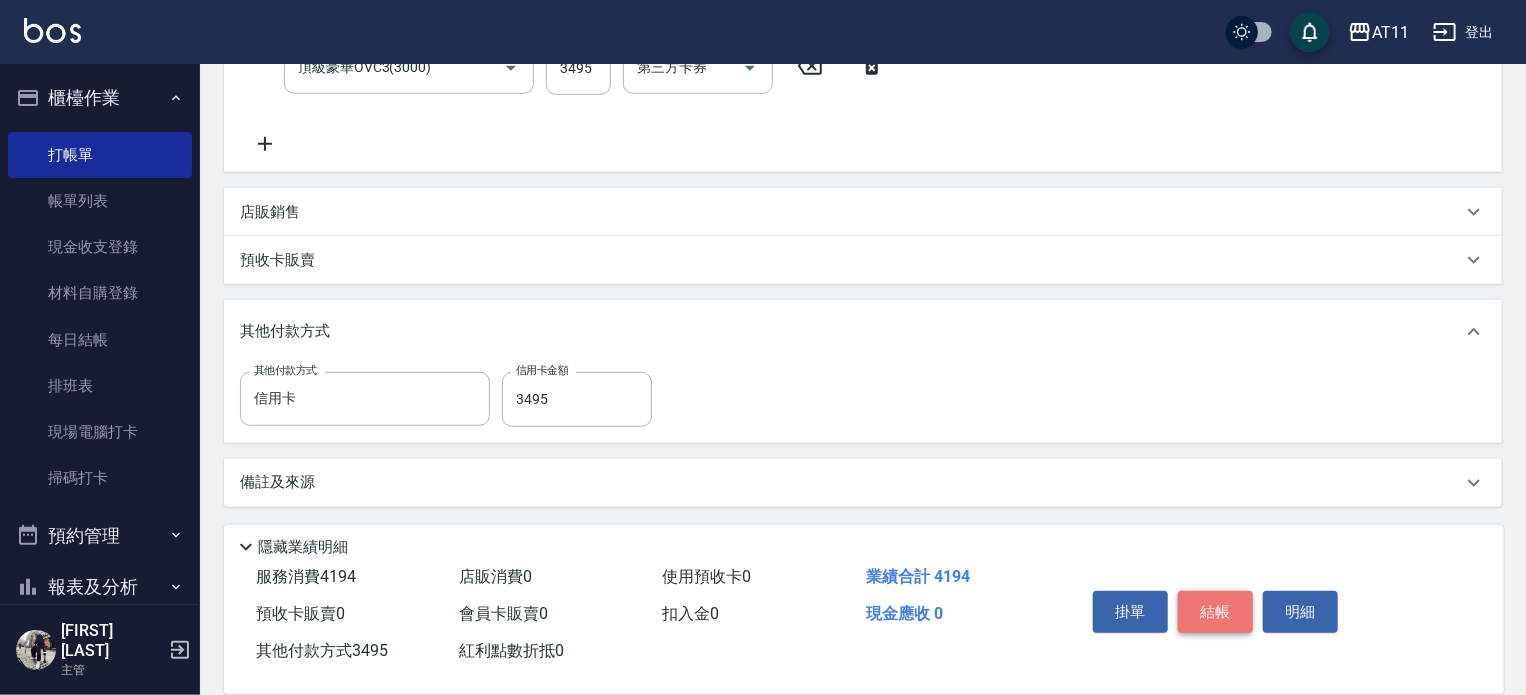 click on "結帳" at bounding box center [1215, 612] 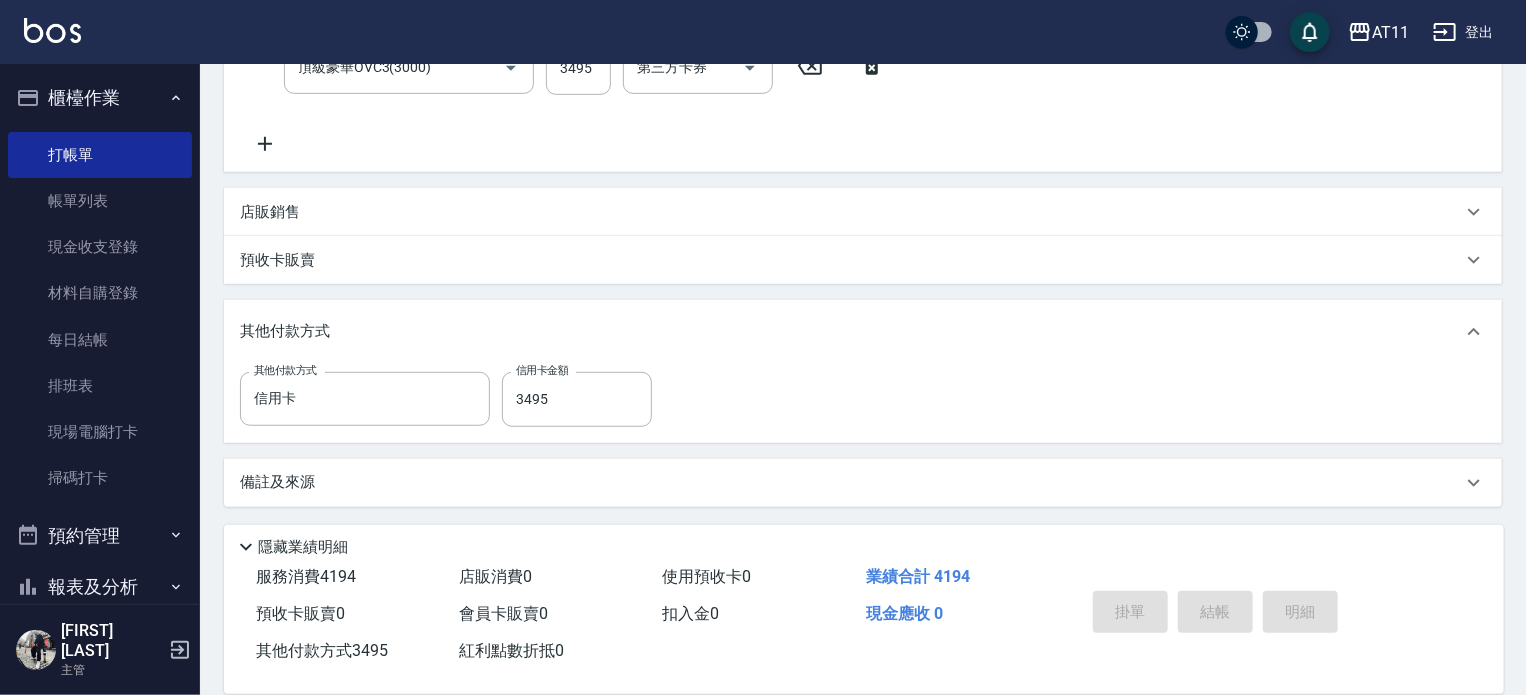 type on "2025/08/05 18:53" 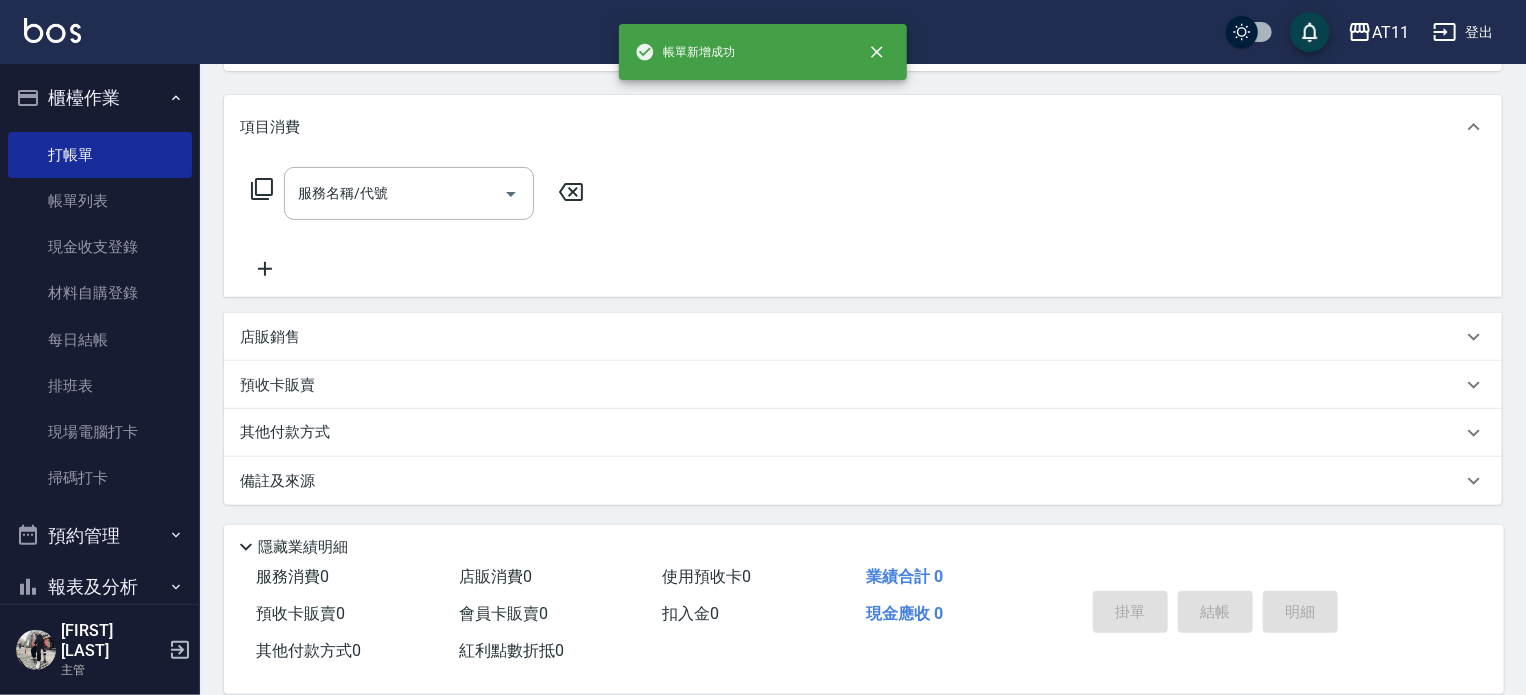 scroll, scrollTop: 0, scrollLeft: 0, axis: both 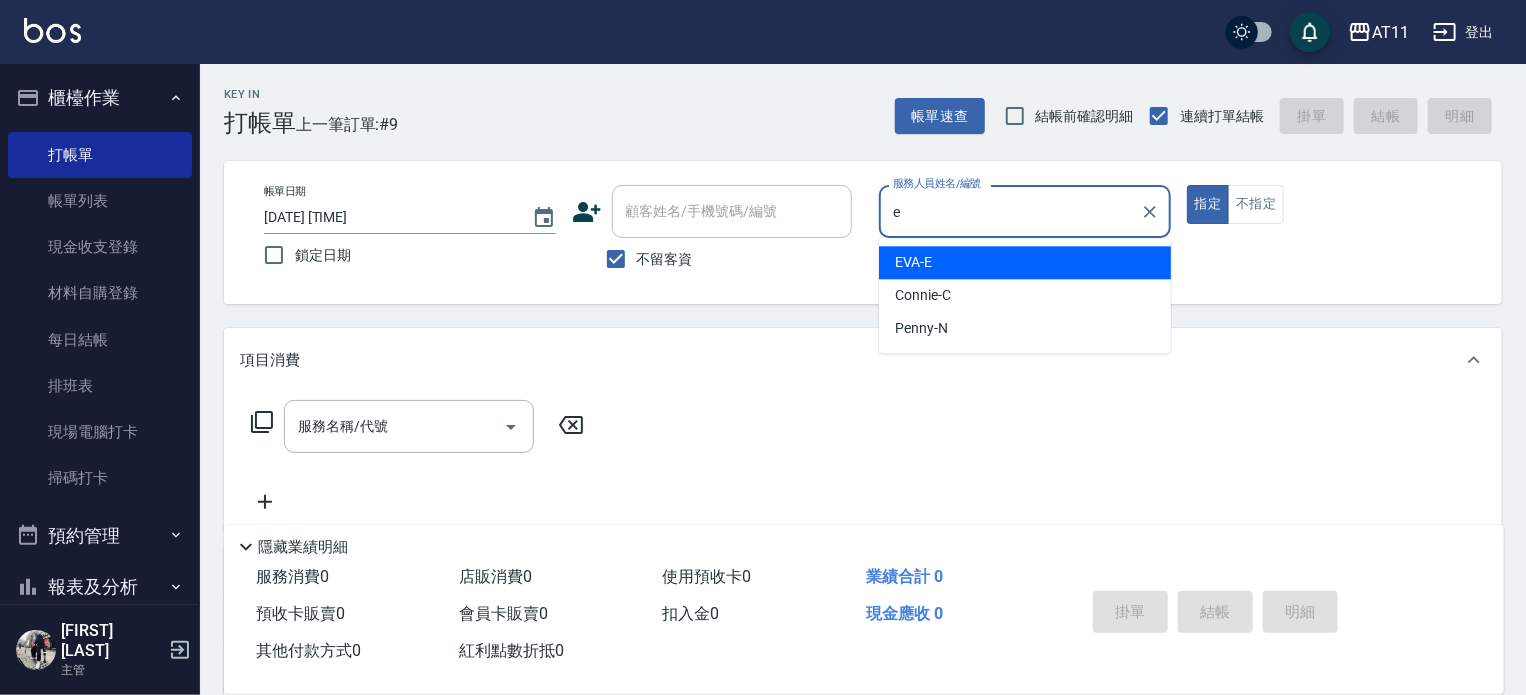 type on "EVA-E" 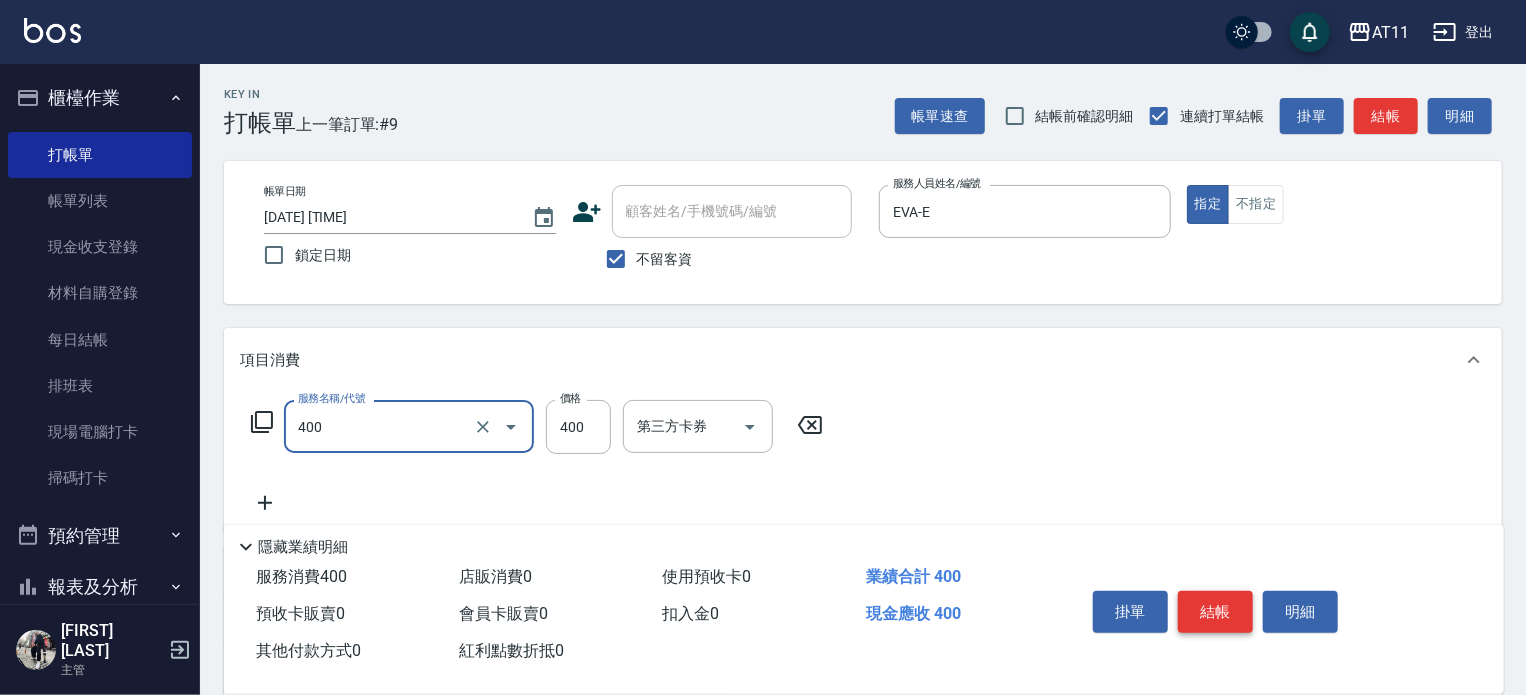 type on "洗剪(400)" 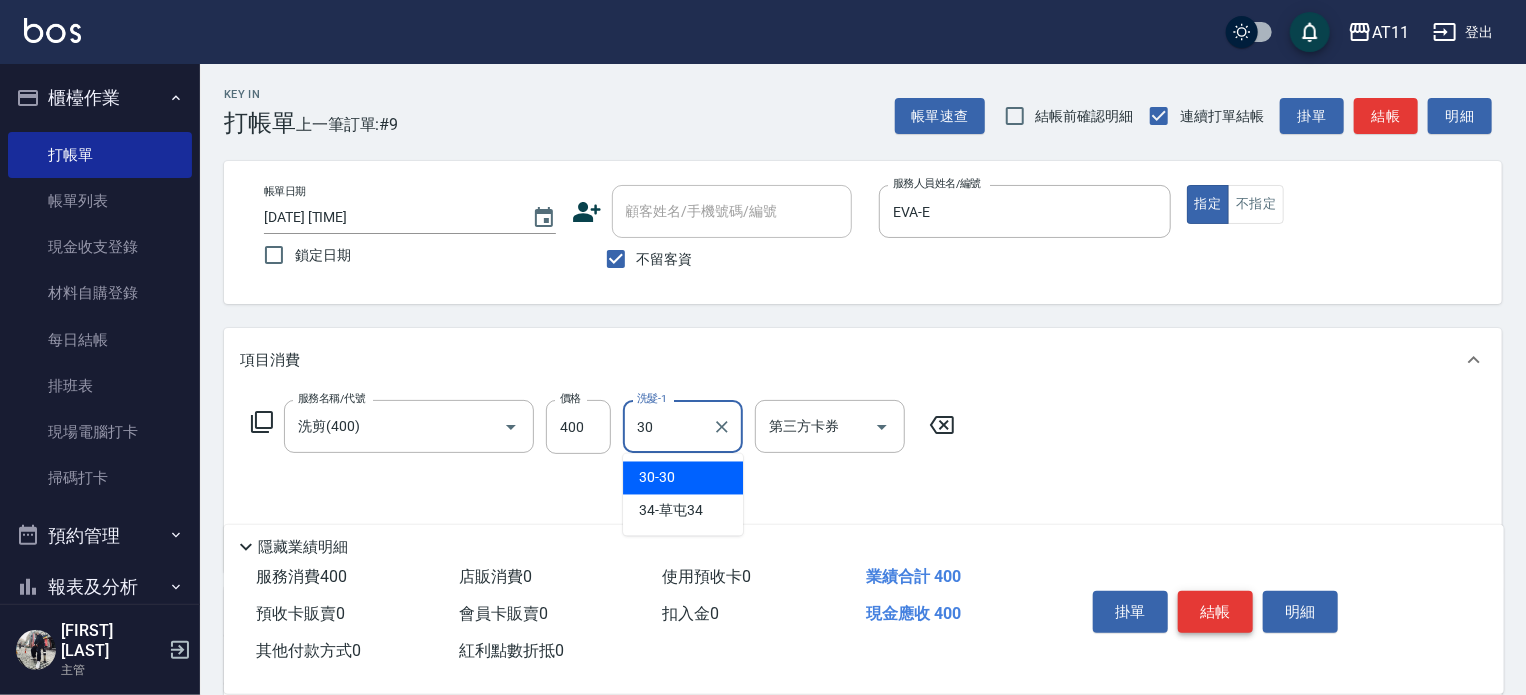 type on "30-30" 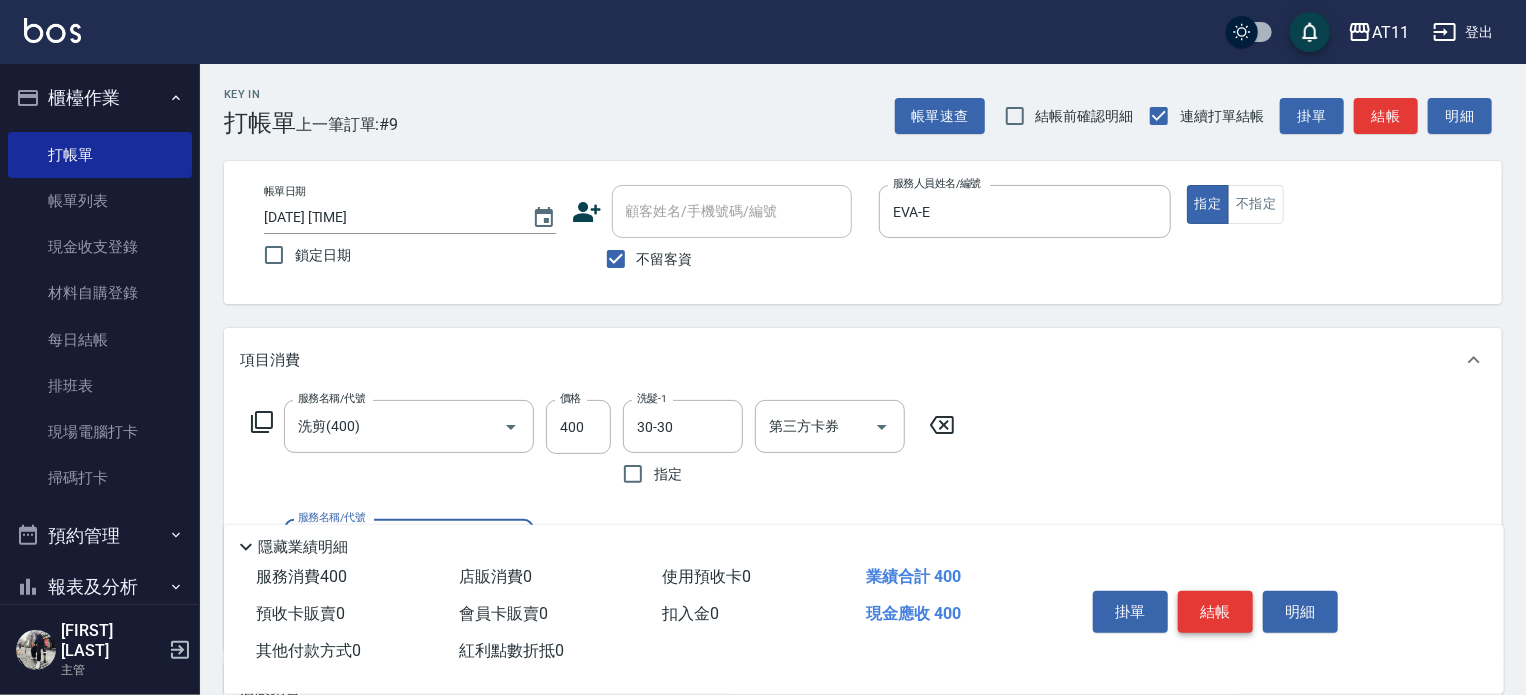 click on "結帳" at bounding box center (1215, 612) 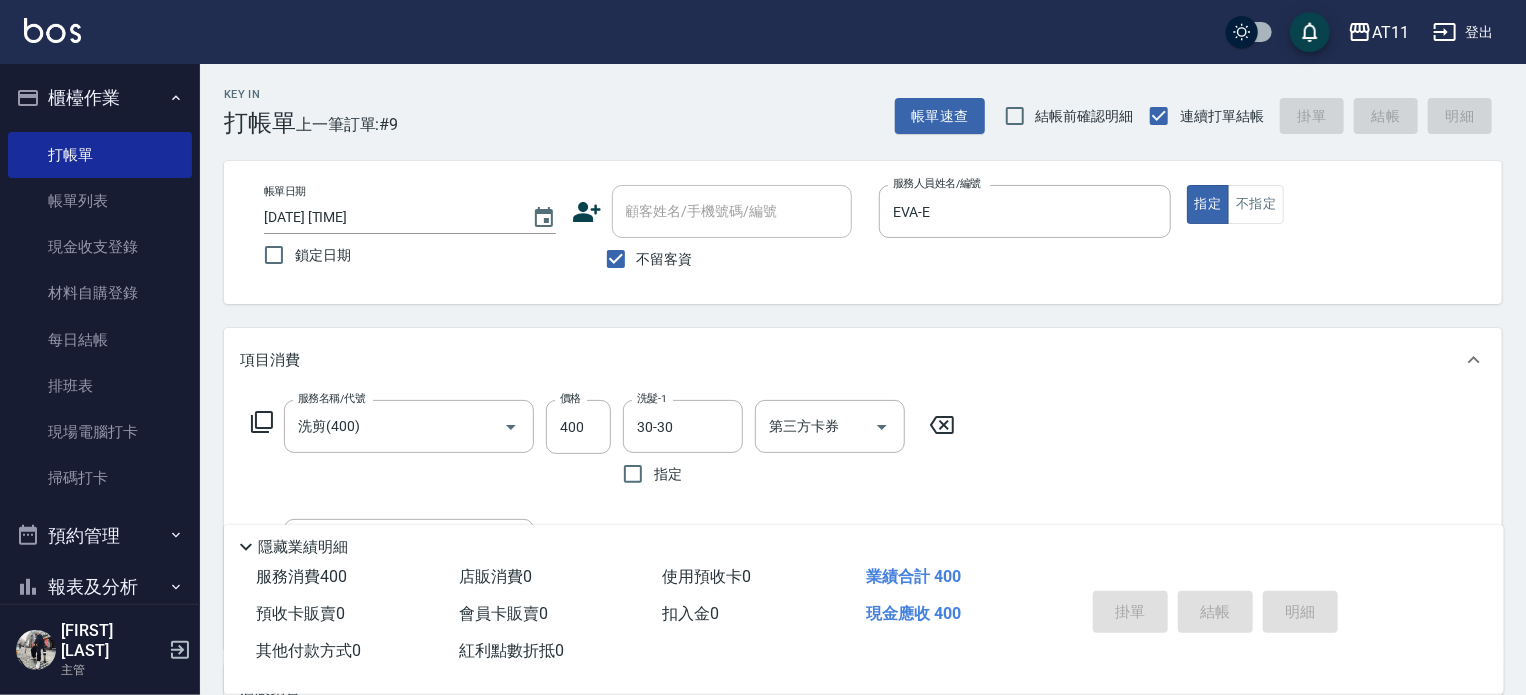 type 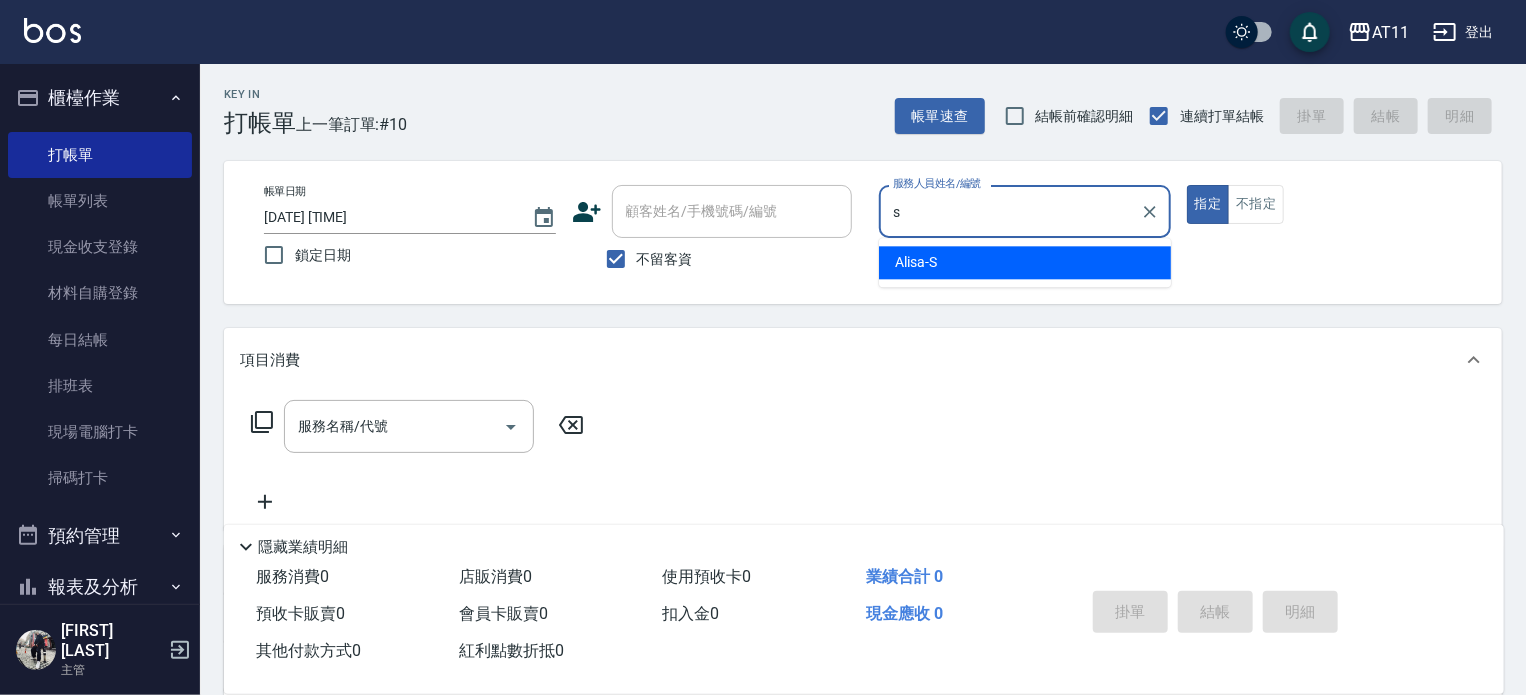 type on "Alisa-S" 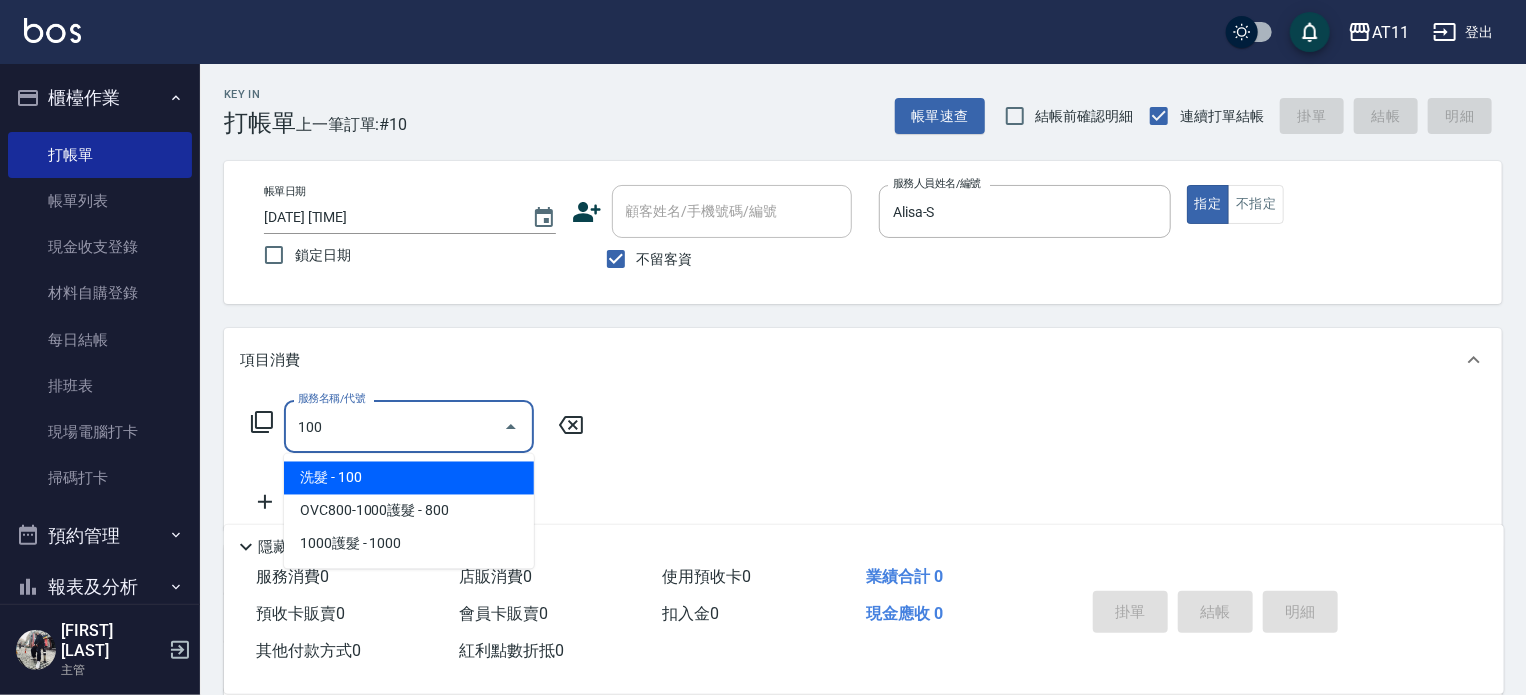 type on "洗髮(100)" 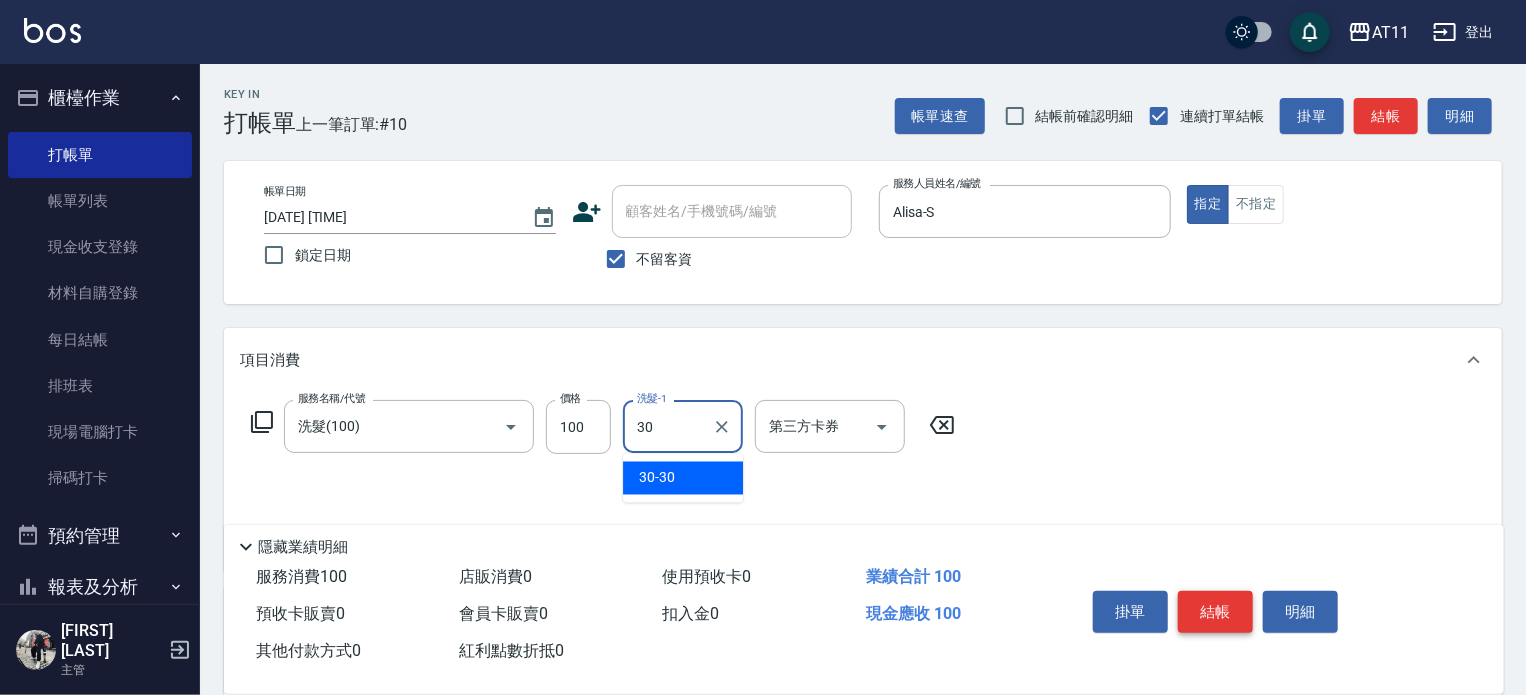 type on "30-30" 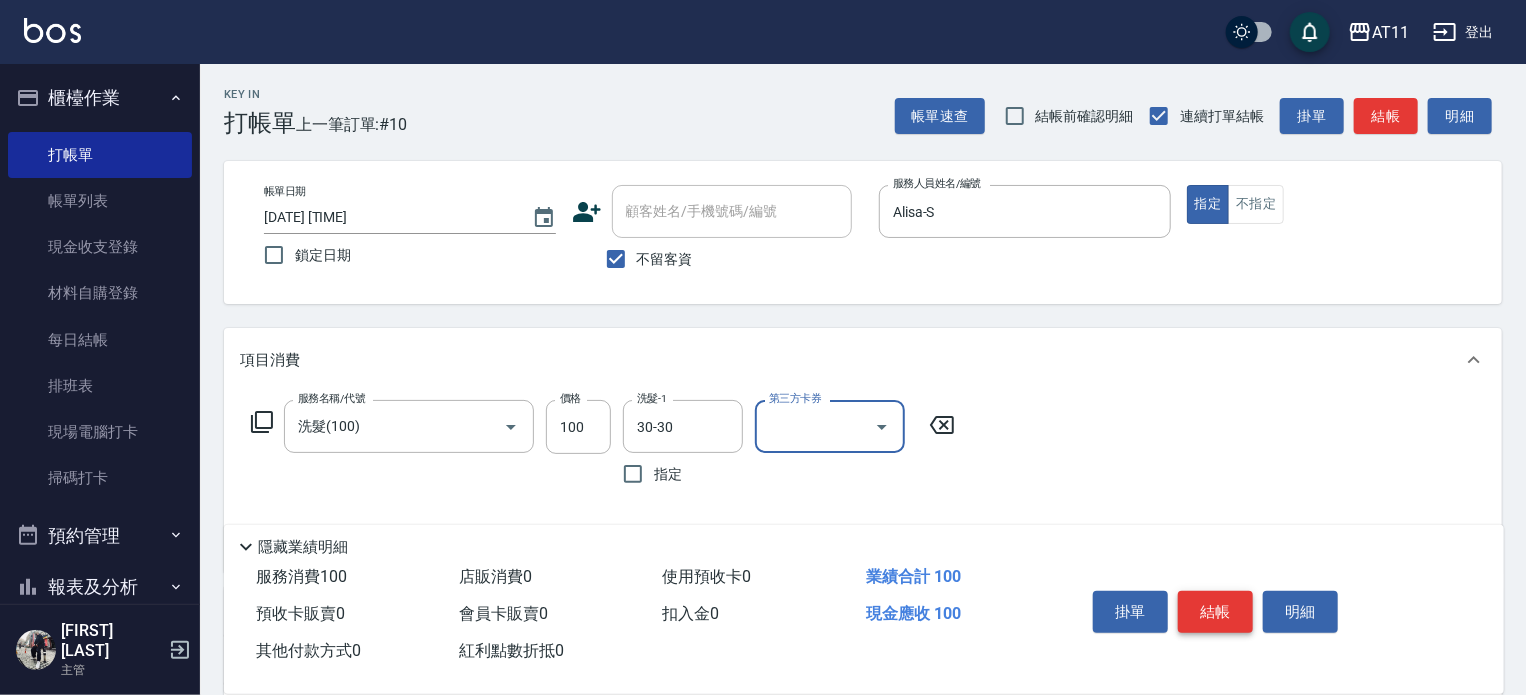 click on "結帳" at bounding box center (1215, 612) 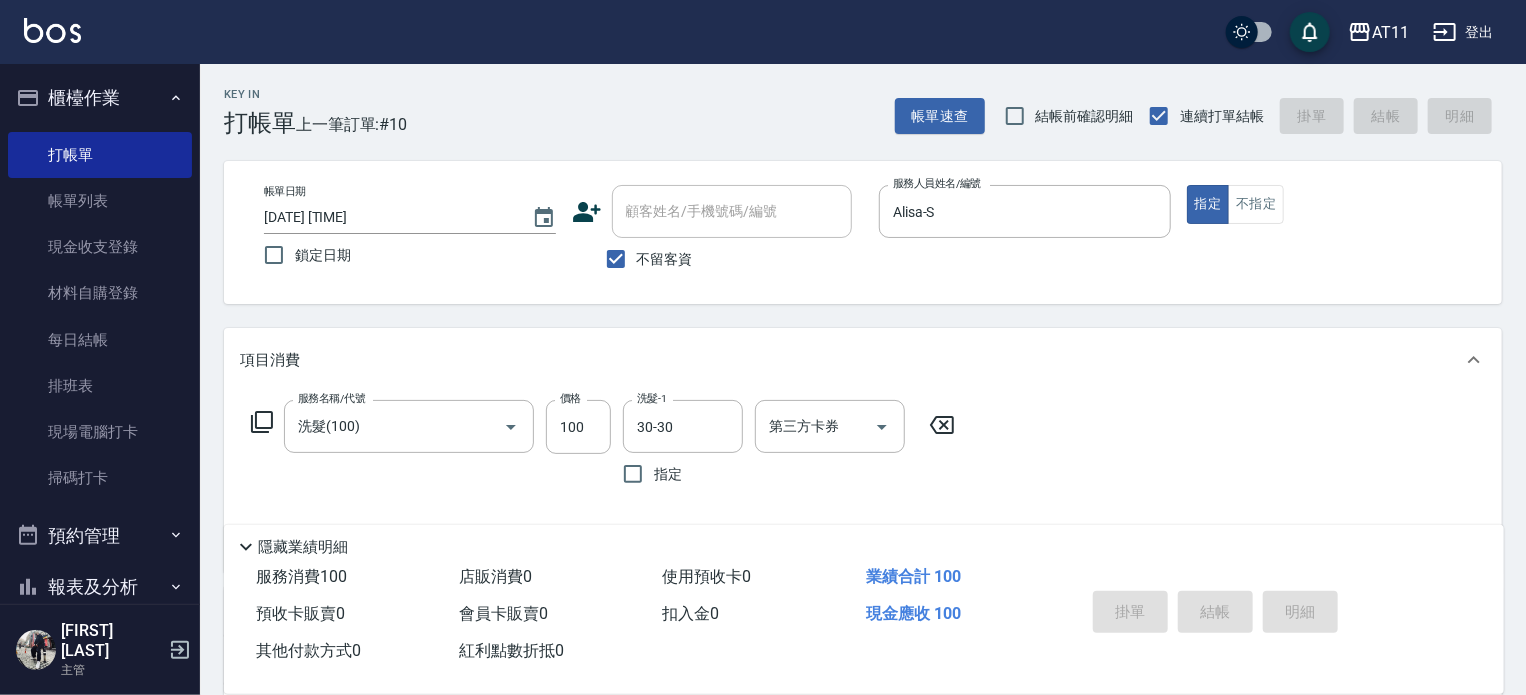 type 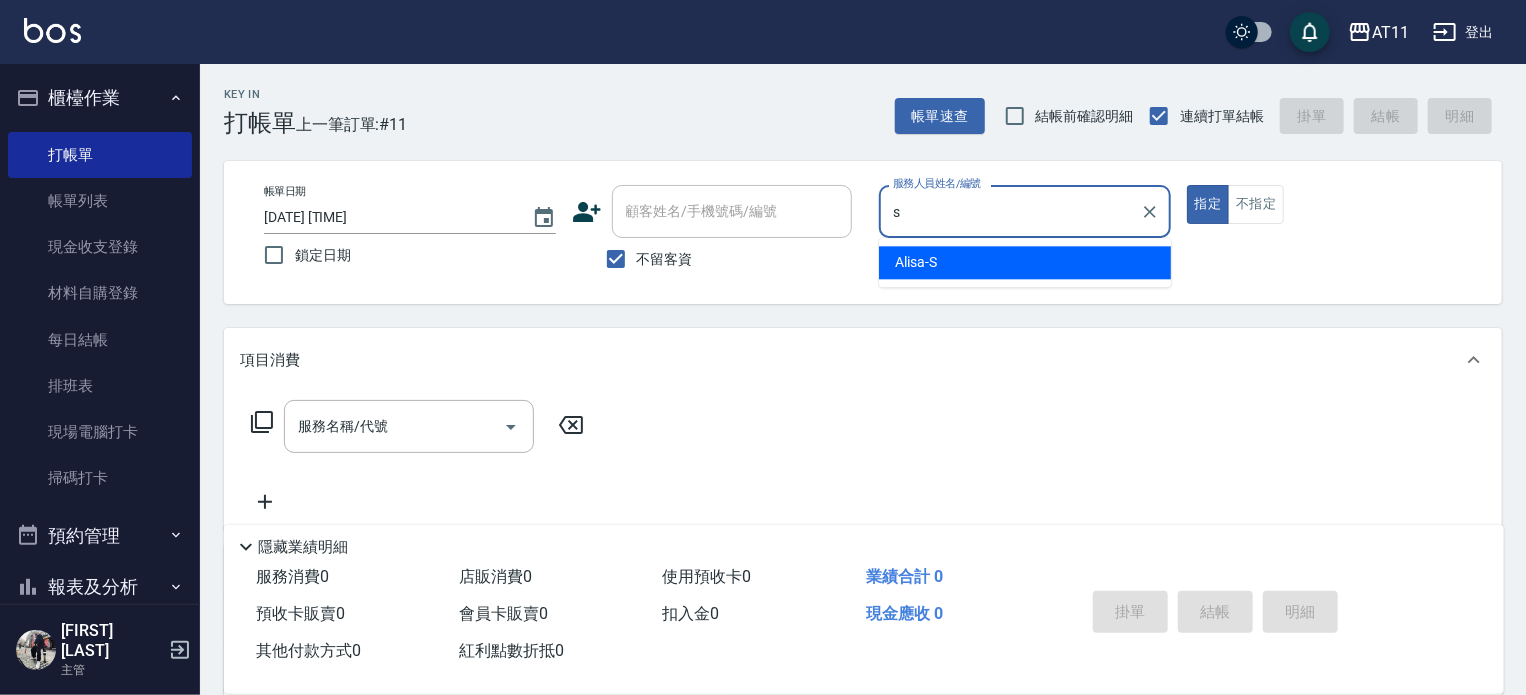 type on "Alisa-S" 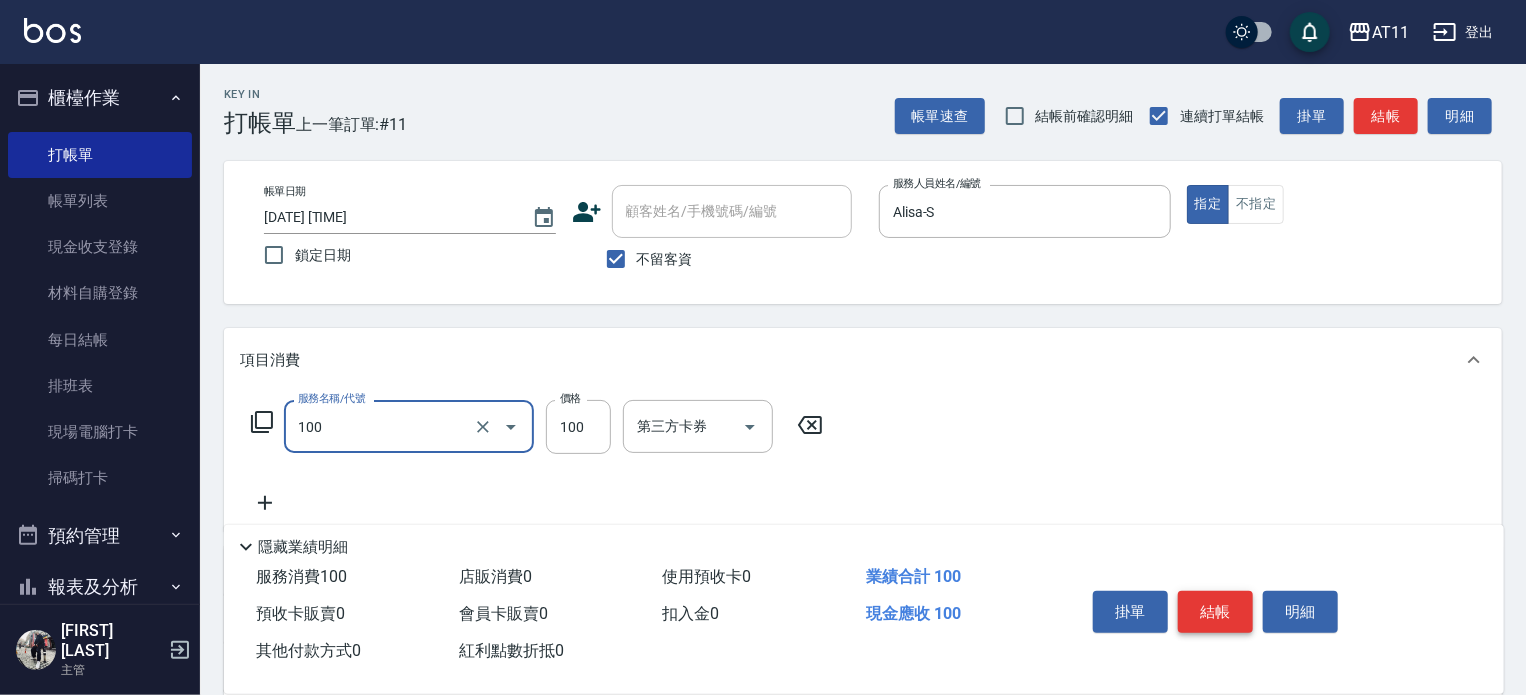 type on "洗髮(100)" 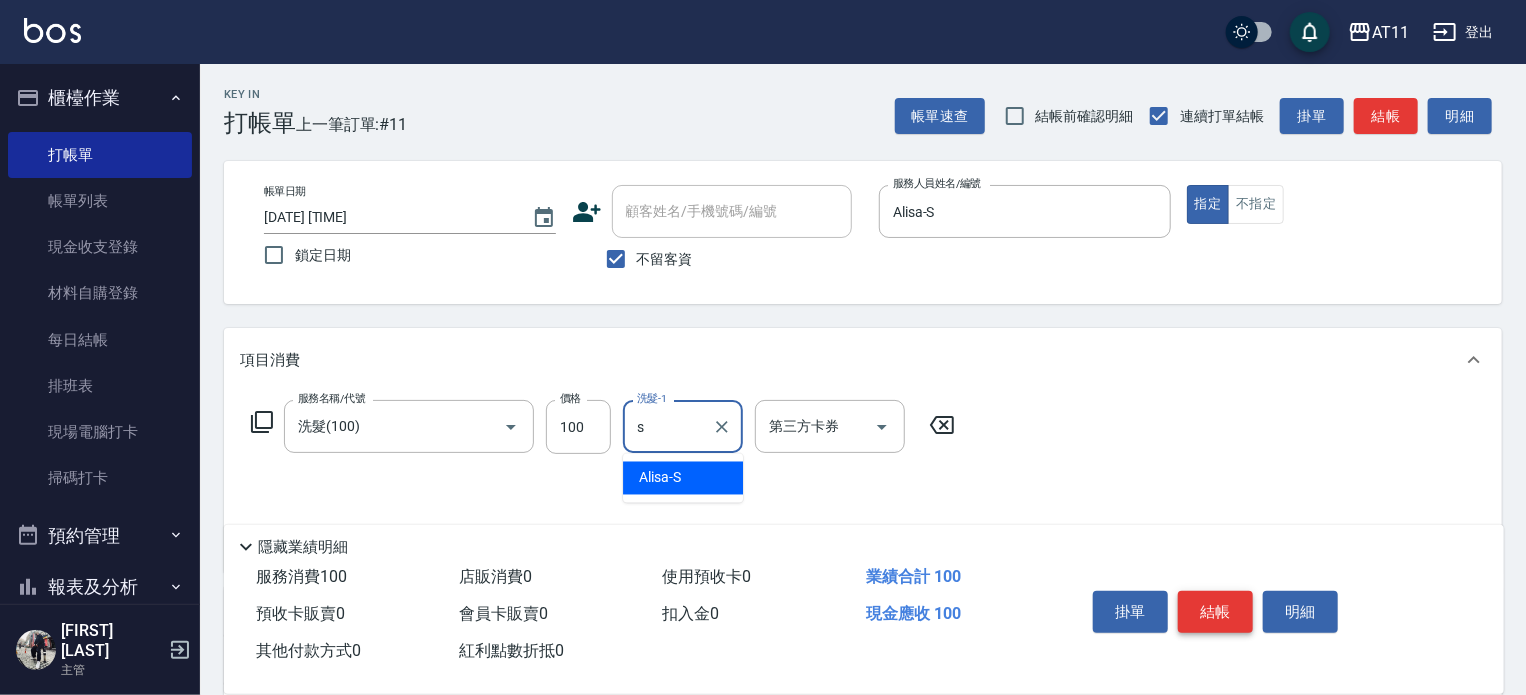 type on "Alisa-S" 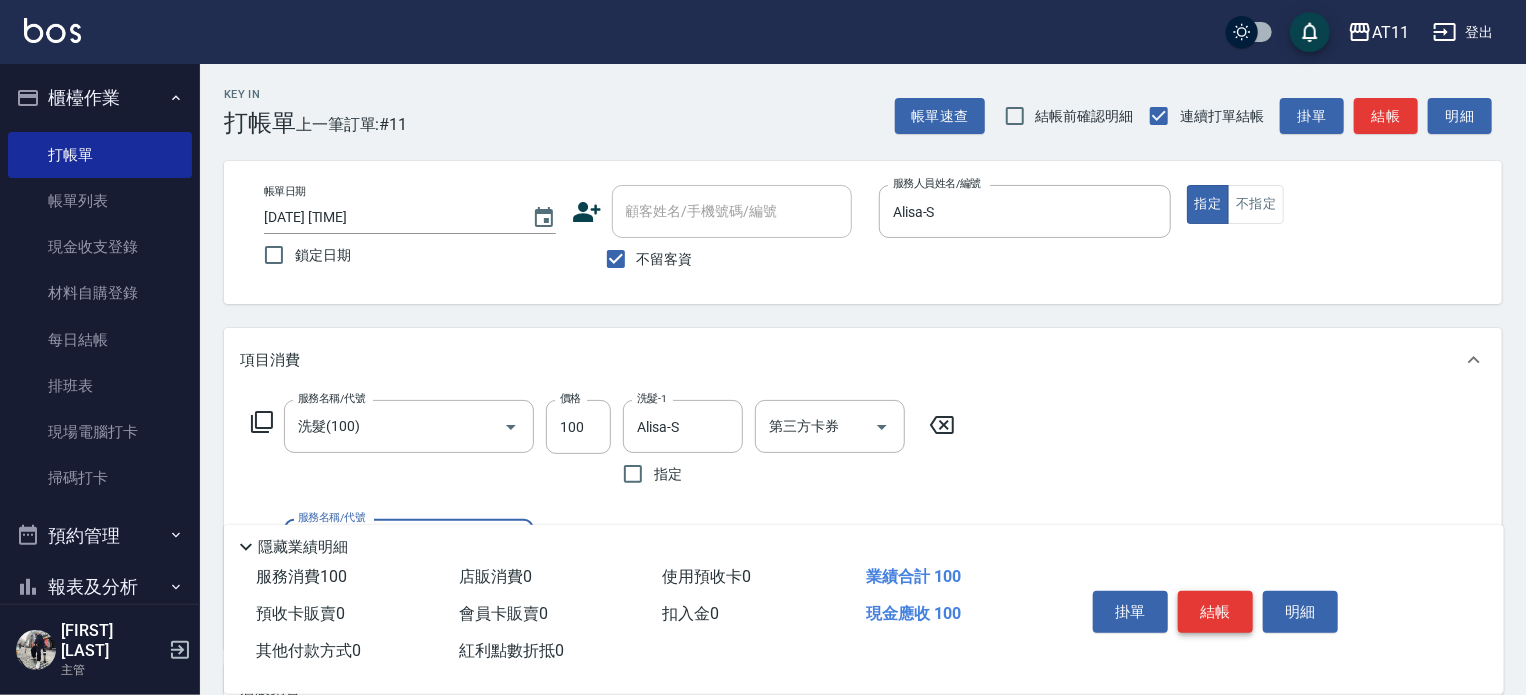 click on "結帳" at bounding box center (1215, 612) 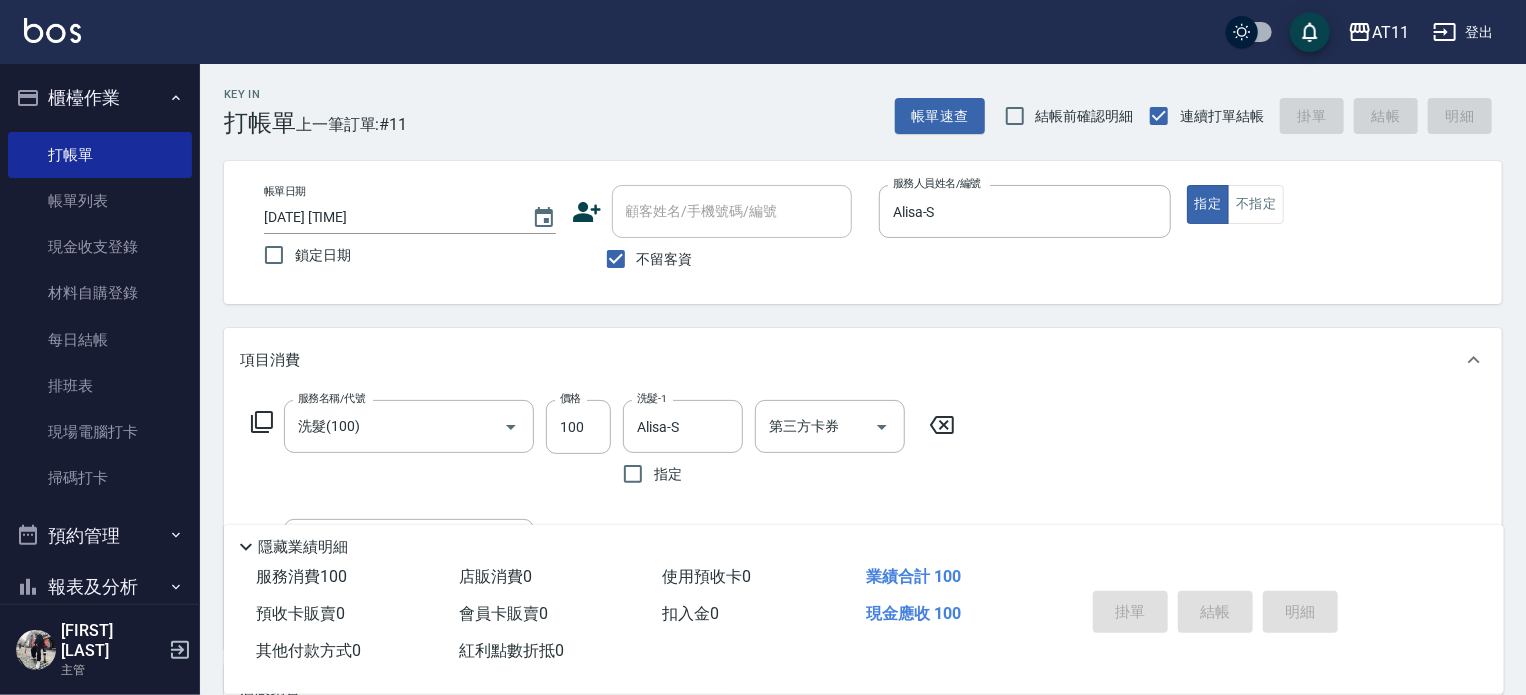 type 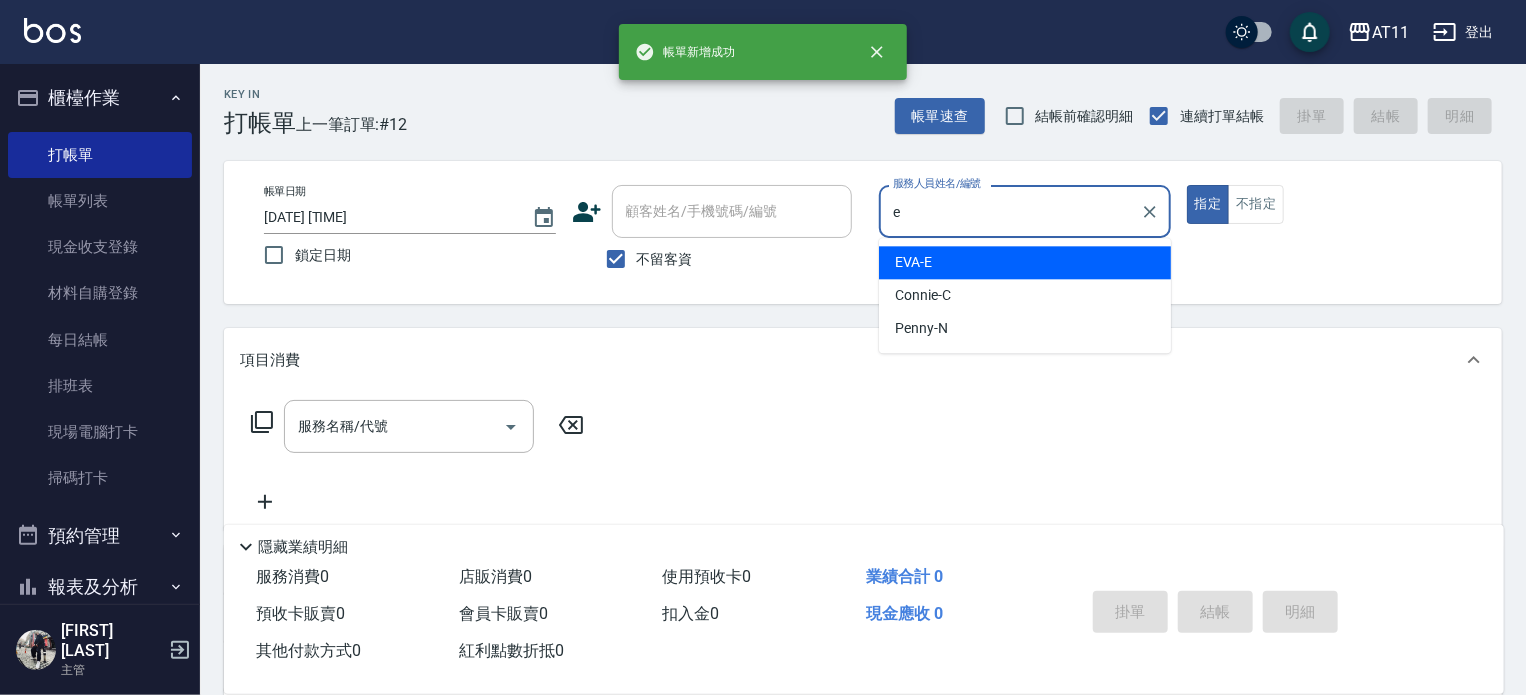 type on "EVA-E" 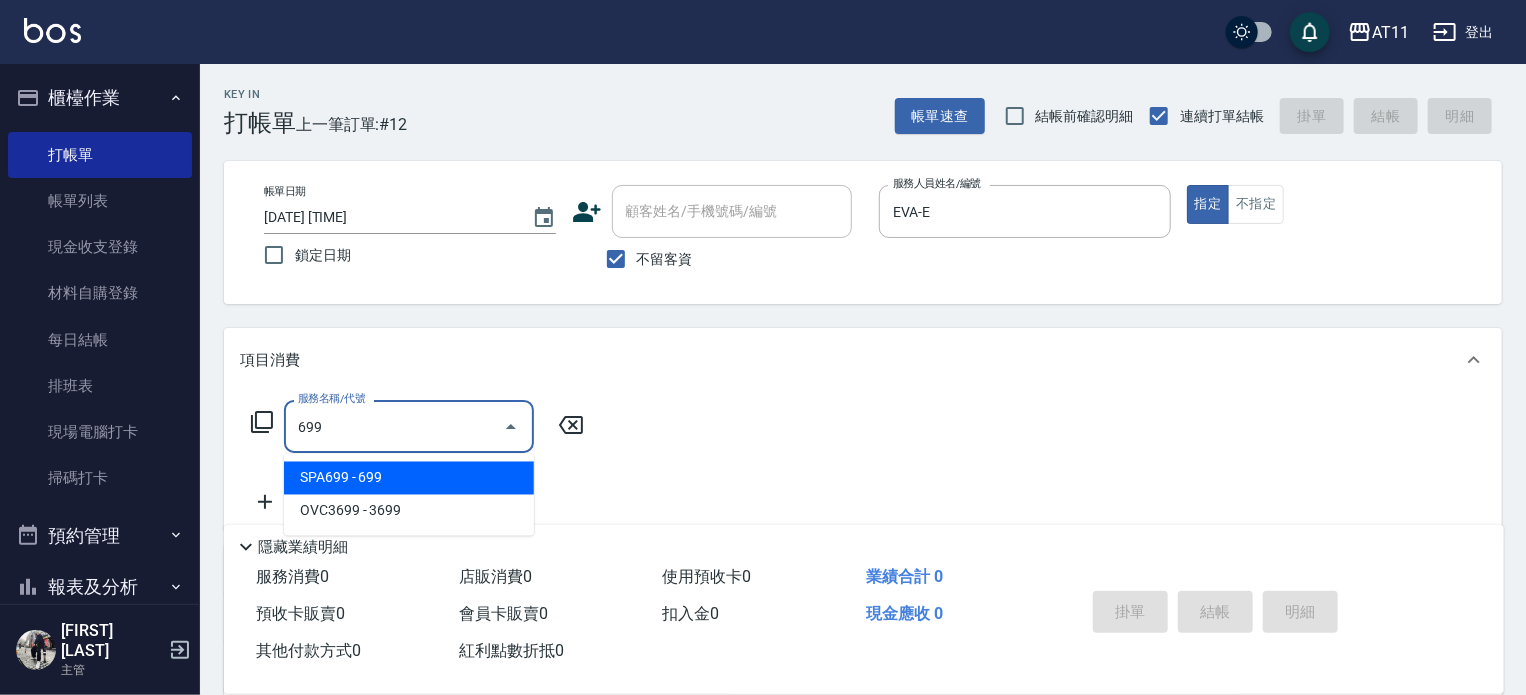 type on "SPA699(699)" 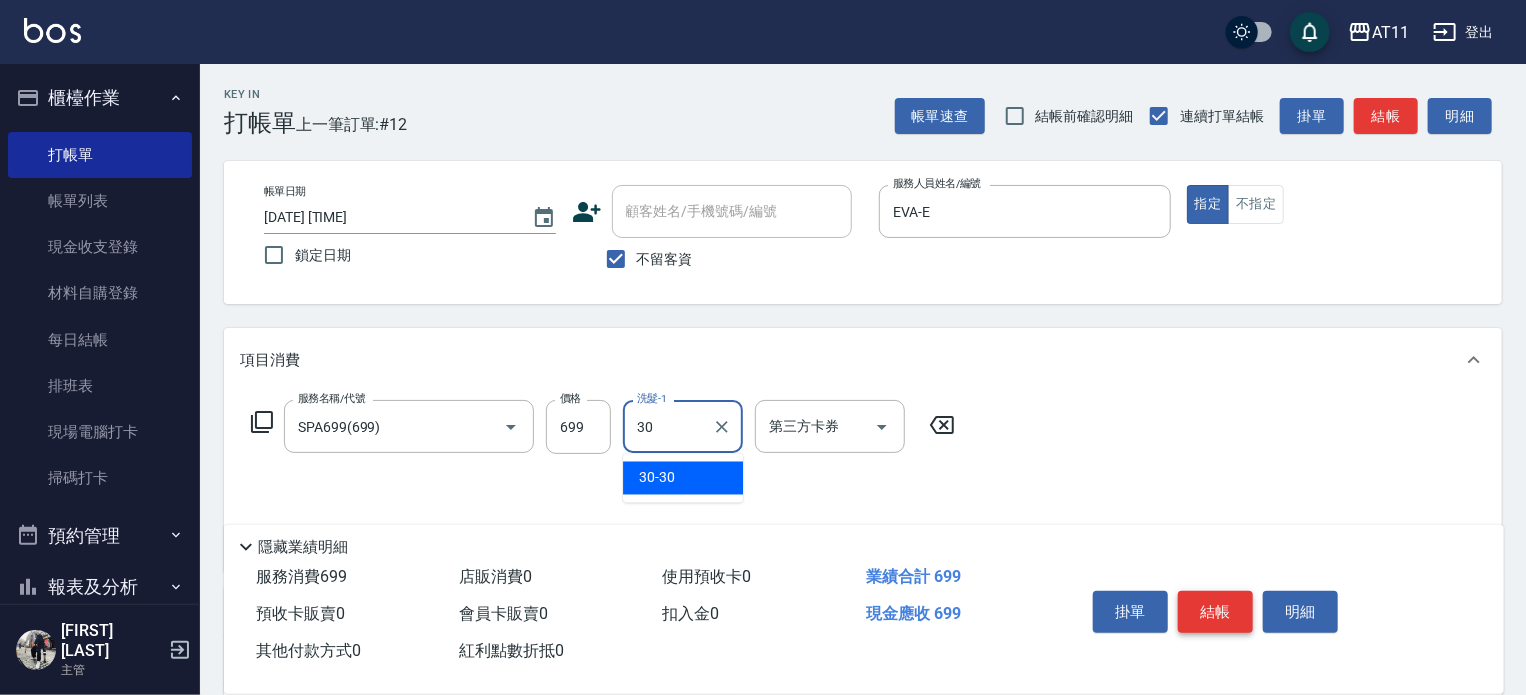 type on "30-30" 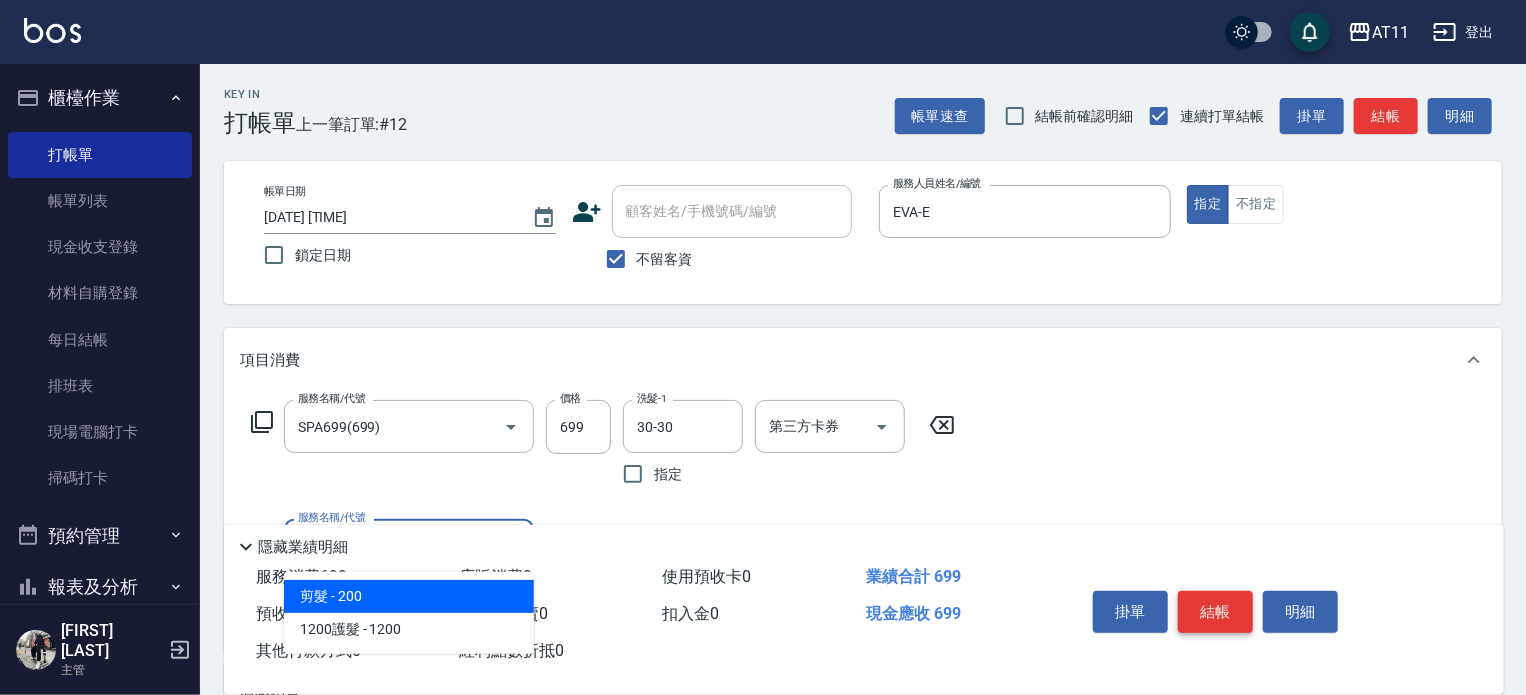 type on "剪髮(200)" 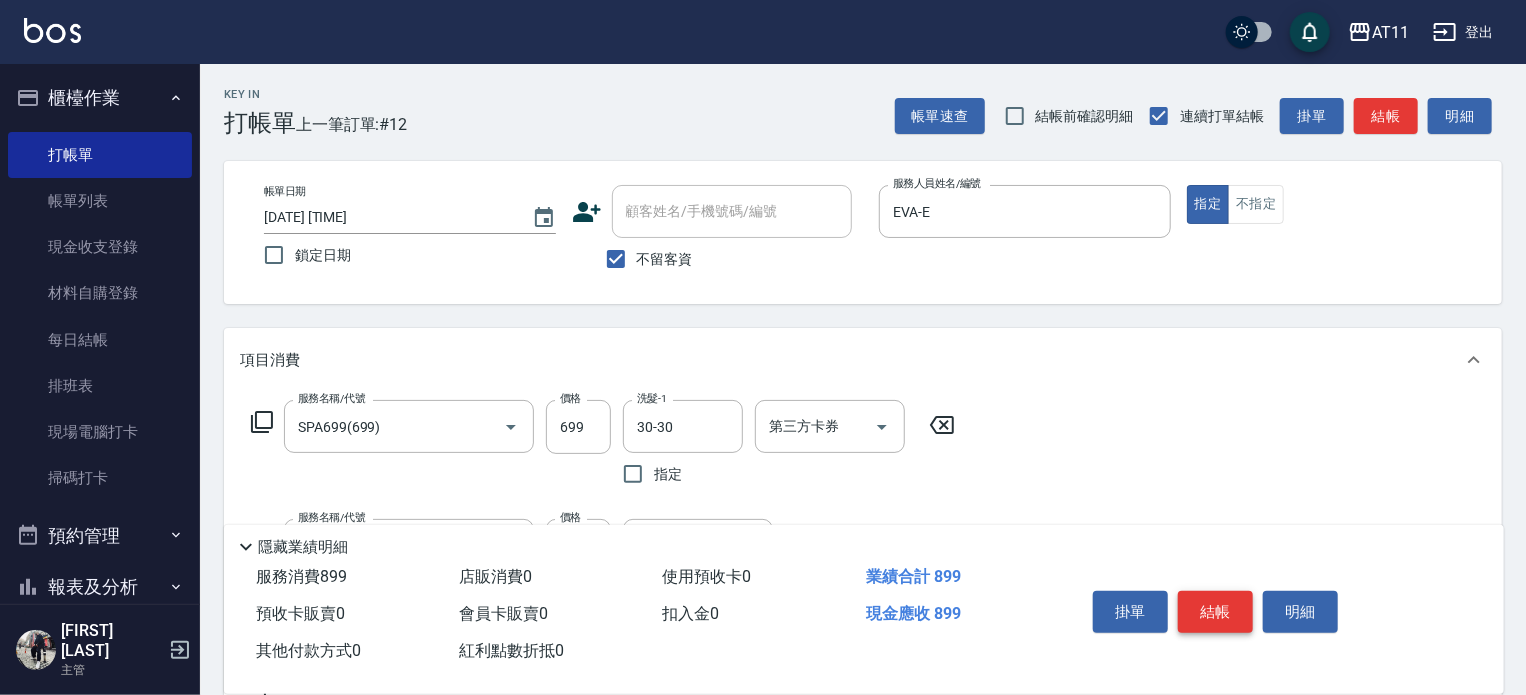 click on "結帳" at bounding box center [1215, 612] 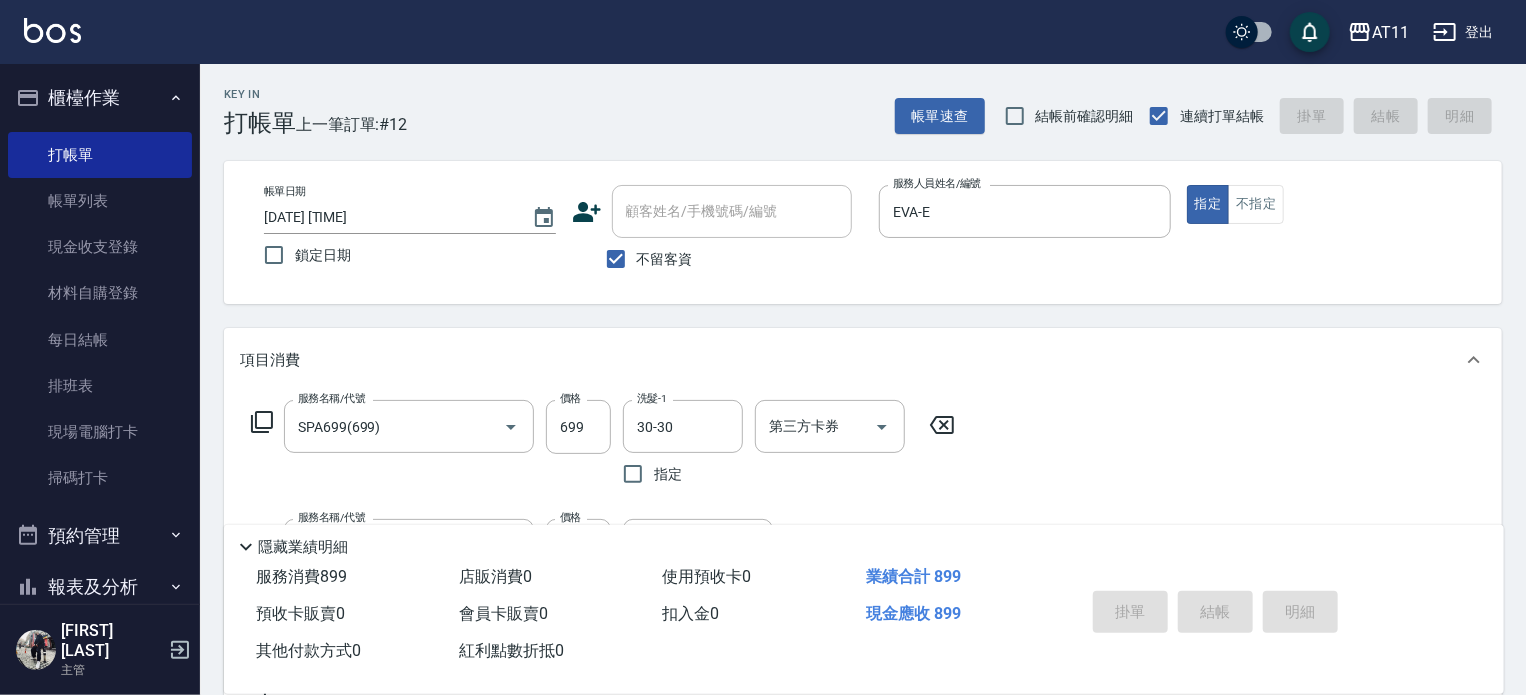 type on "2025/08/05 18:54" 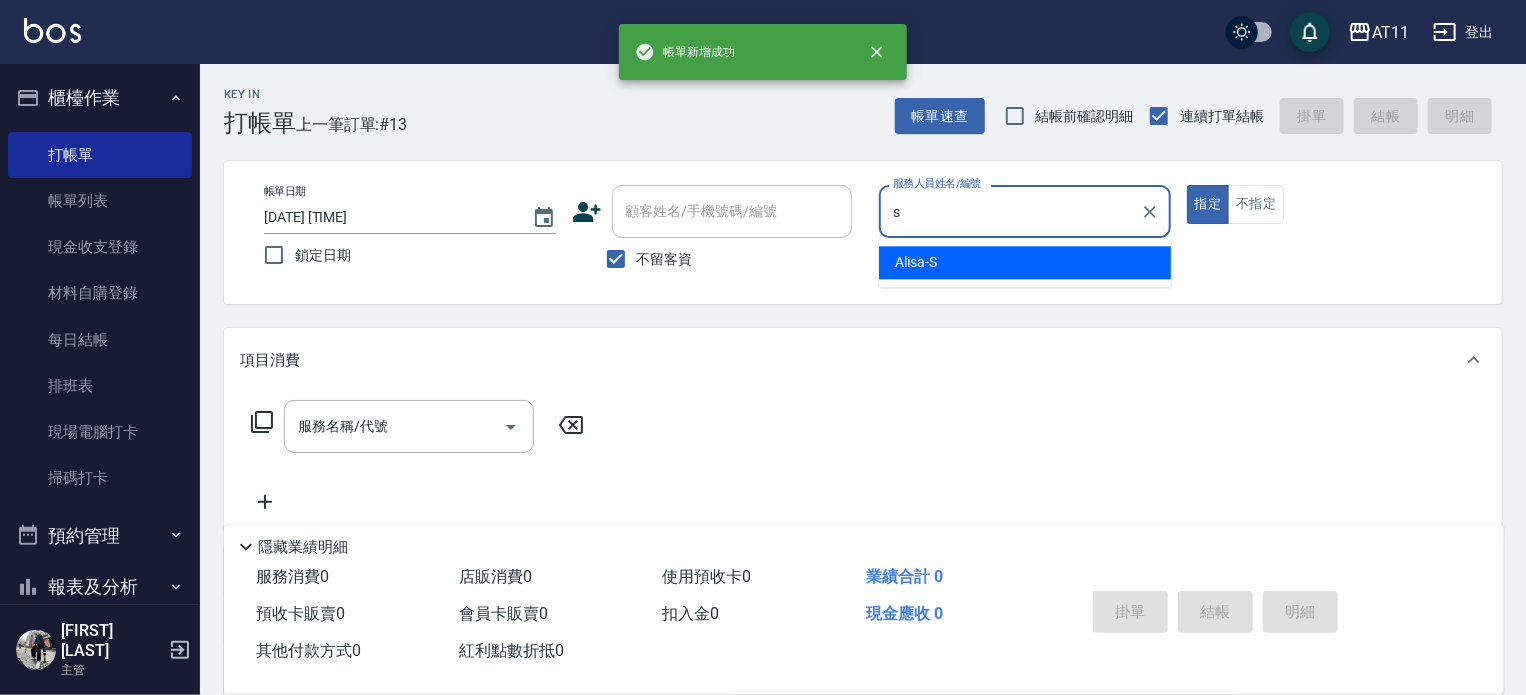 type on "Alisa-S" 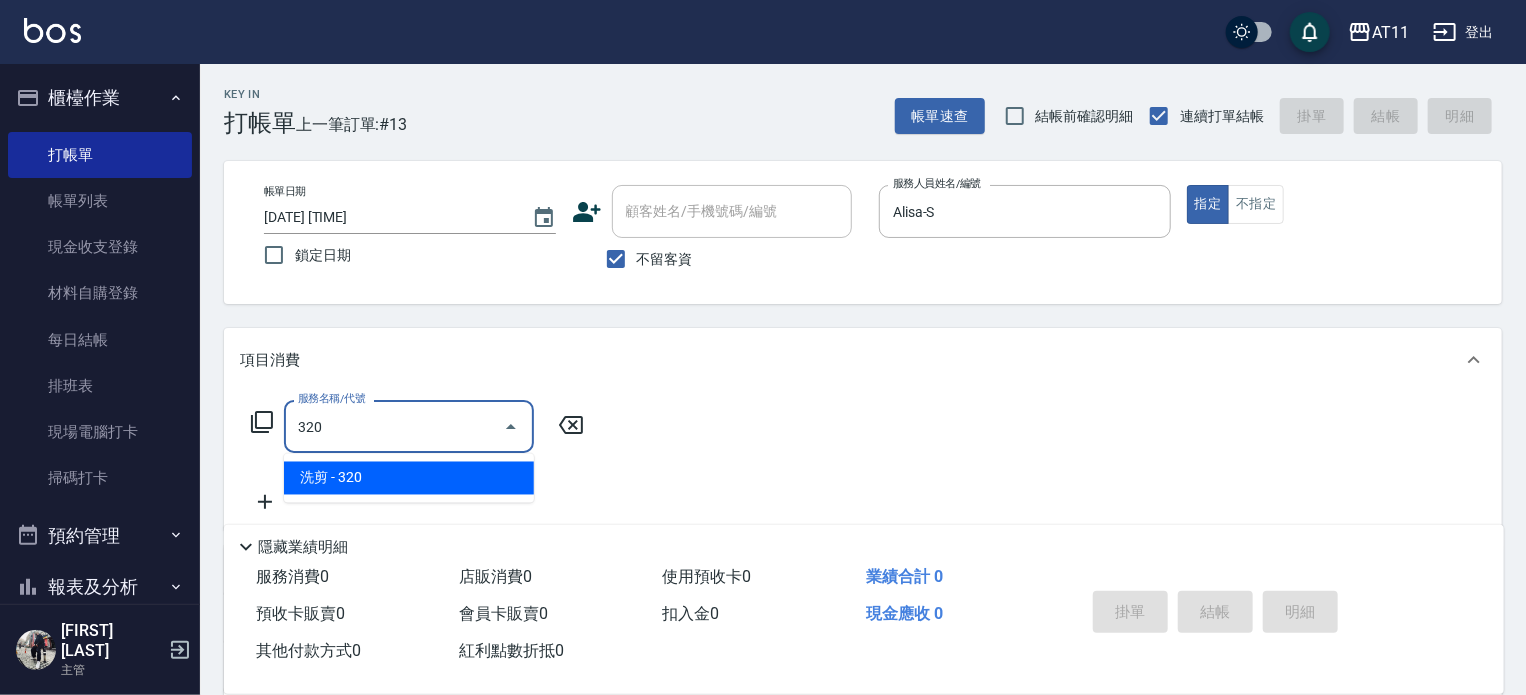 type on "洗剪(320)" 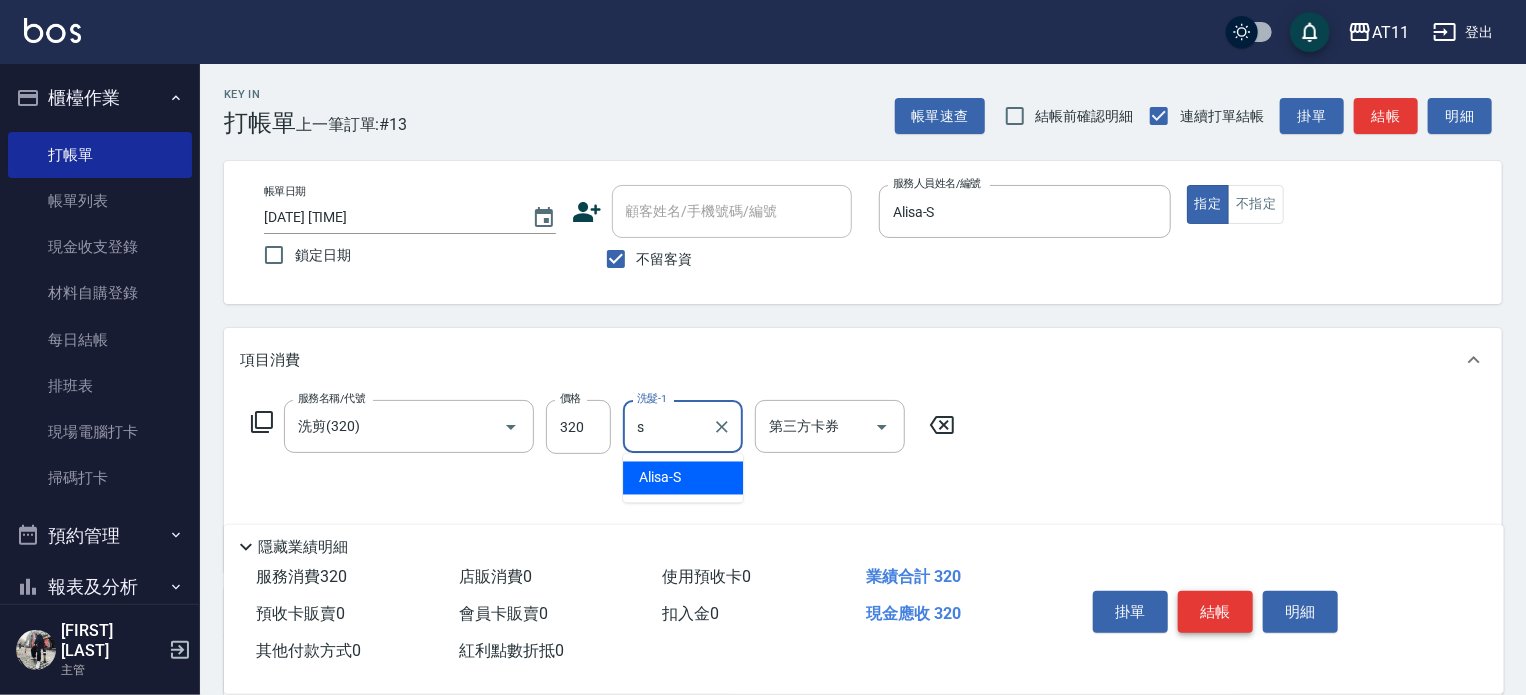 type on "Alisa-S" 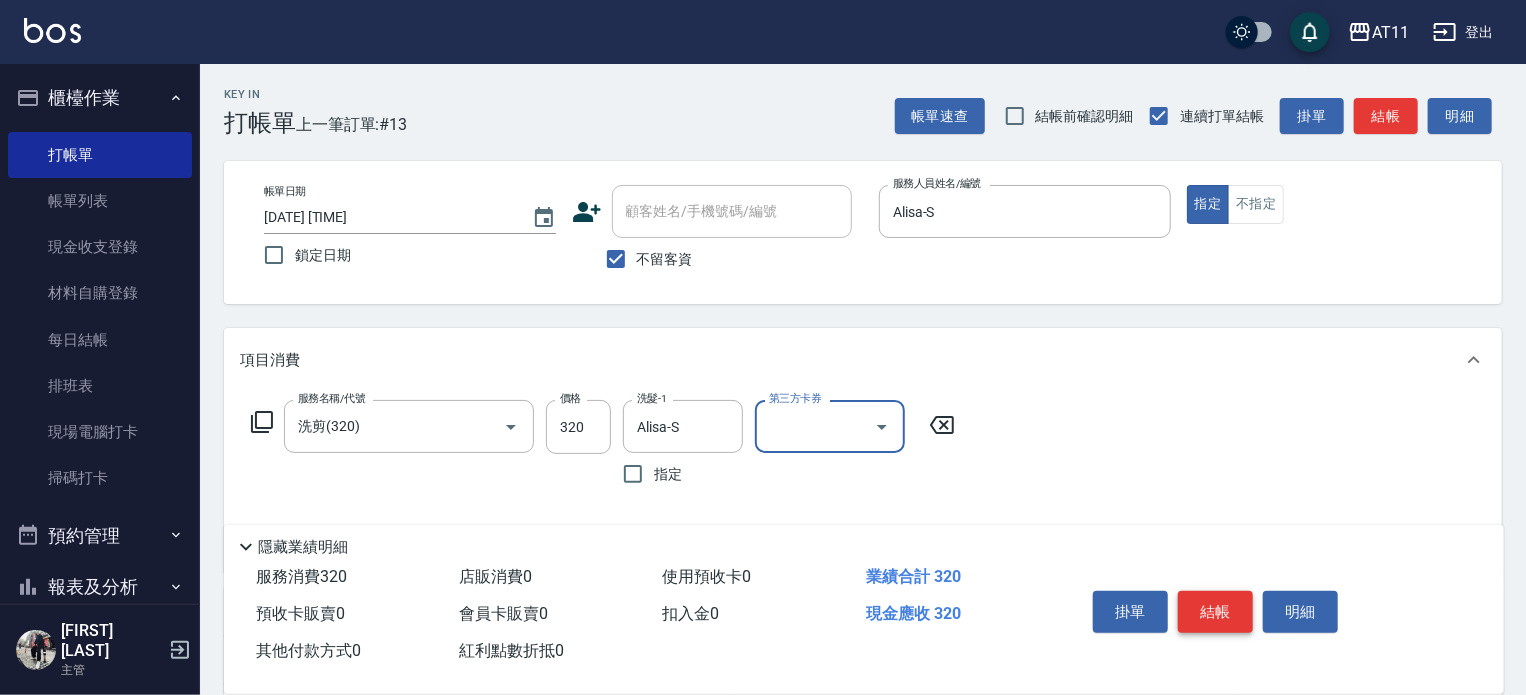 click on "結帳" at bounding box center (1215, 612) 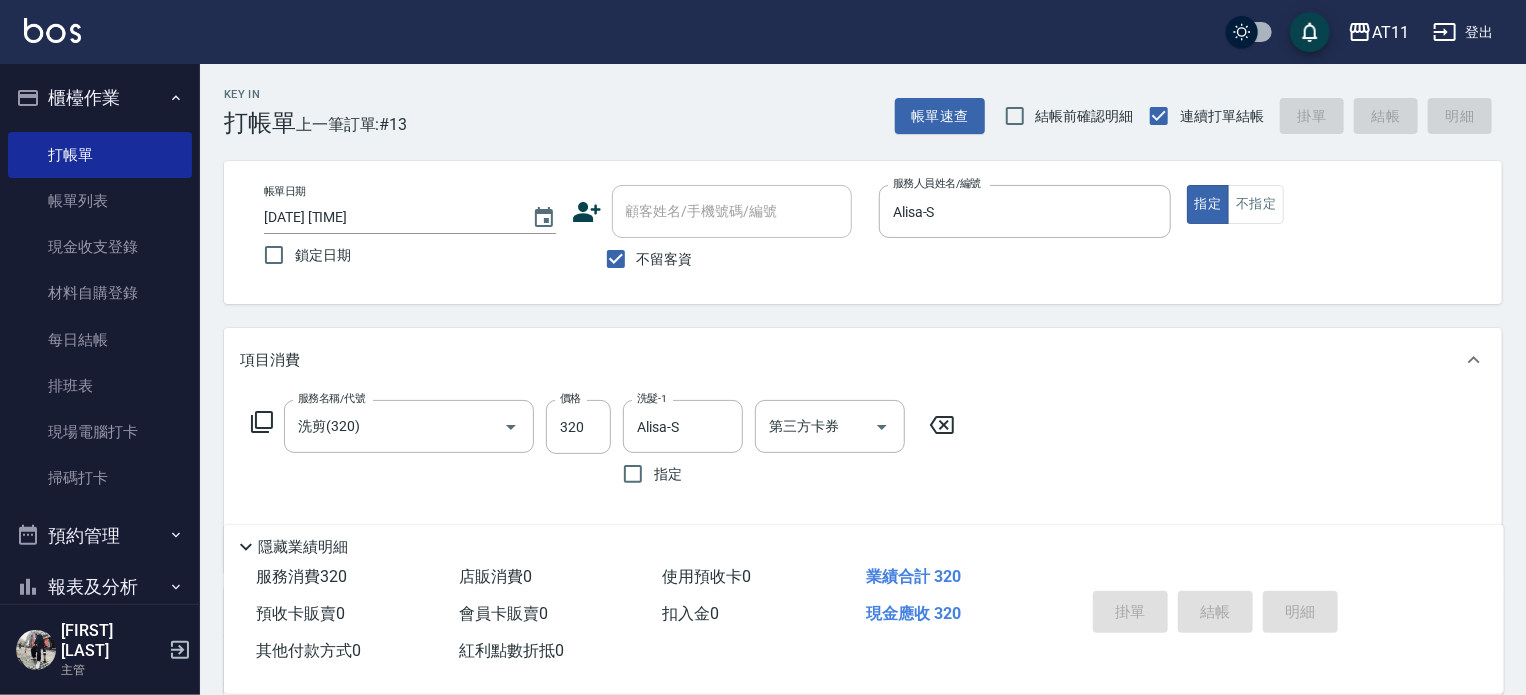 type 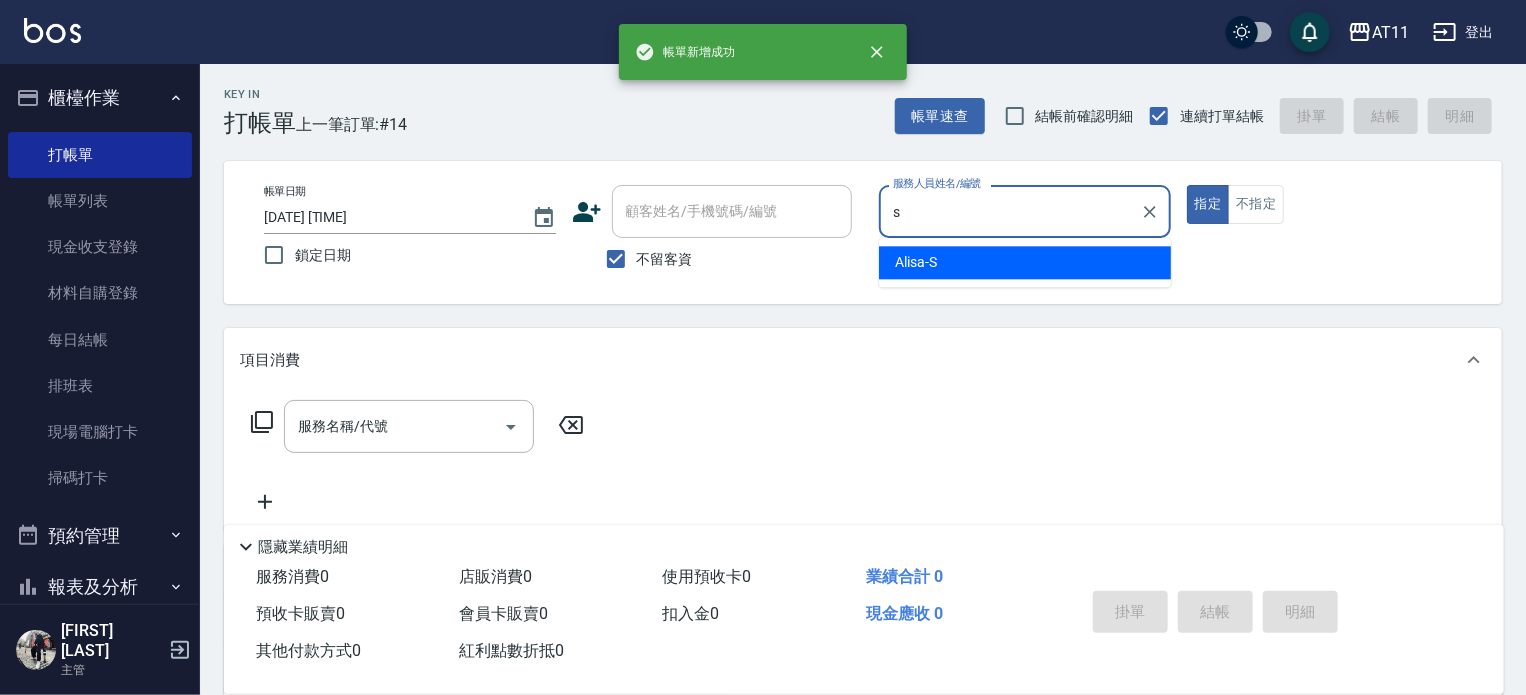 type on "Alisa-S" 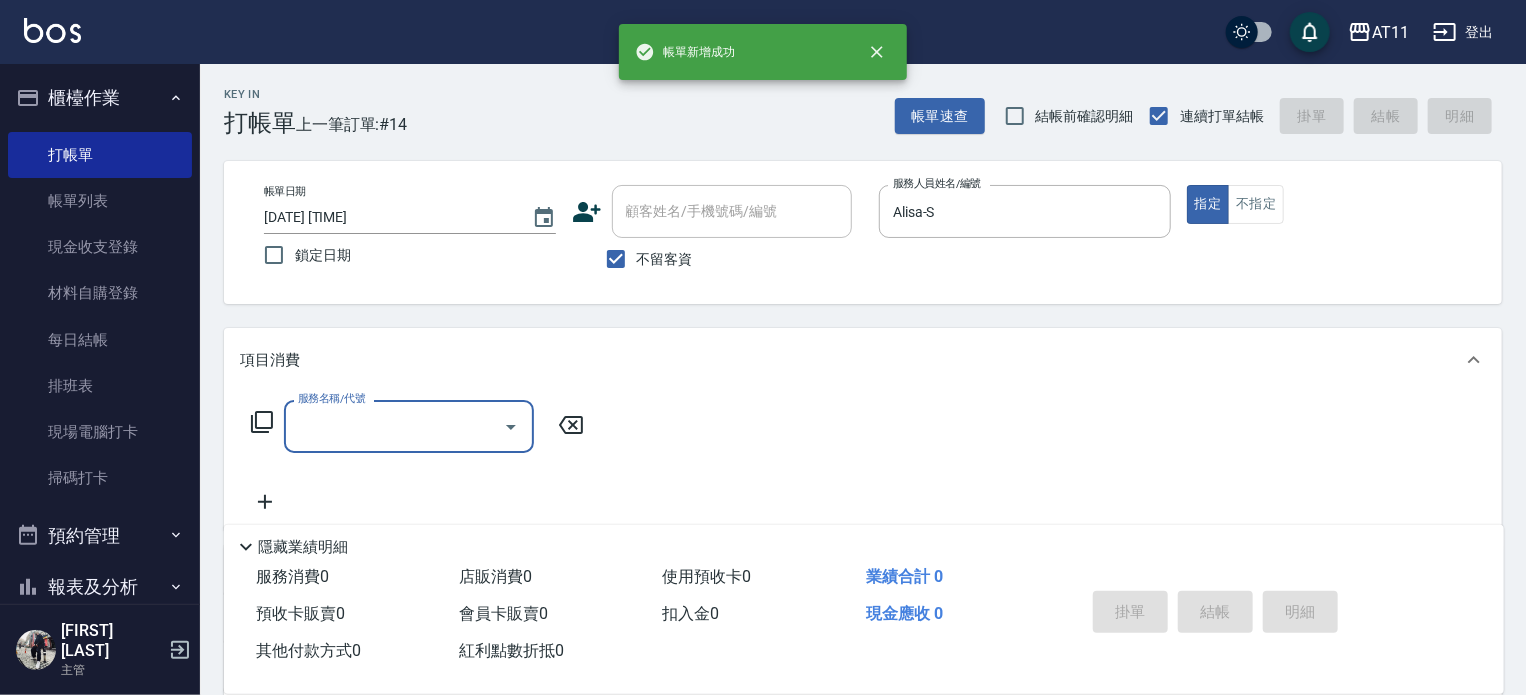 type on "6" 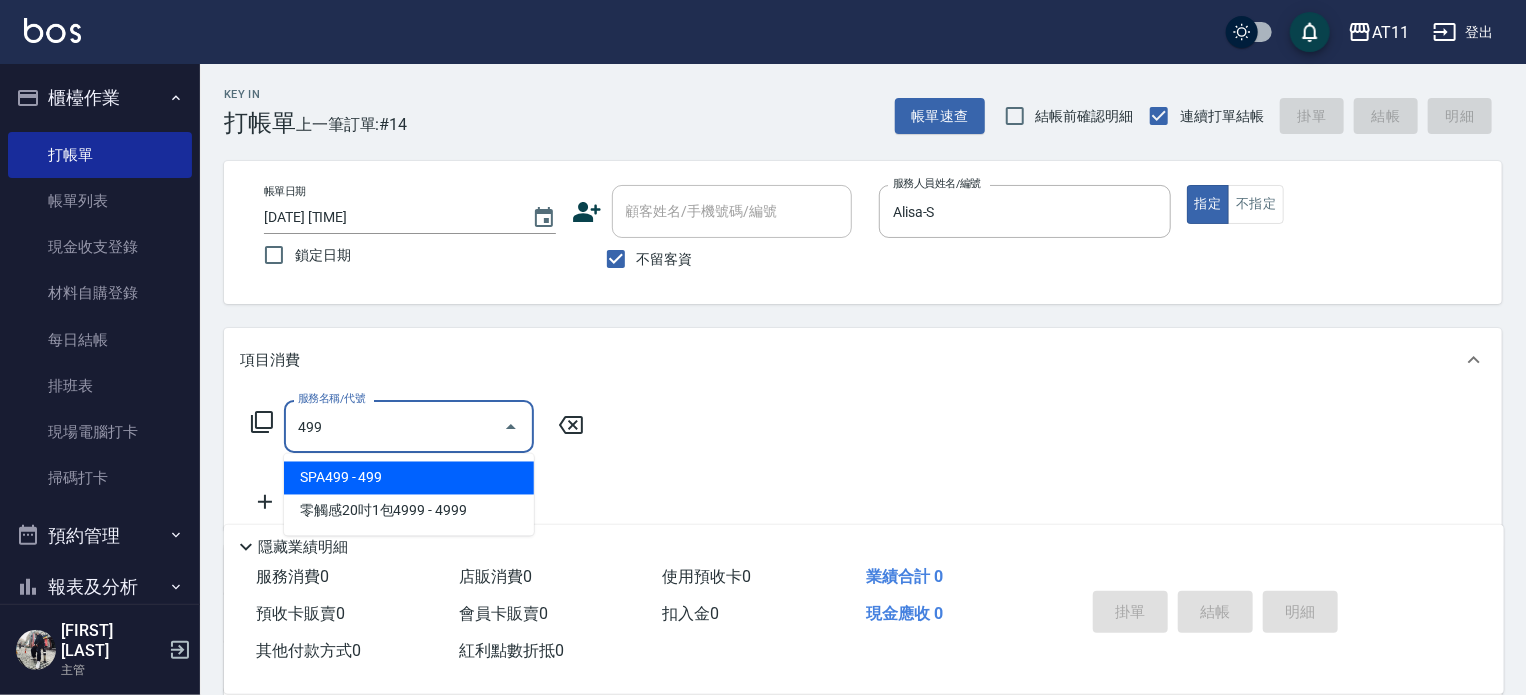 type on "SPA499(499)" 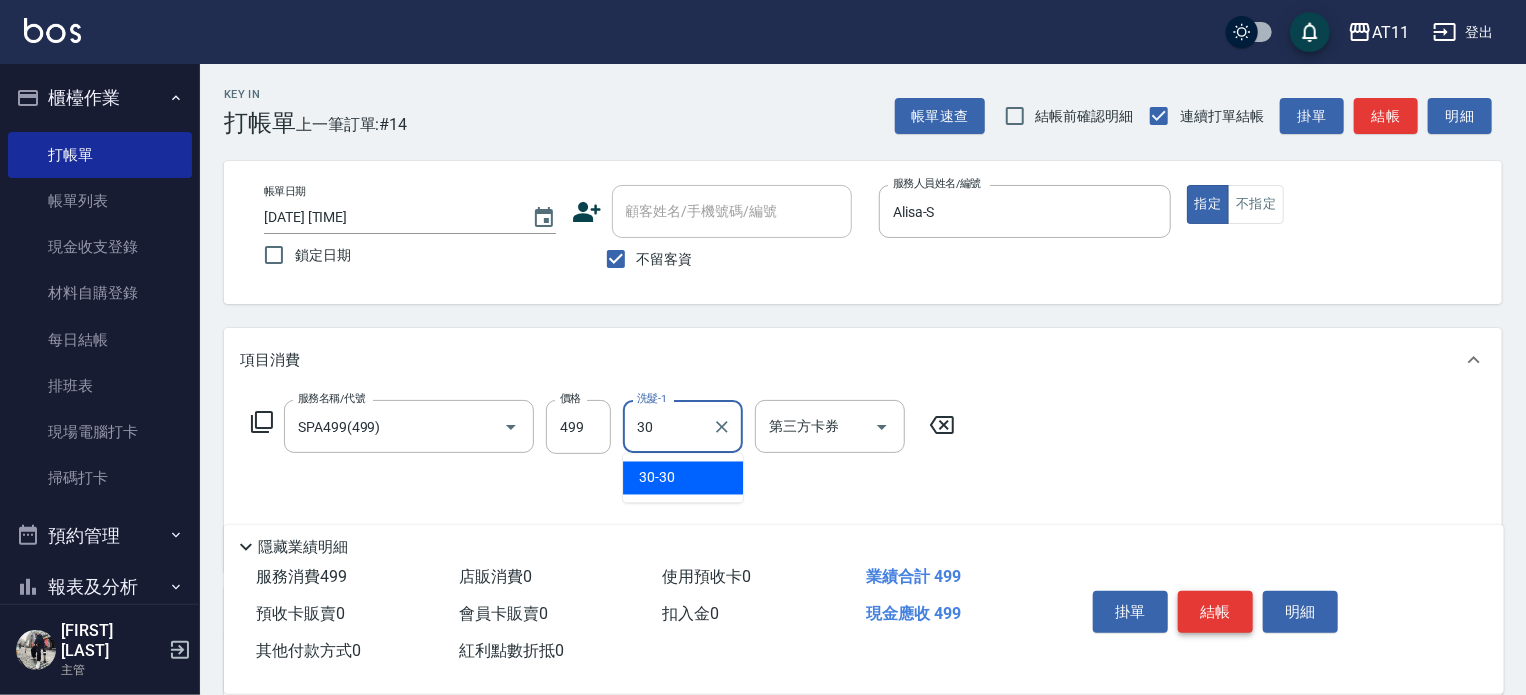 type on "30-30" 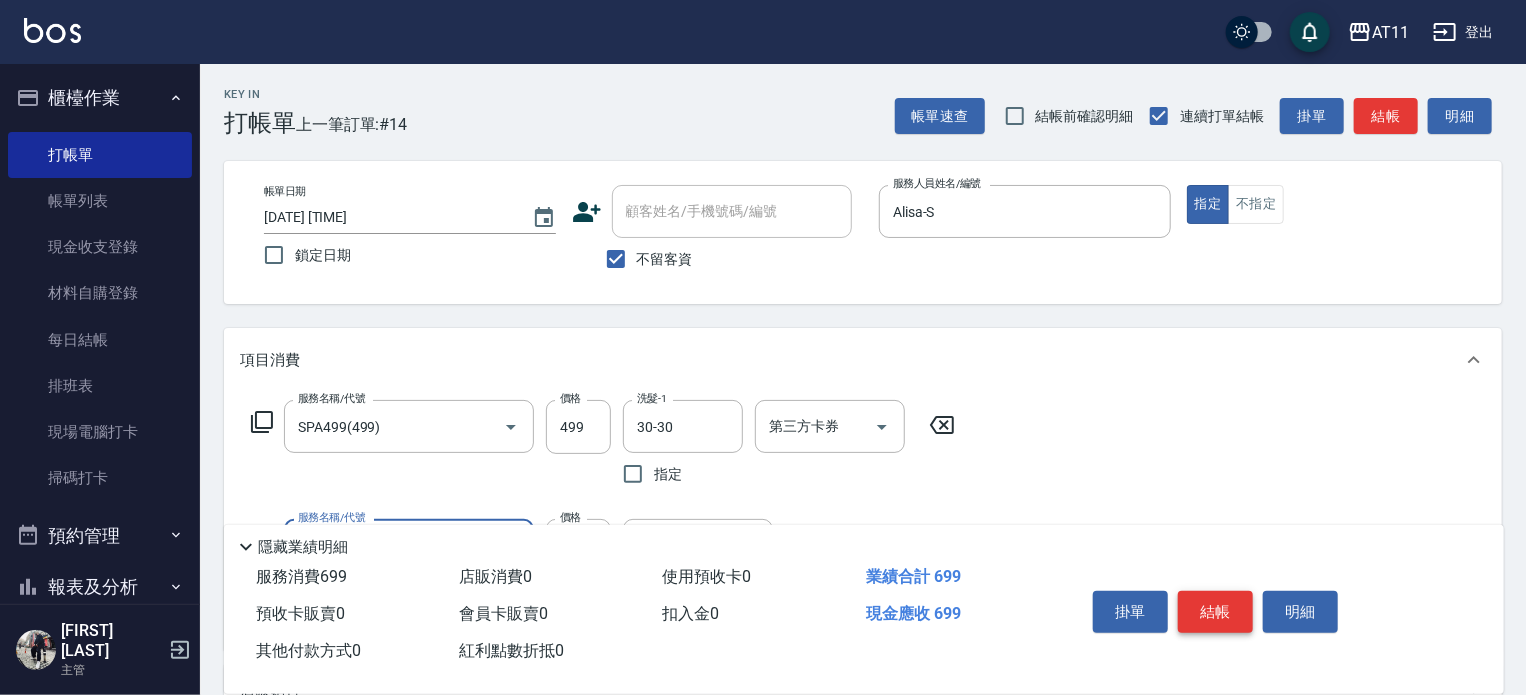 type on "剪髮(200)" 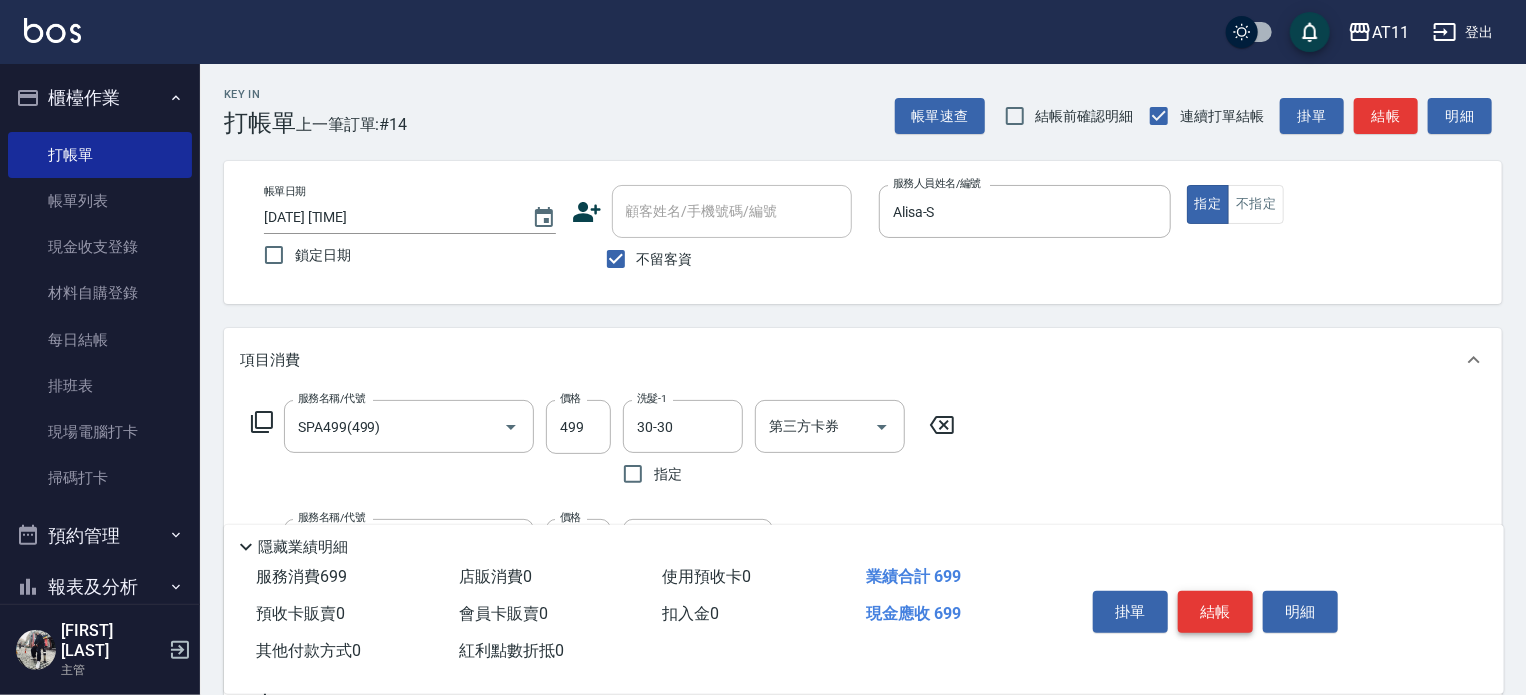 click on "結帳" at bounding box center (1215, 612) 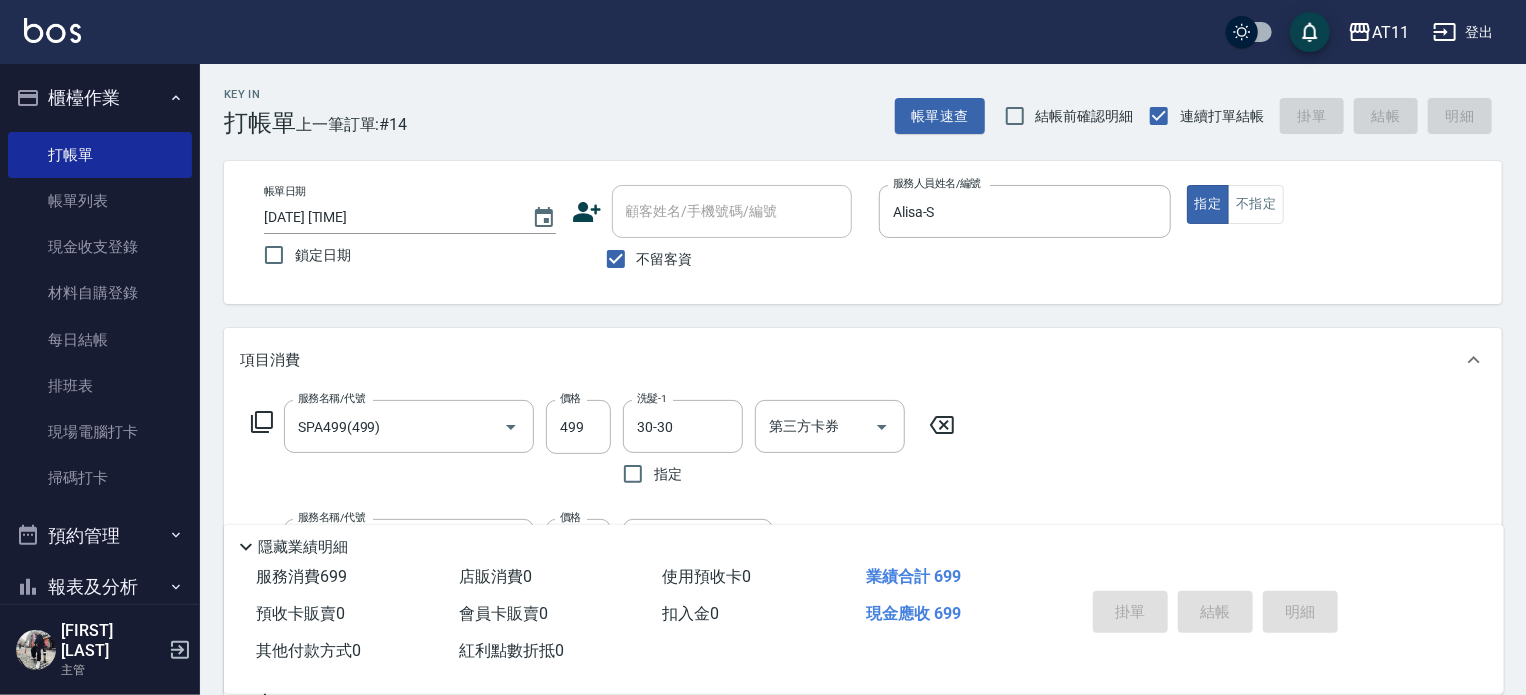 type 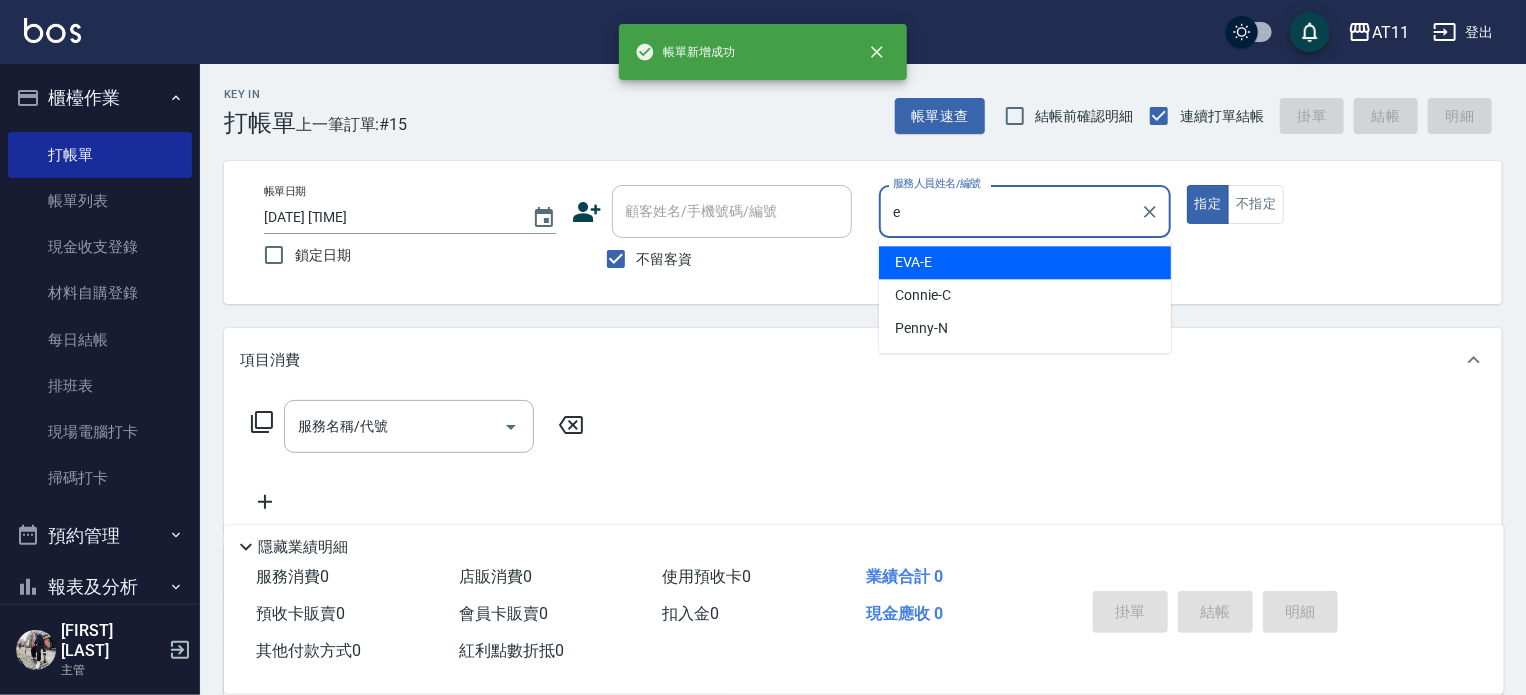 type on "EVA-E" 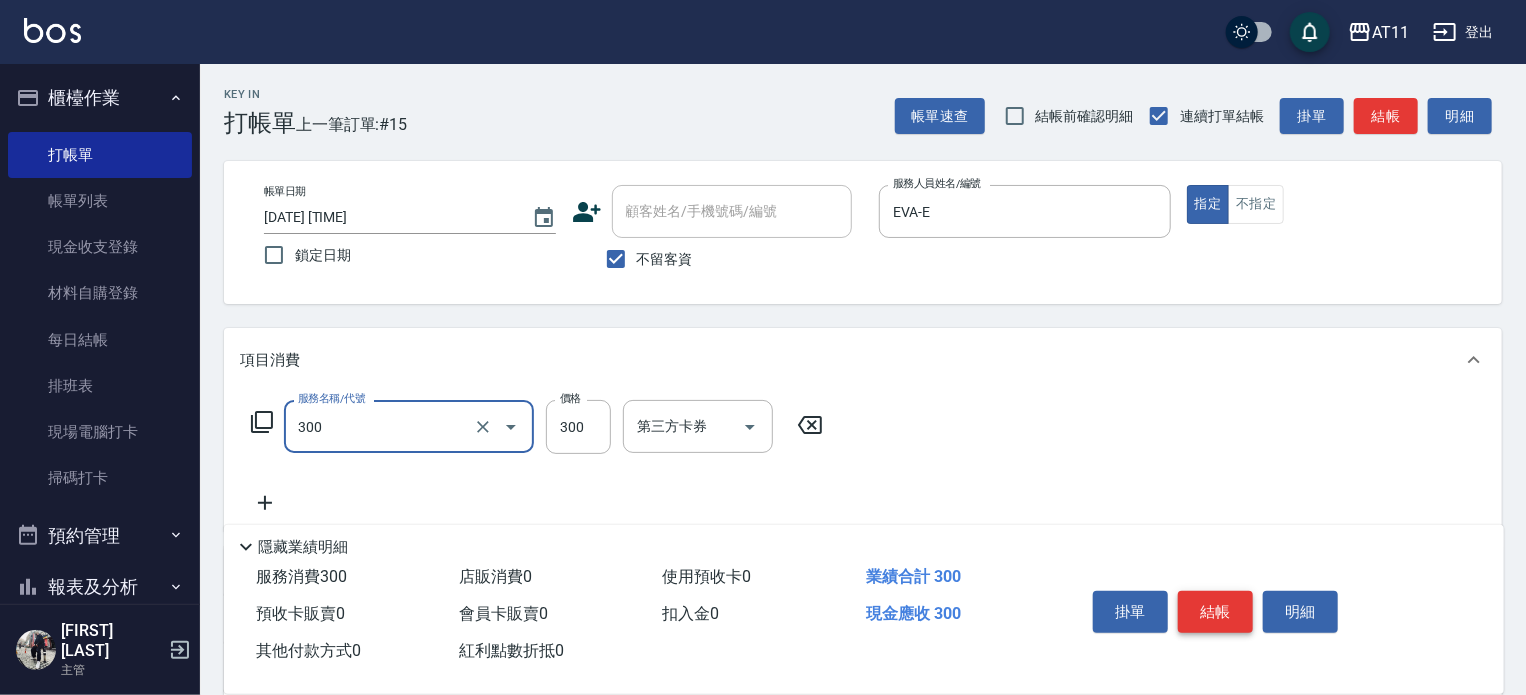type on "A級剪髮(300)" 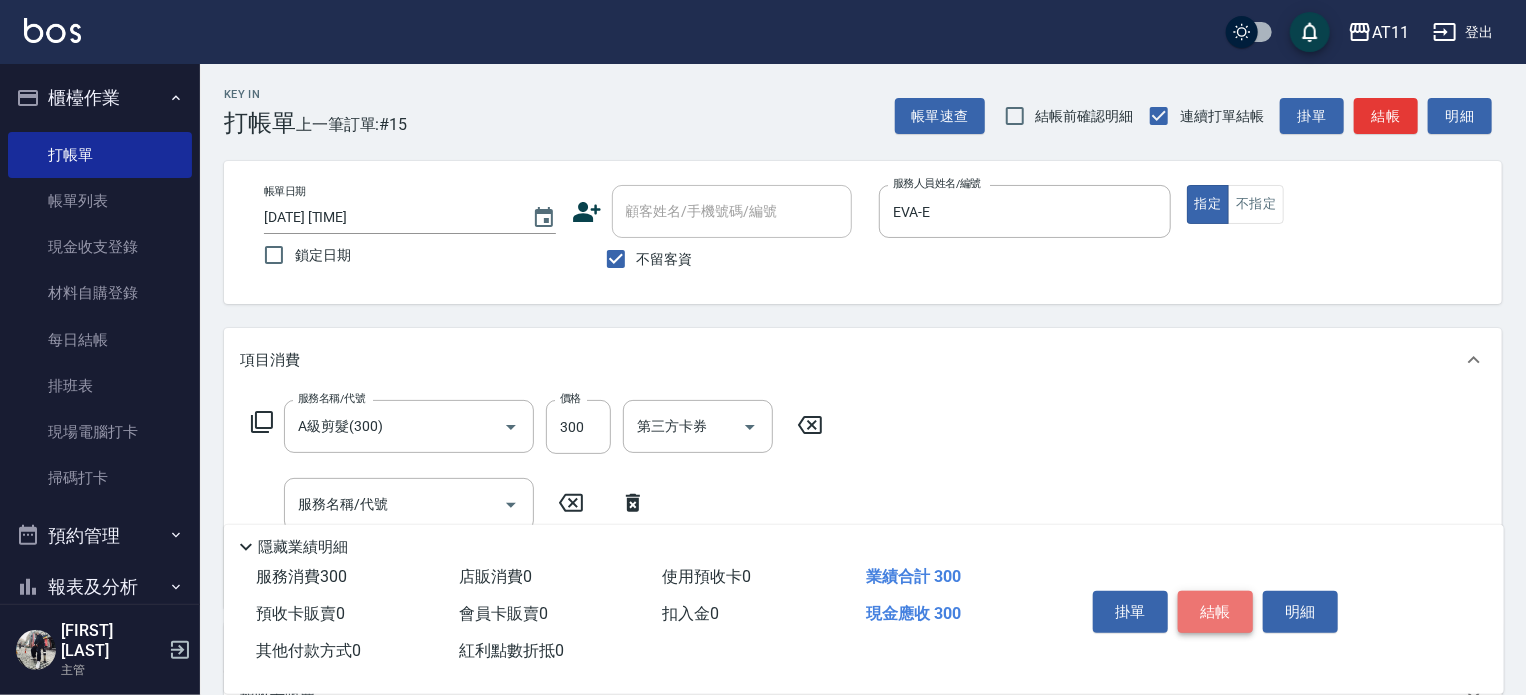 click on "結帳" at bounding box center [1215, 612] 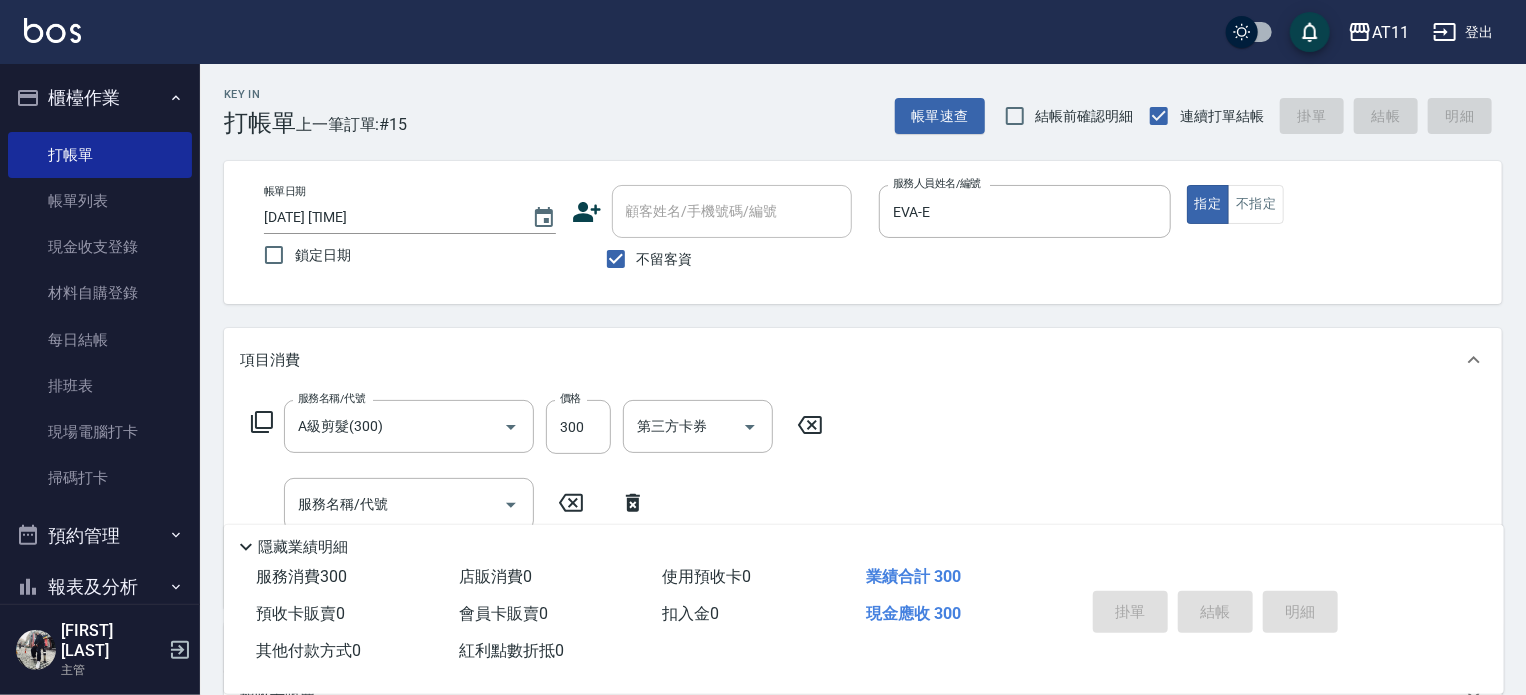 type 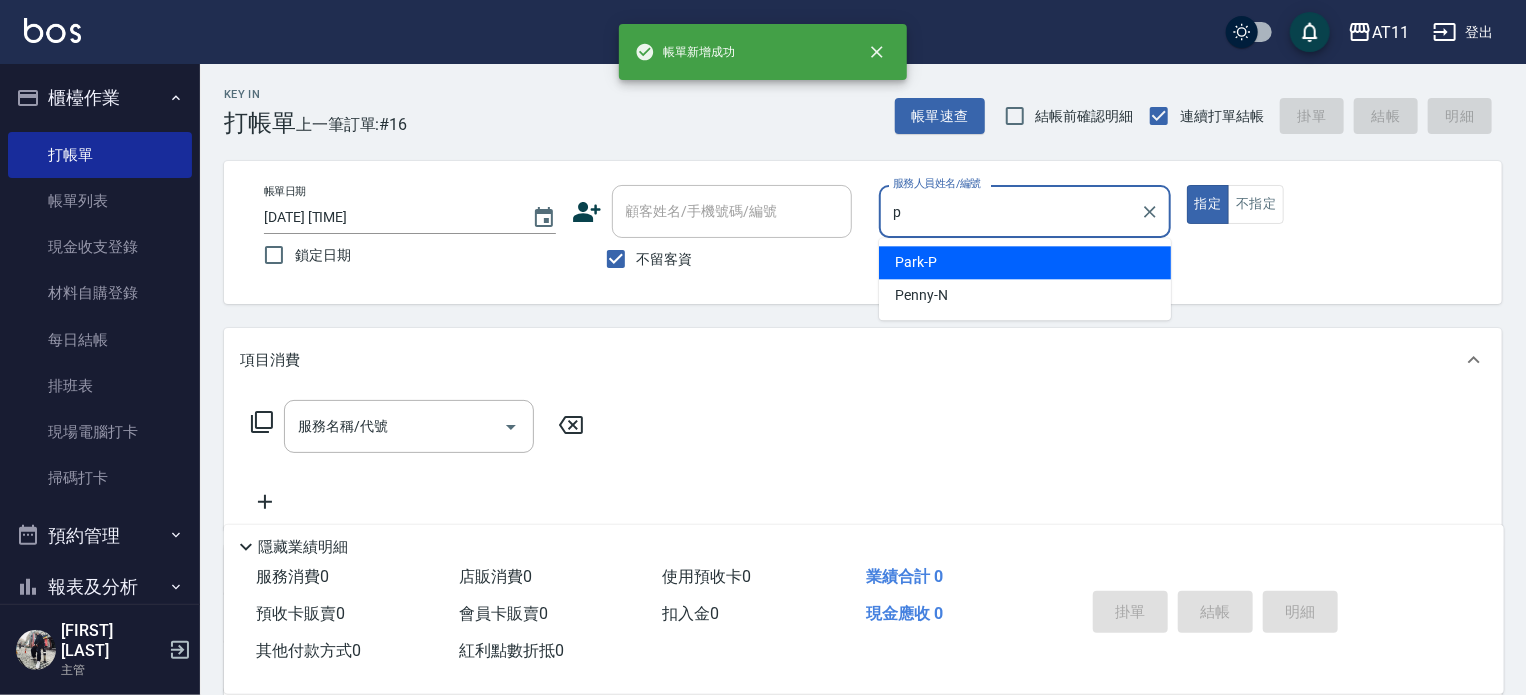 type on "Park-P" 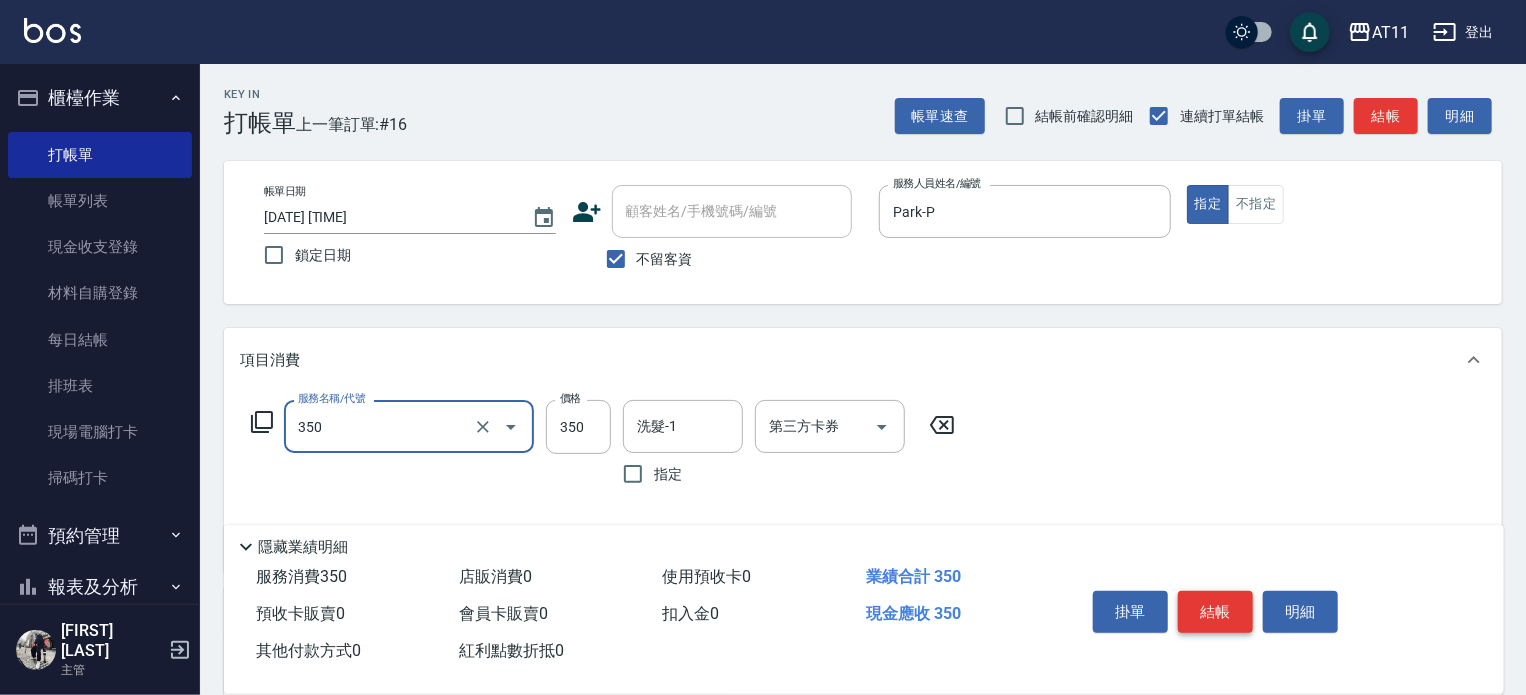 type on "洗髮(350)" 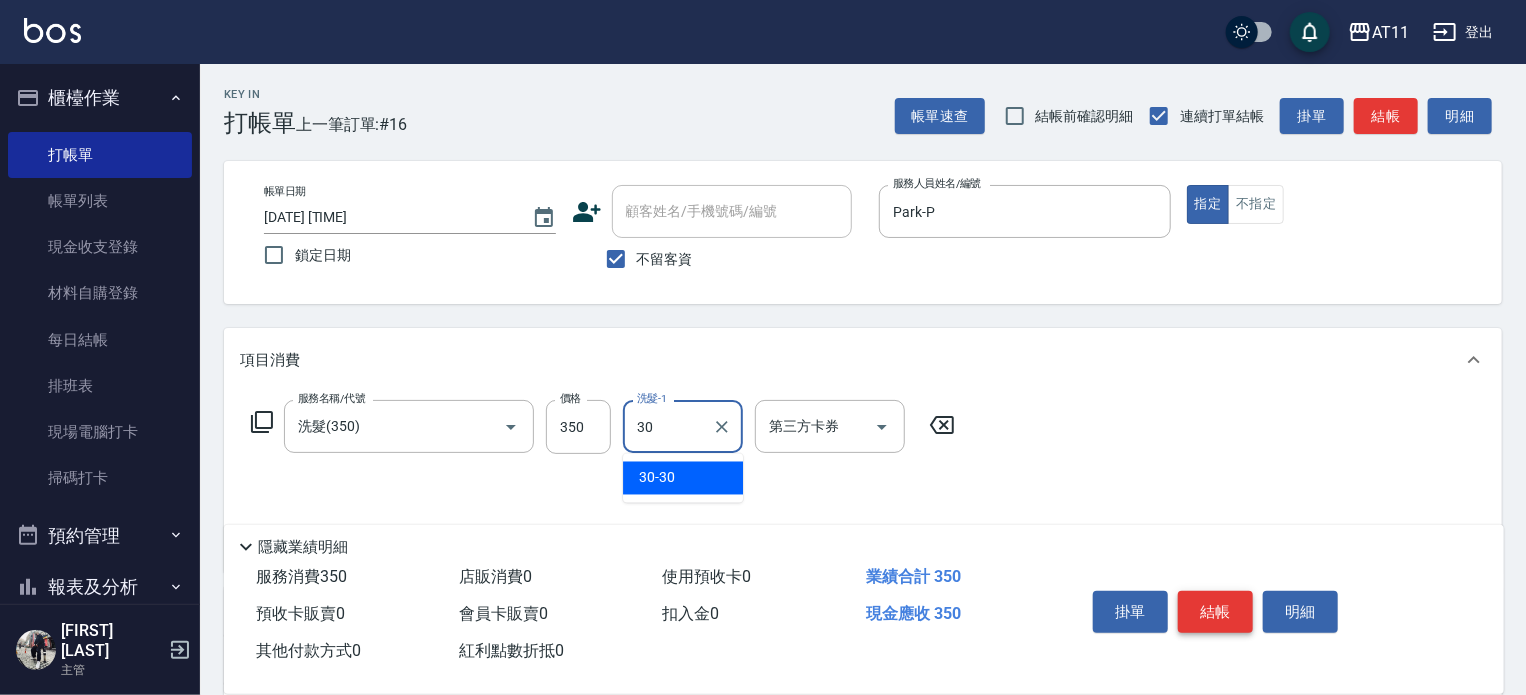 type on "30-30" 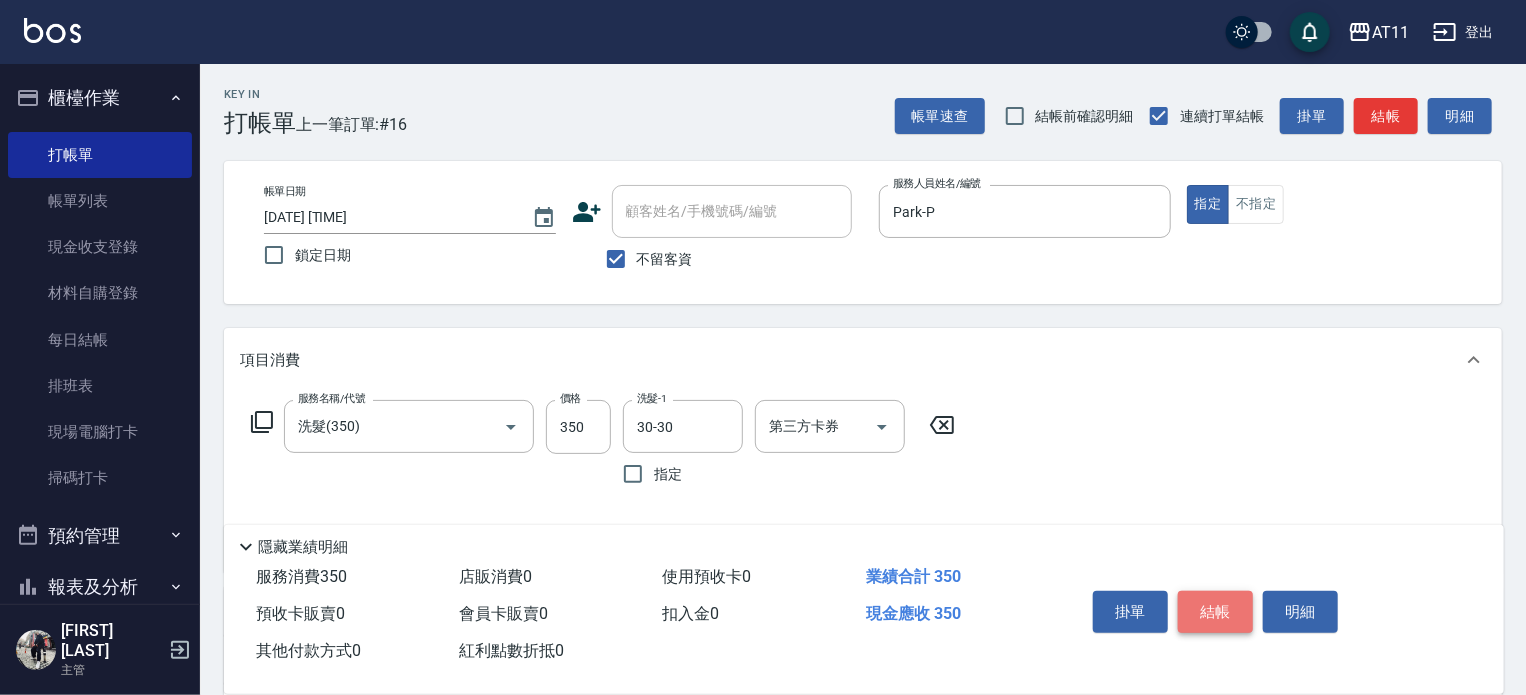 click on "結帳" at bounding box center [1215, 612] 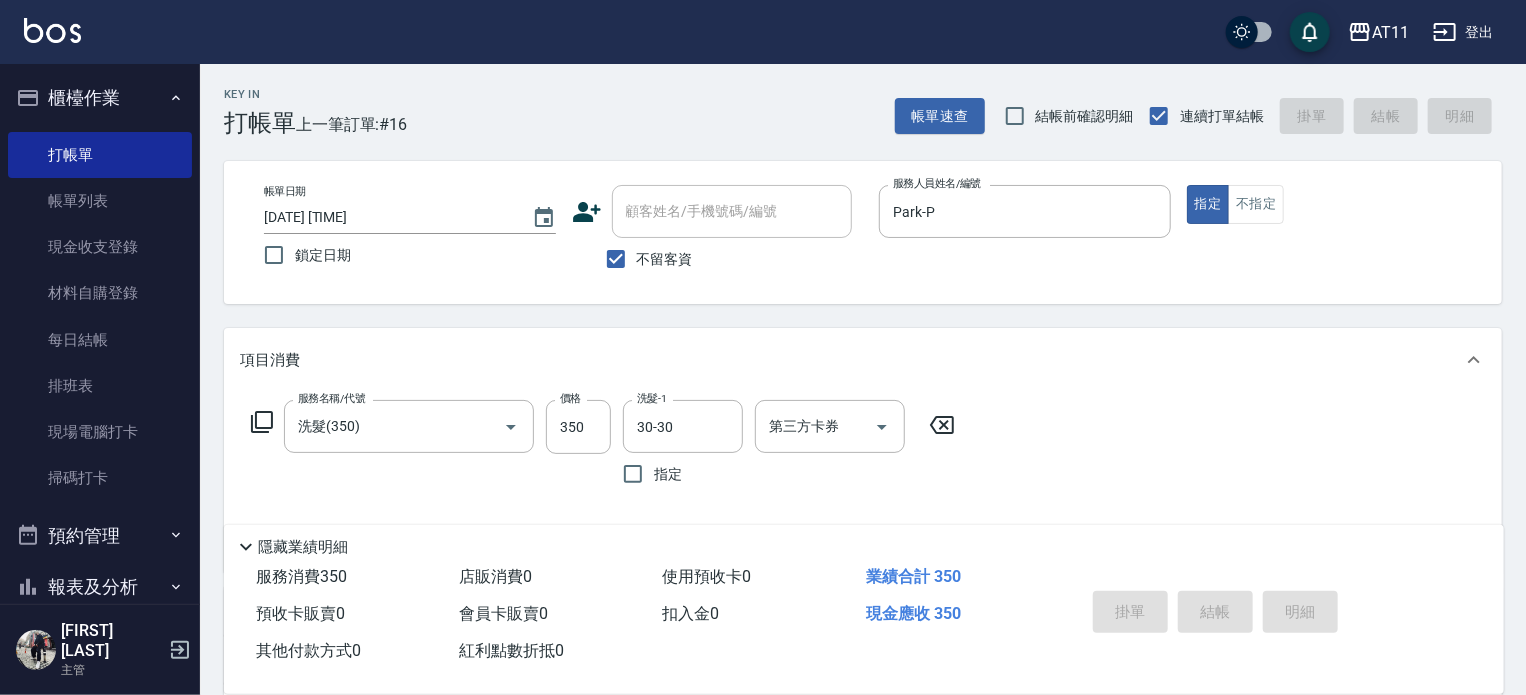 type 